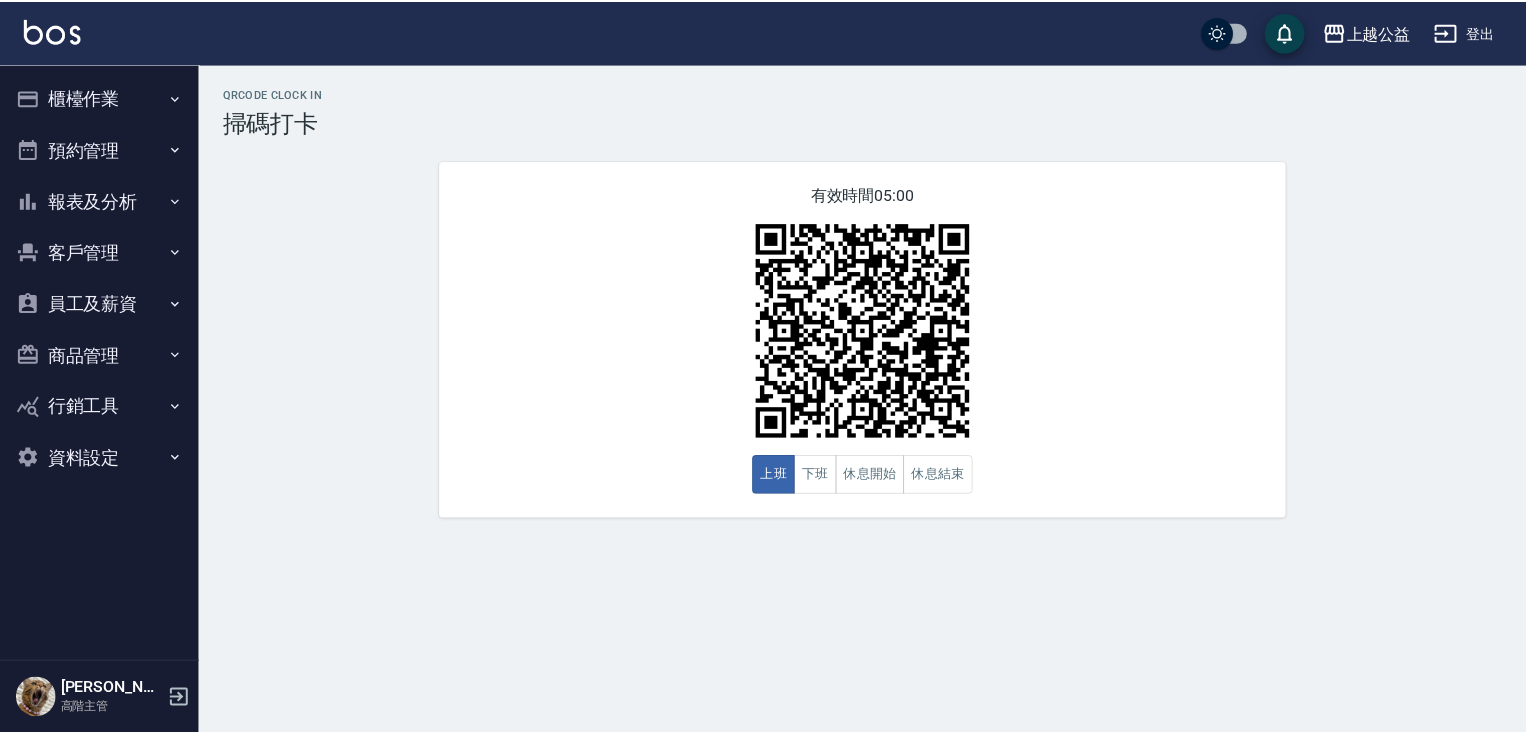scroll, scrollTop: 0, scrollLeft: 0, axis: both 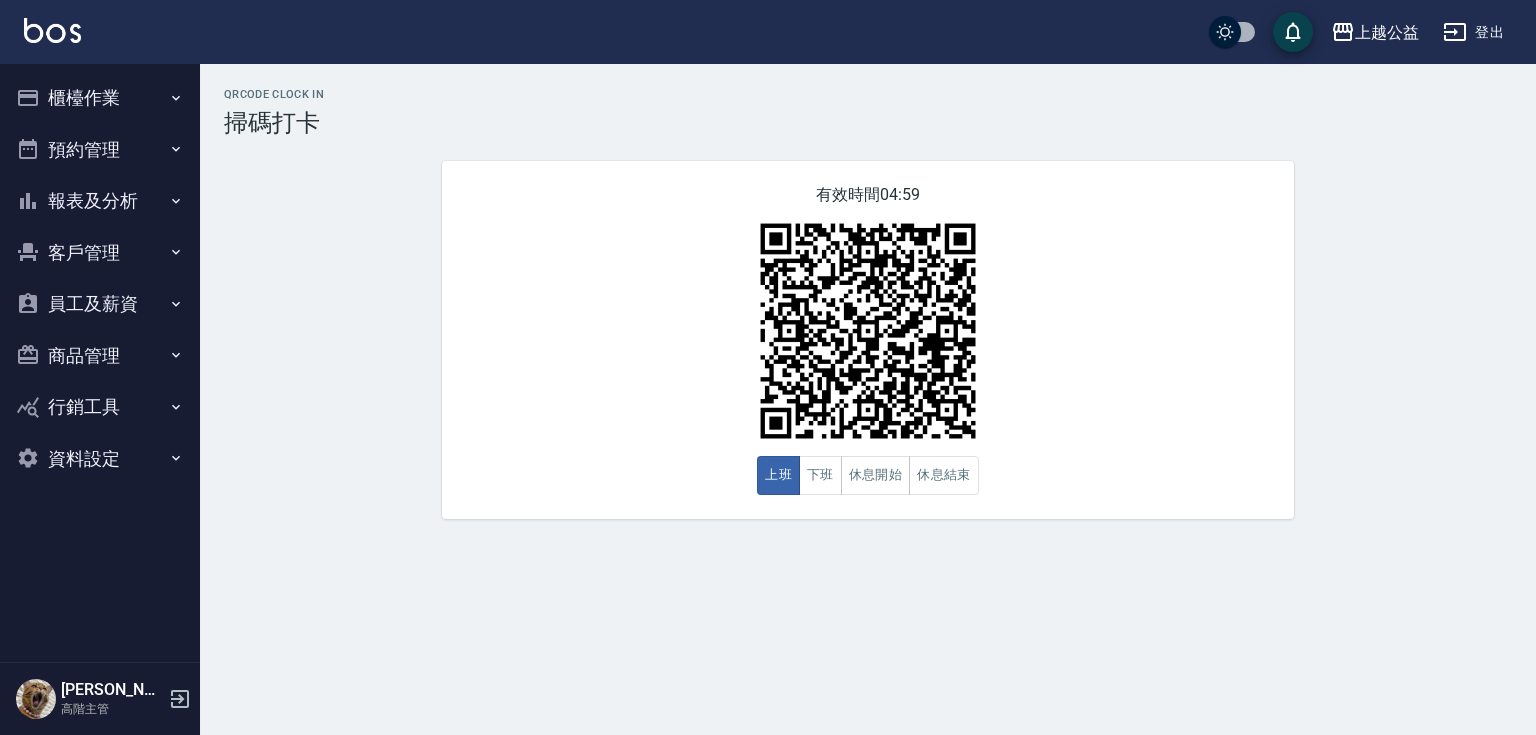 click on "報表及分析" at bounding box center [100, 201] 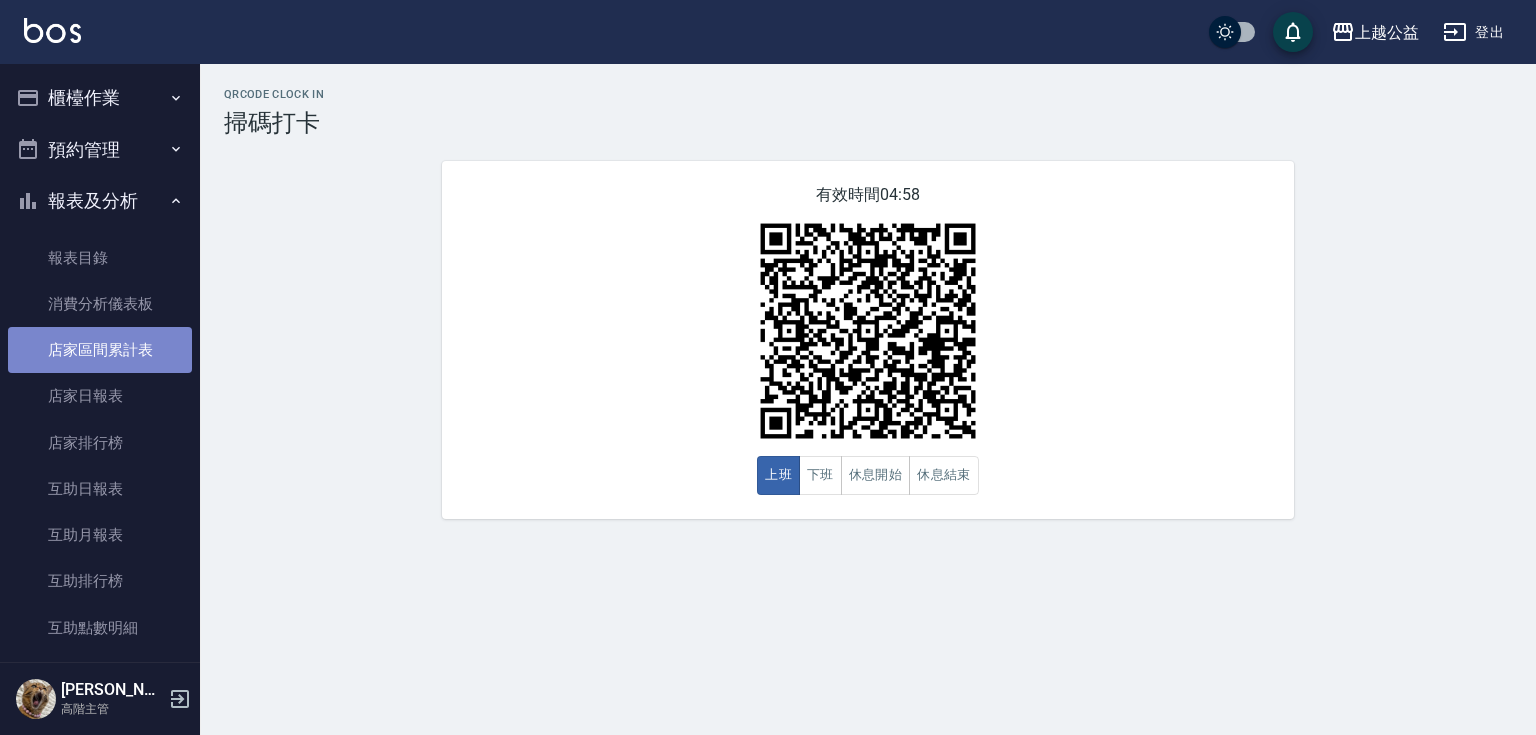 click on "店家區間累計表" at bounding box center [100, 350] 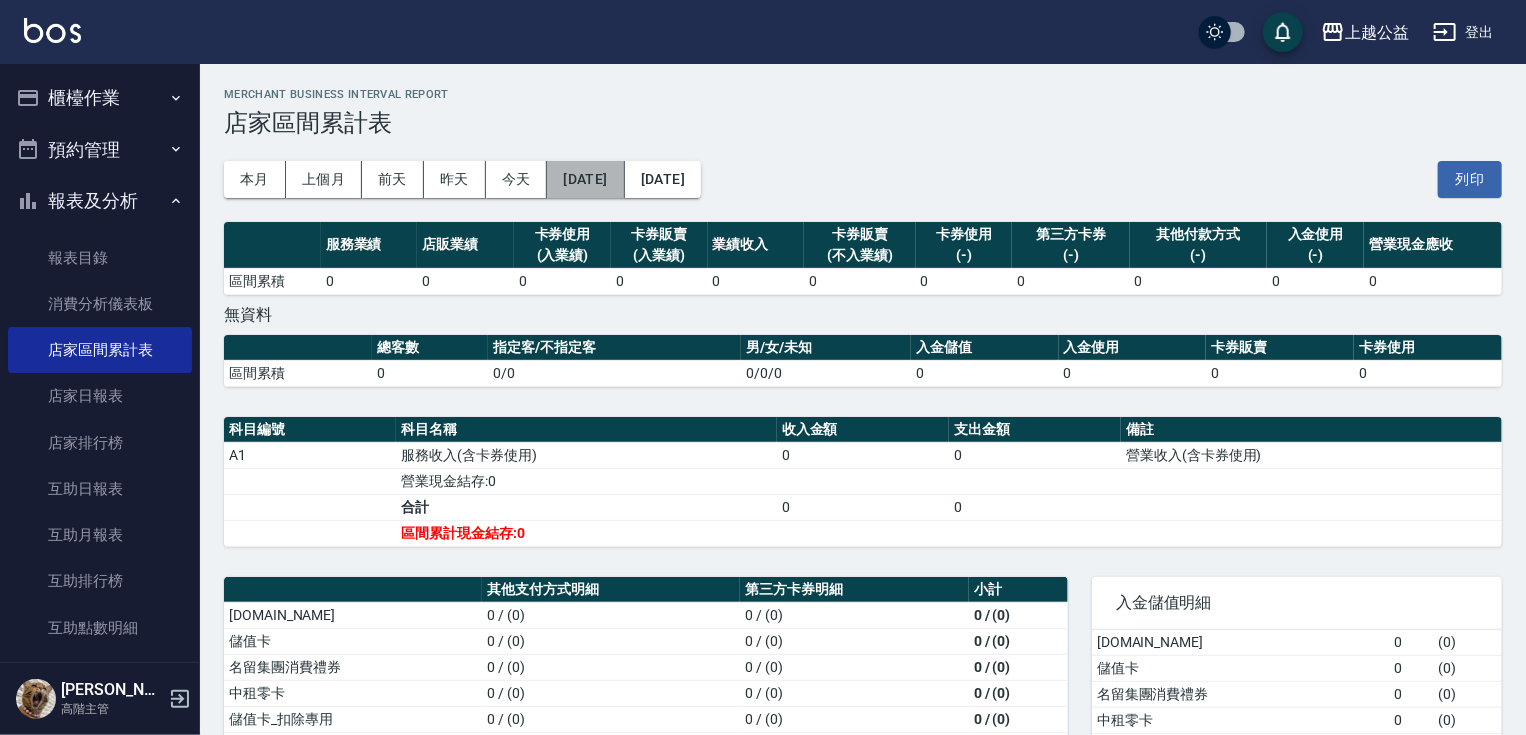click on "[DATE]" at bounding box center [585, 179] 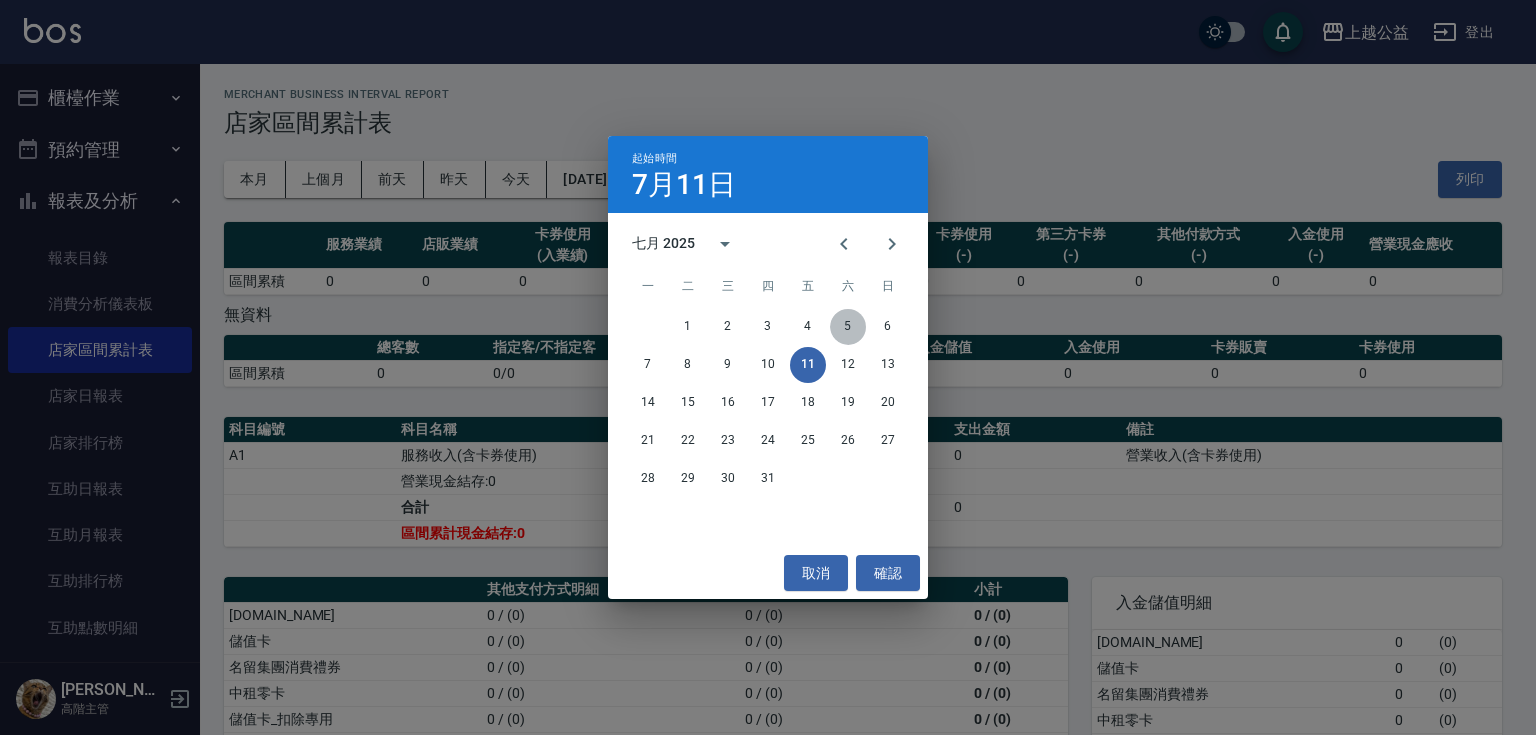 click on "5" at bounding box center [848, 327] 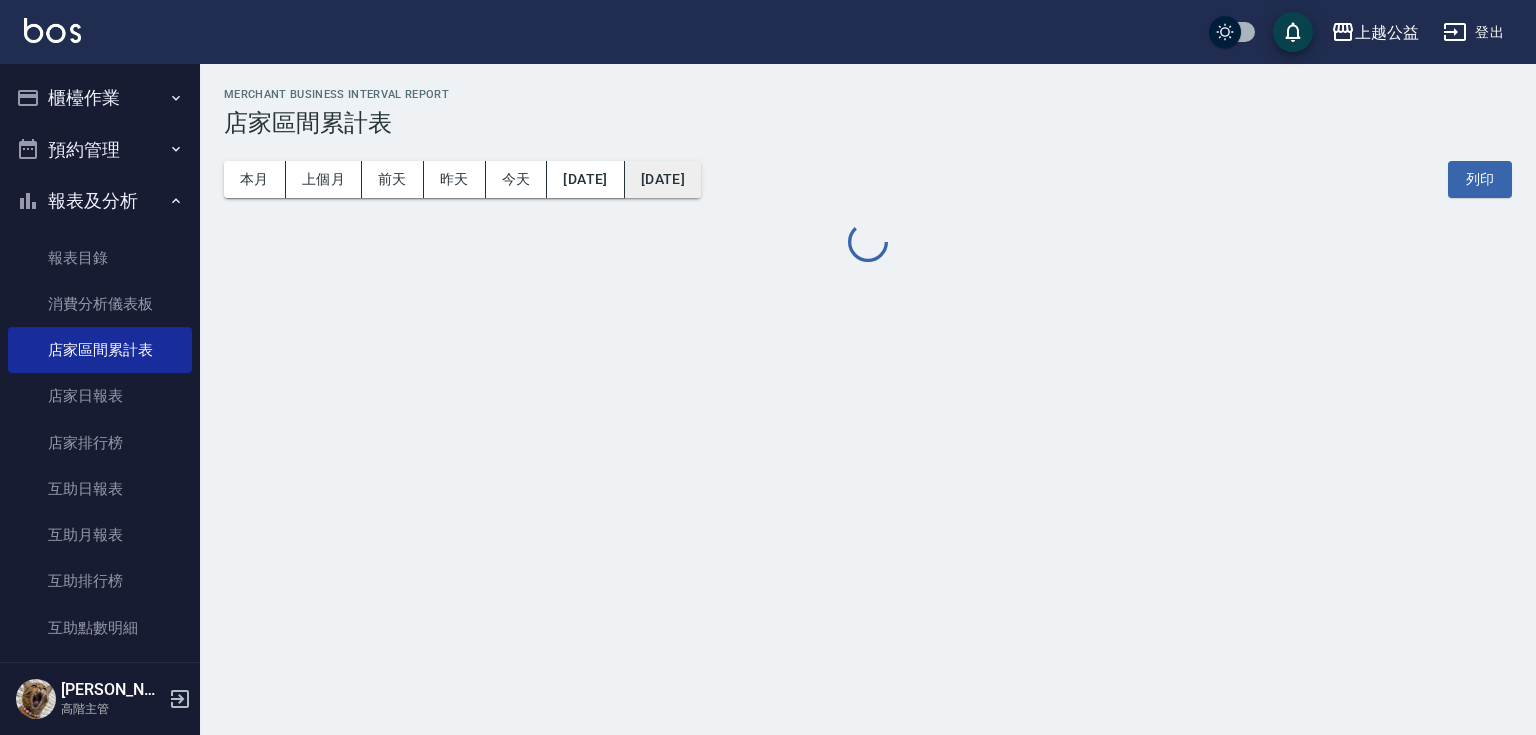 click on "[DATE]" at bounding box center (663, 179) 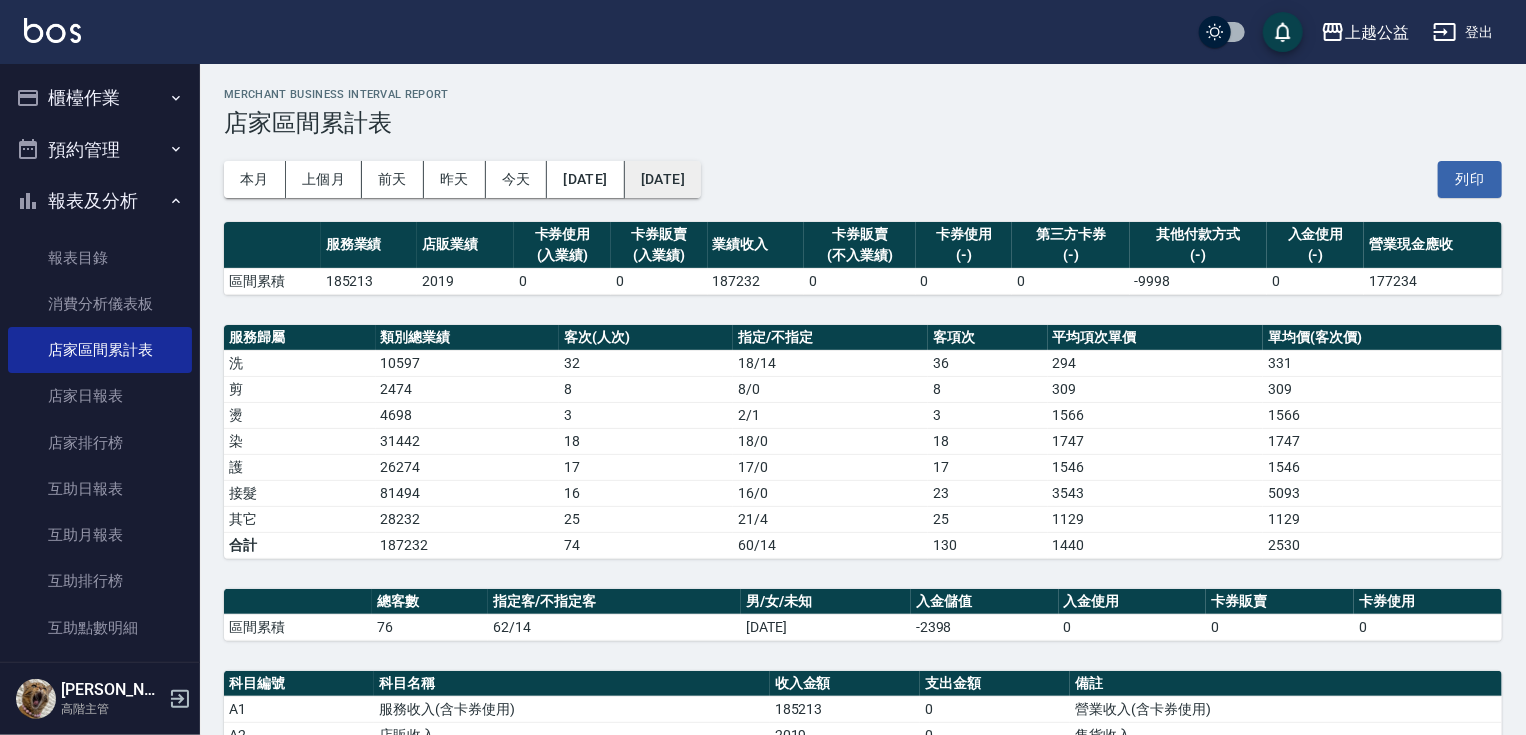 click on "[DATE]" at bounding box center [663, 179] 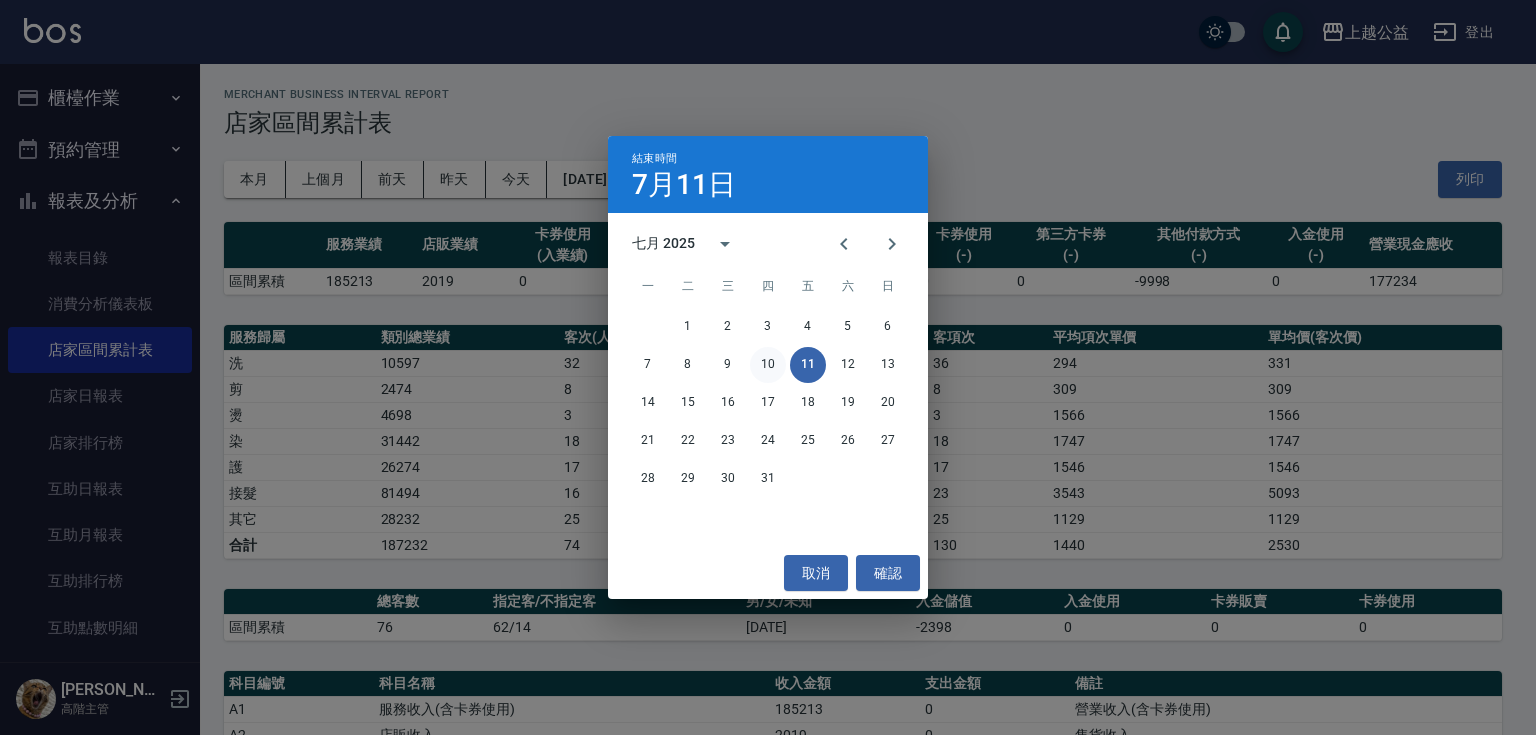 click on "10" at bounding box center (768, 365) 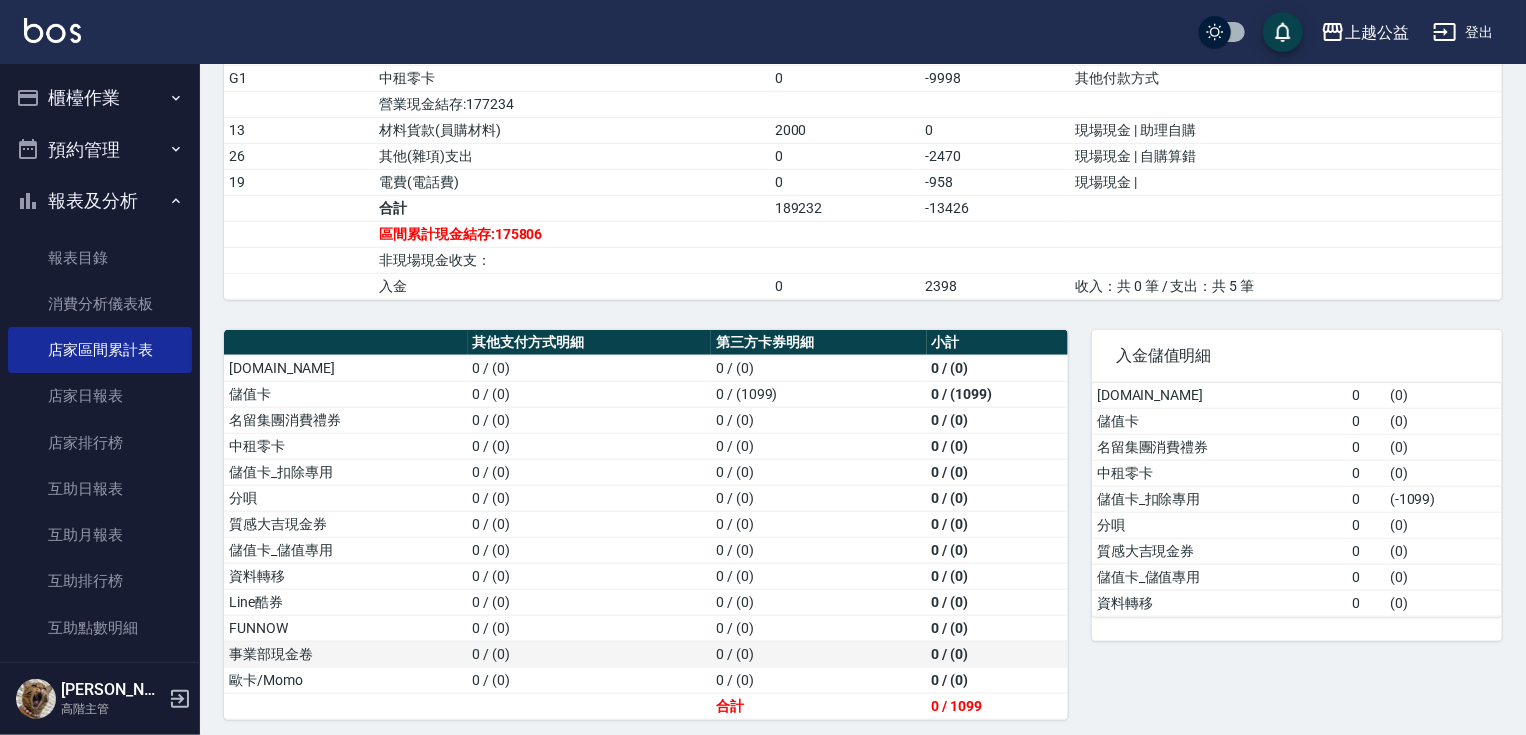 drag, startPoint x: 588, startPoint y: 337, endPoint x: 674, endPoint y: 639, distance: 314.00638 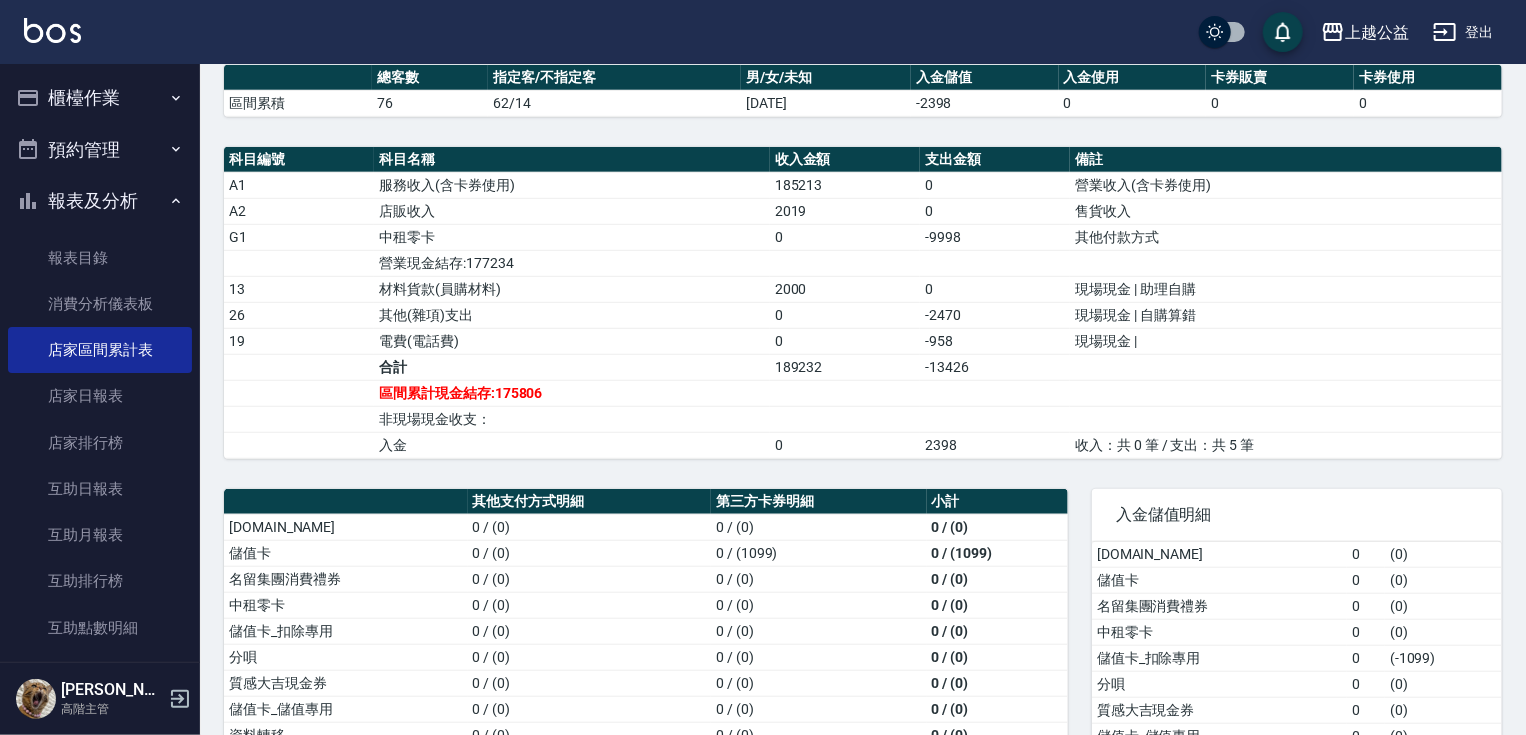 scroll, scrollTop: 280, scrollLeft: 0, axis: vertical 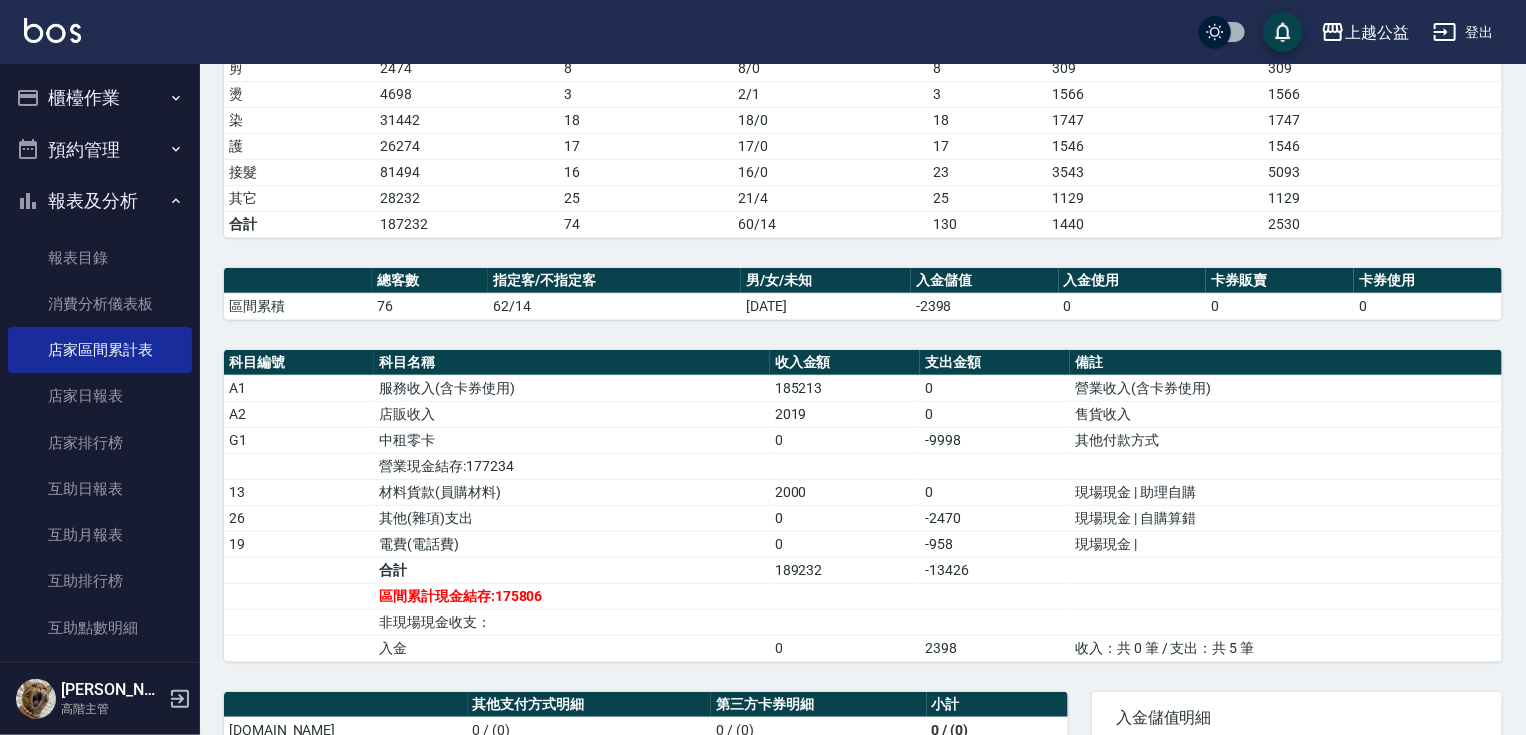 drag, startPoint x: 678, startPoint y: 616, endPoint x: 713, endPoint y: 502, distance: 119.25183 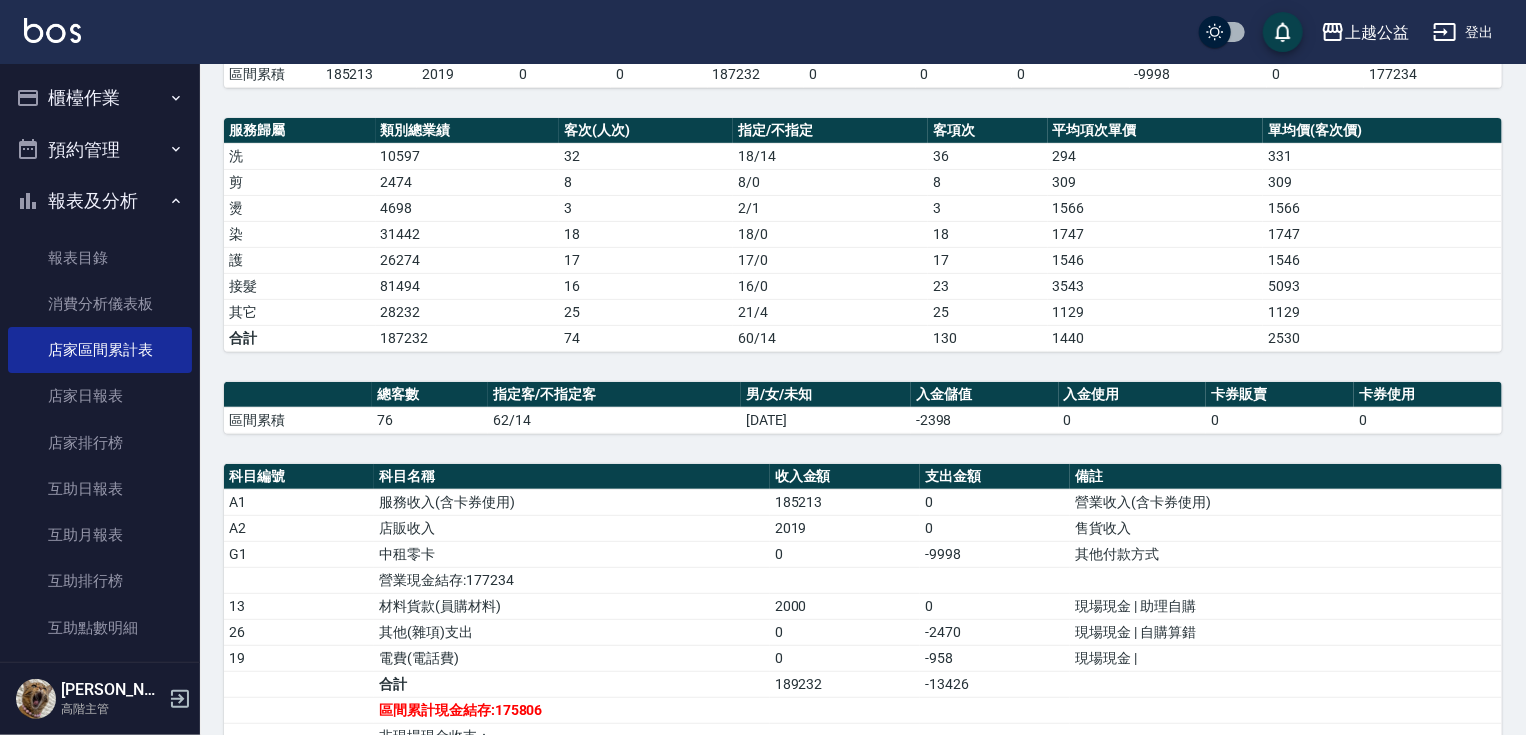 scroll, scrollTop: 0, scrollLeft: 0, axis: both 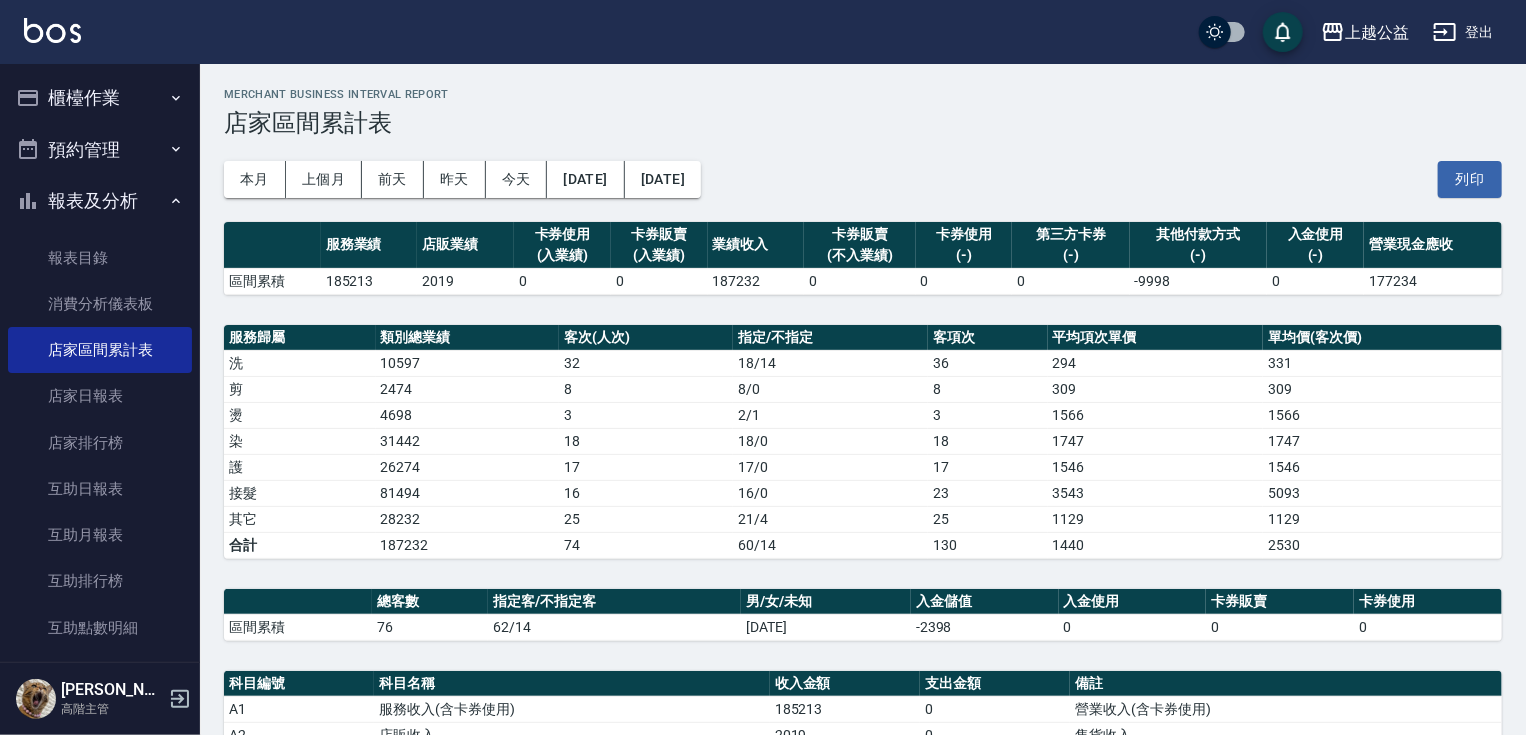 drag, startPoint x: 724, startPoint y: 665, endPoint x: 797, endPoint y: 379, distance: 295.16943 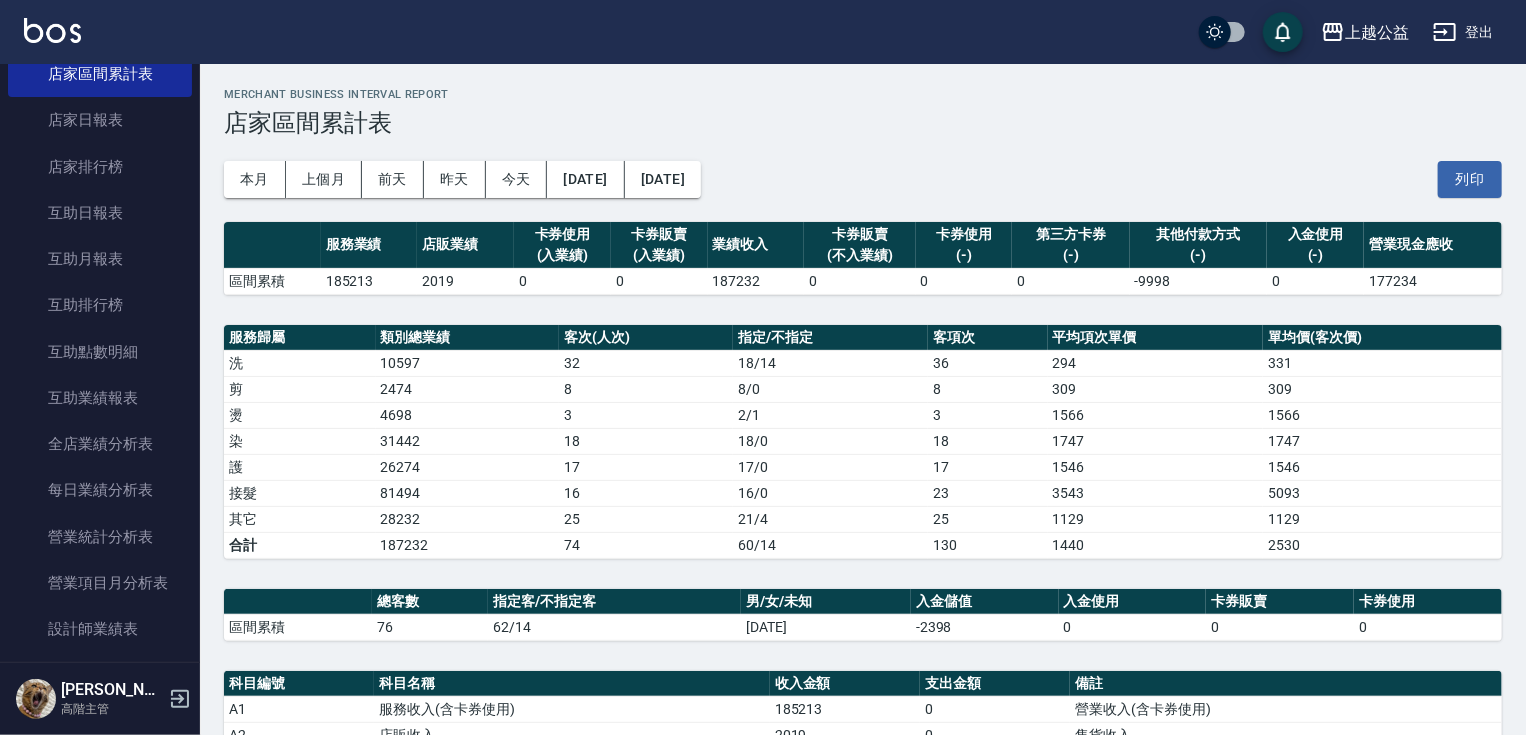 scroll, scrollTop: 0, scrollLeft: 0, axis: both 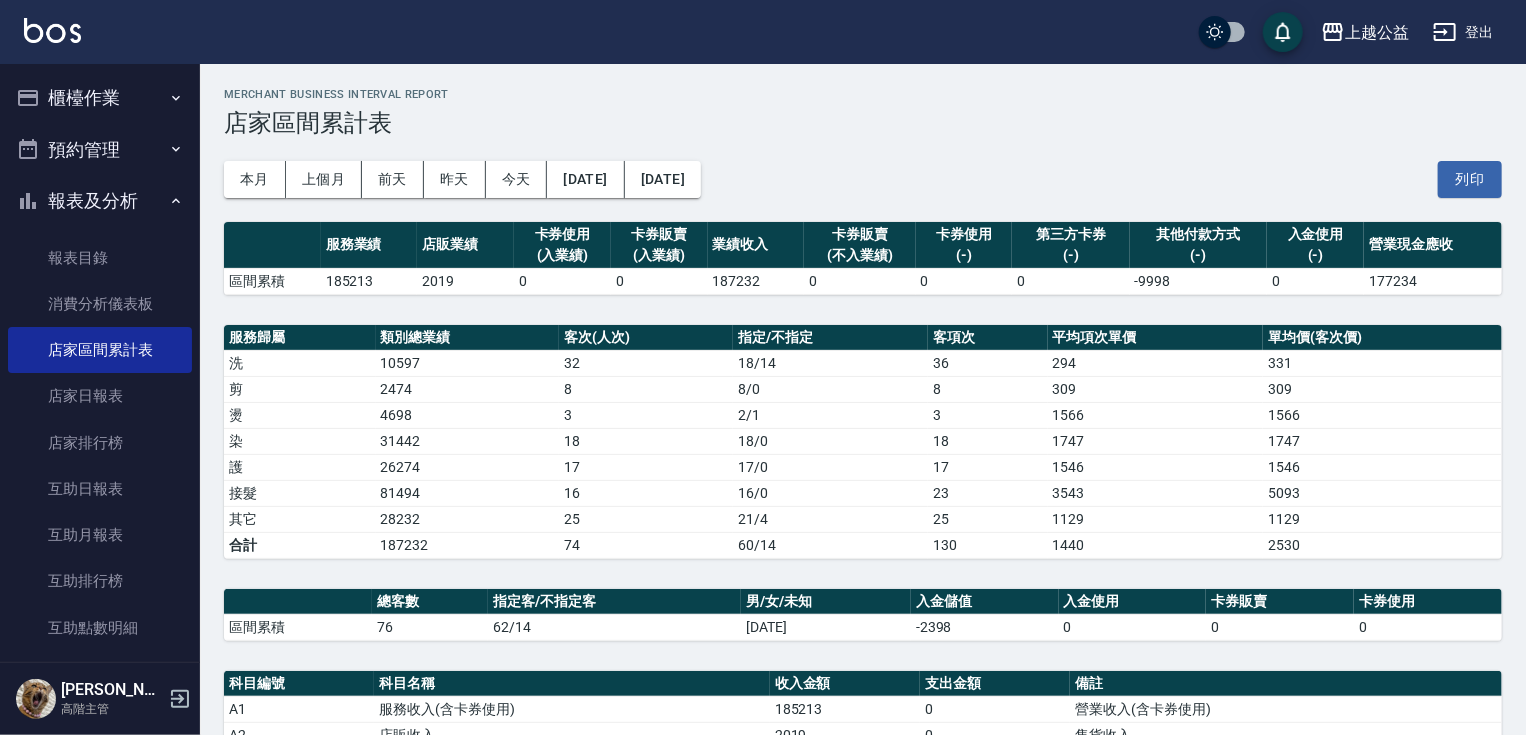 click on "櫃檯作業" at bounding box center [100, 98] 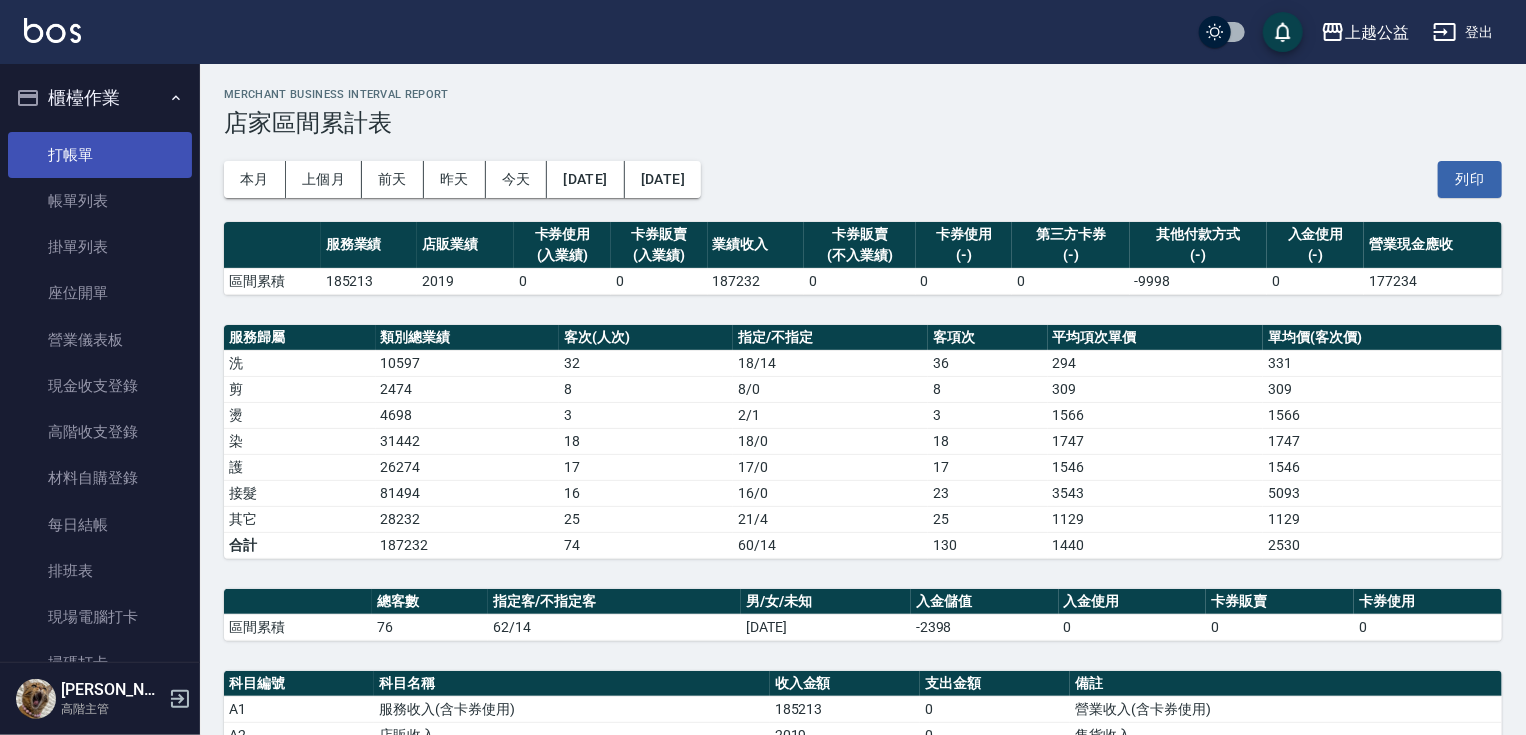 click on "打帳單" at bounding box center (100, 155) 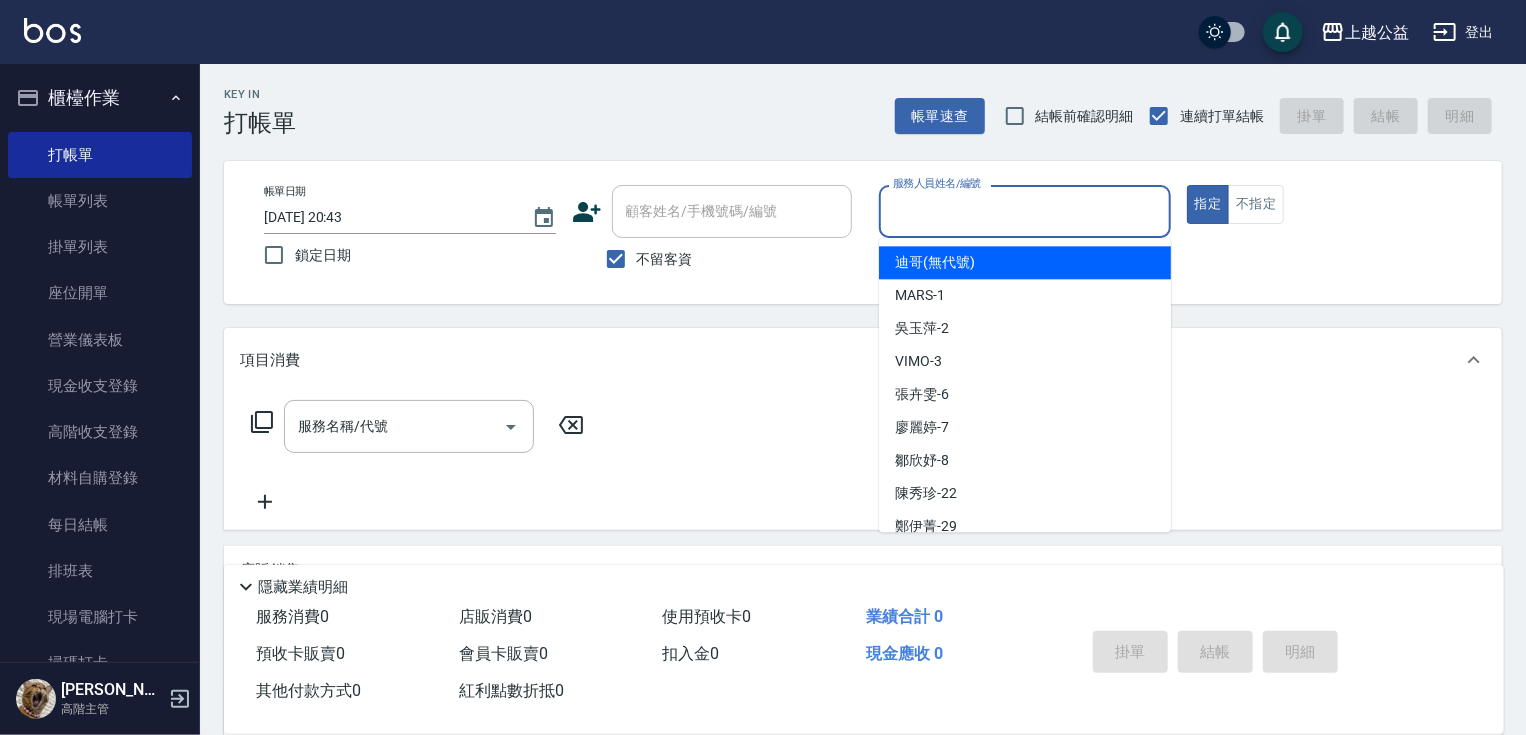click on "服務人員姓名/編號" at bounding box center (1025, 211) 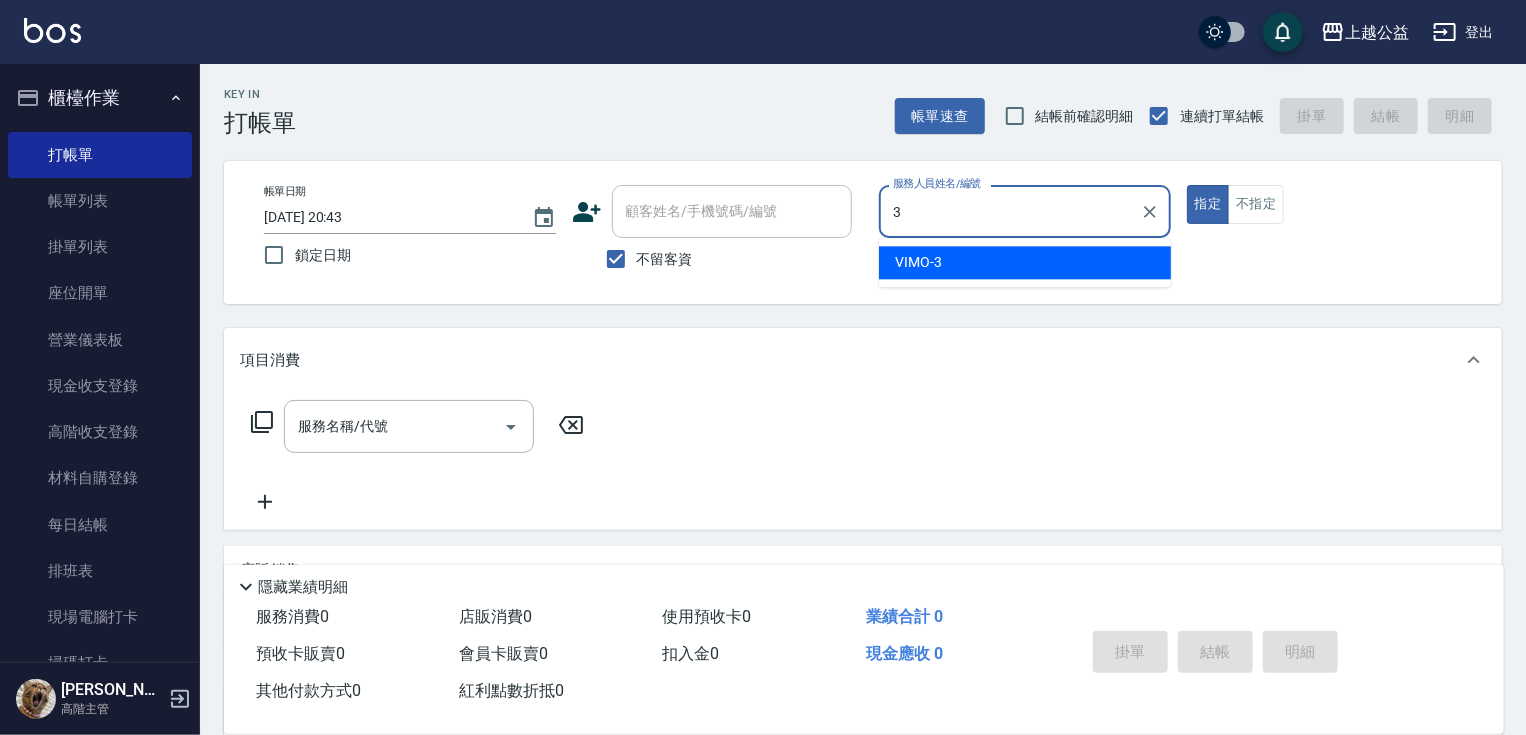 type on "VIMO-3" 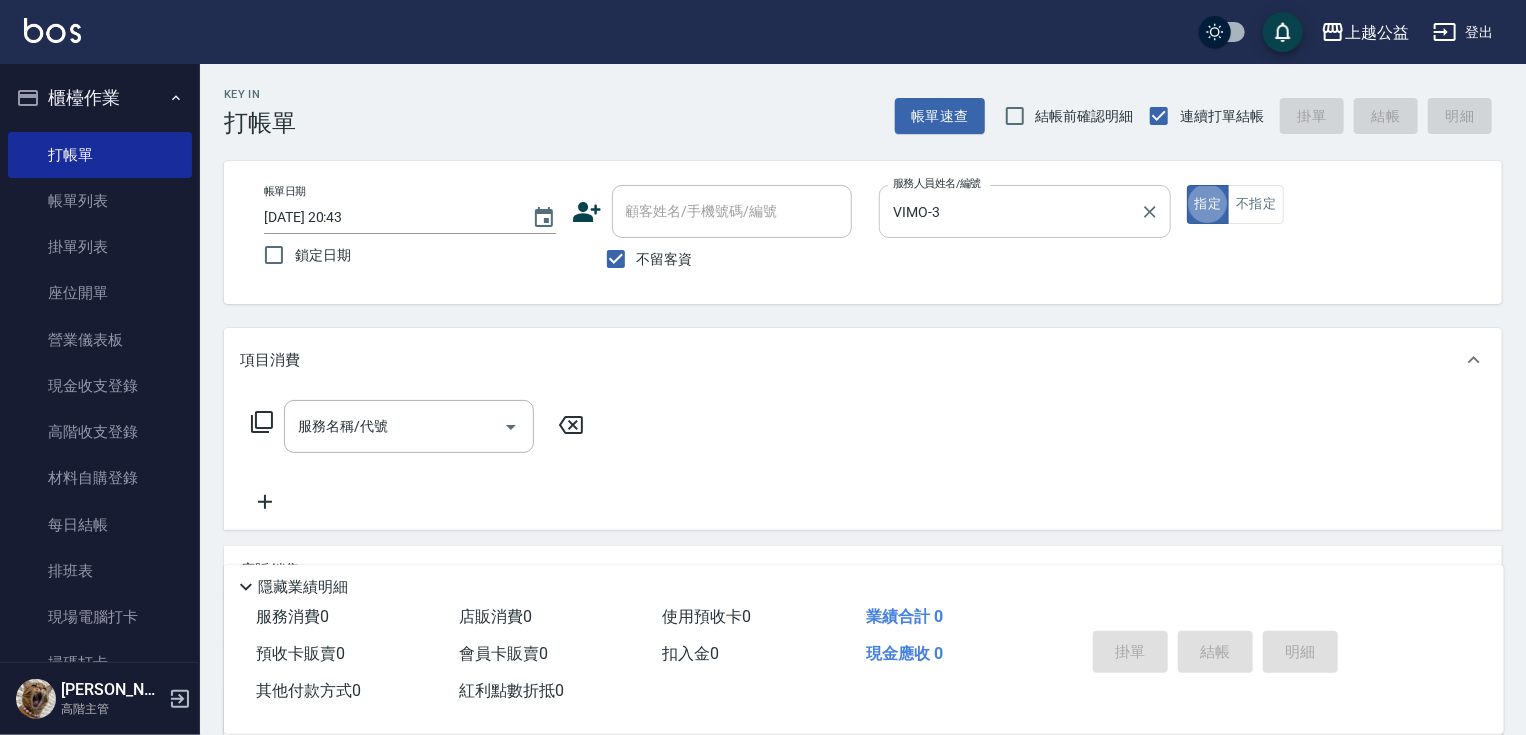 type on "true" 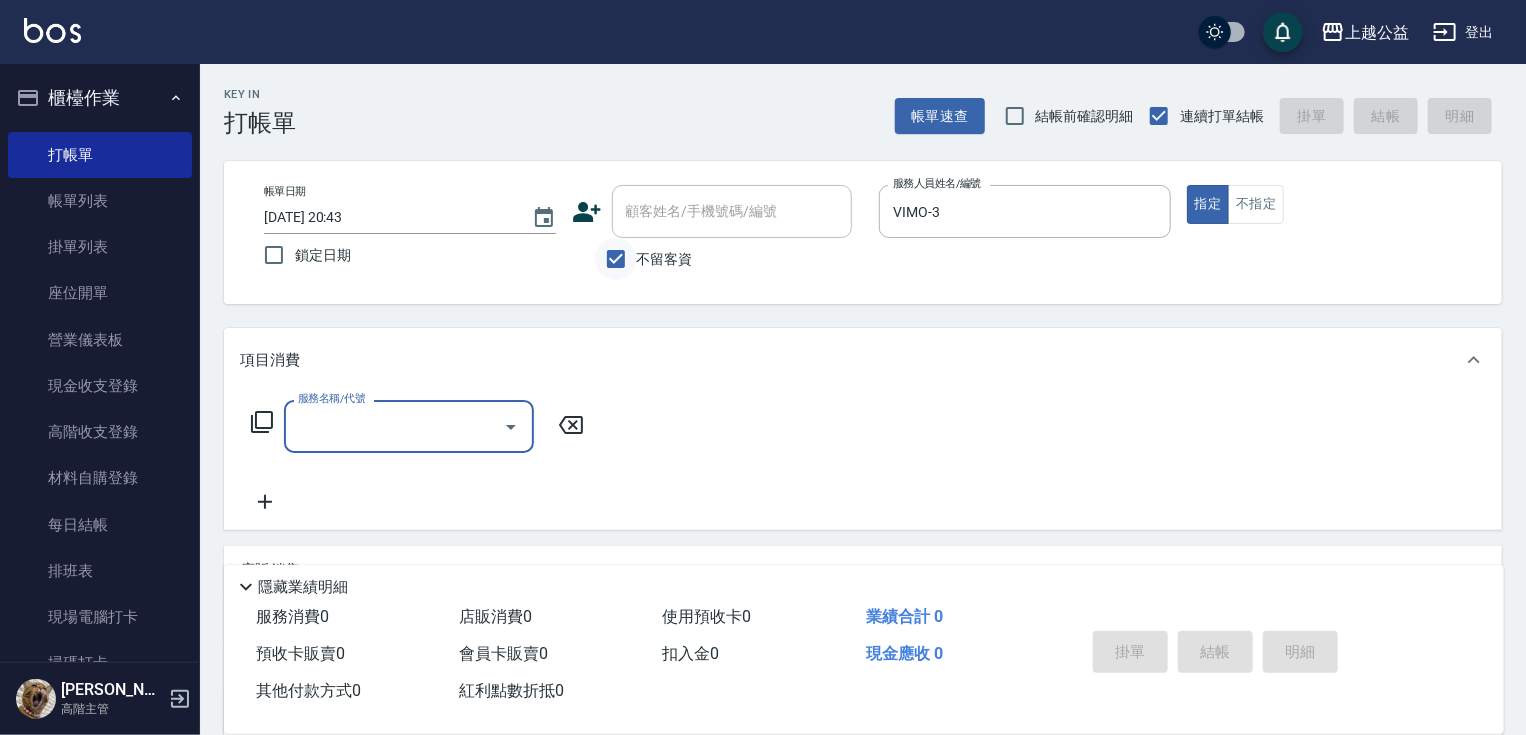 click on "不留客資" at bounding box center (616, 259) 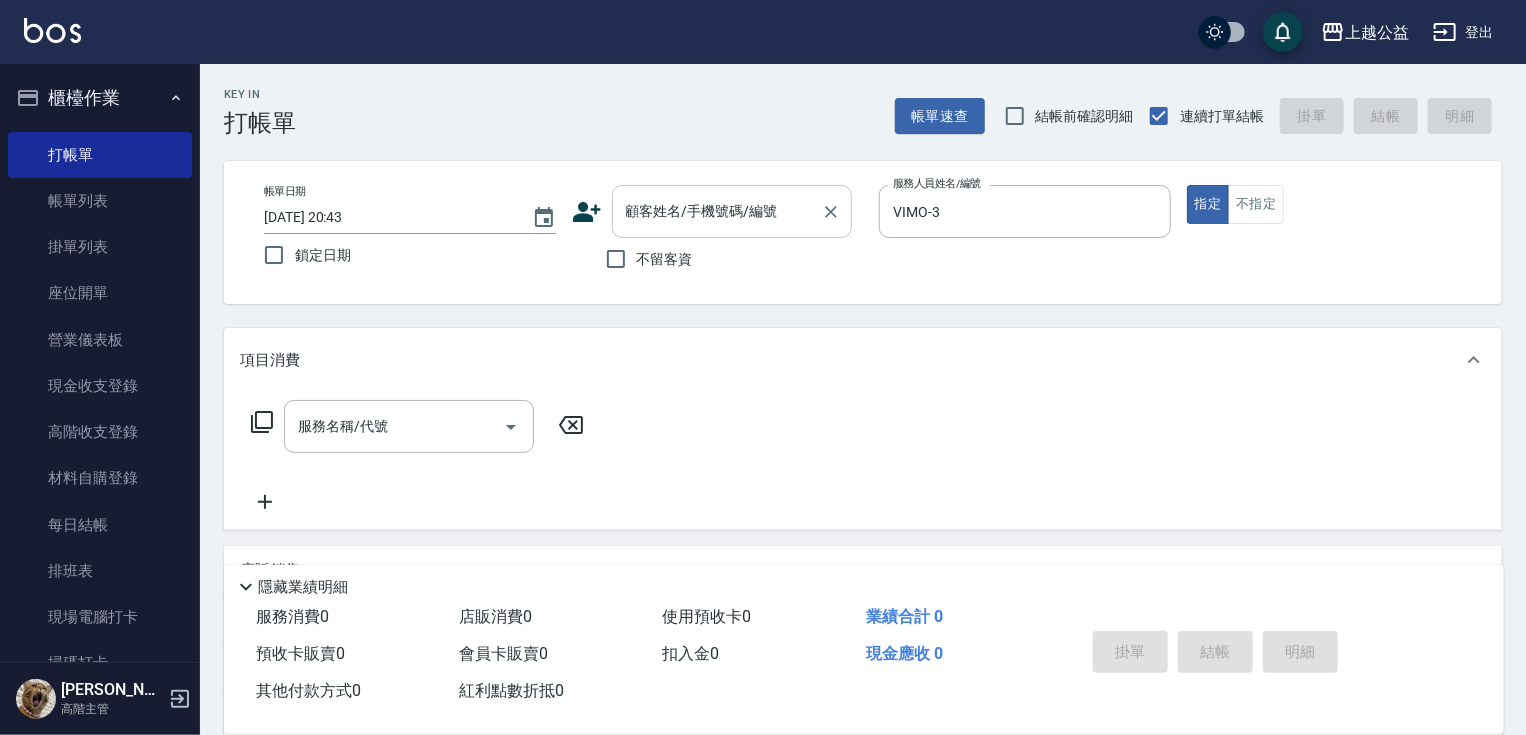 click on "顧客姓名/手機號碼/編號" at bounding box center (717, 211) 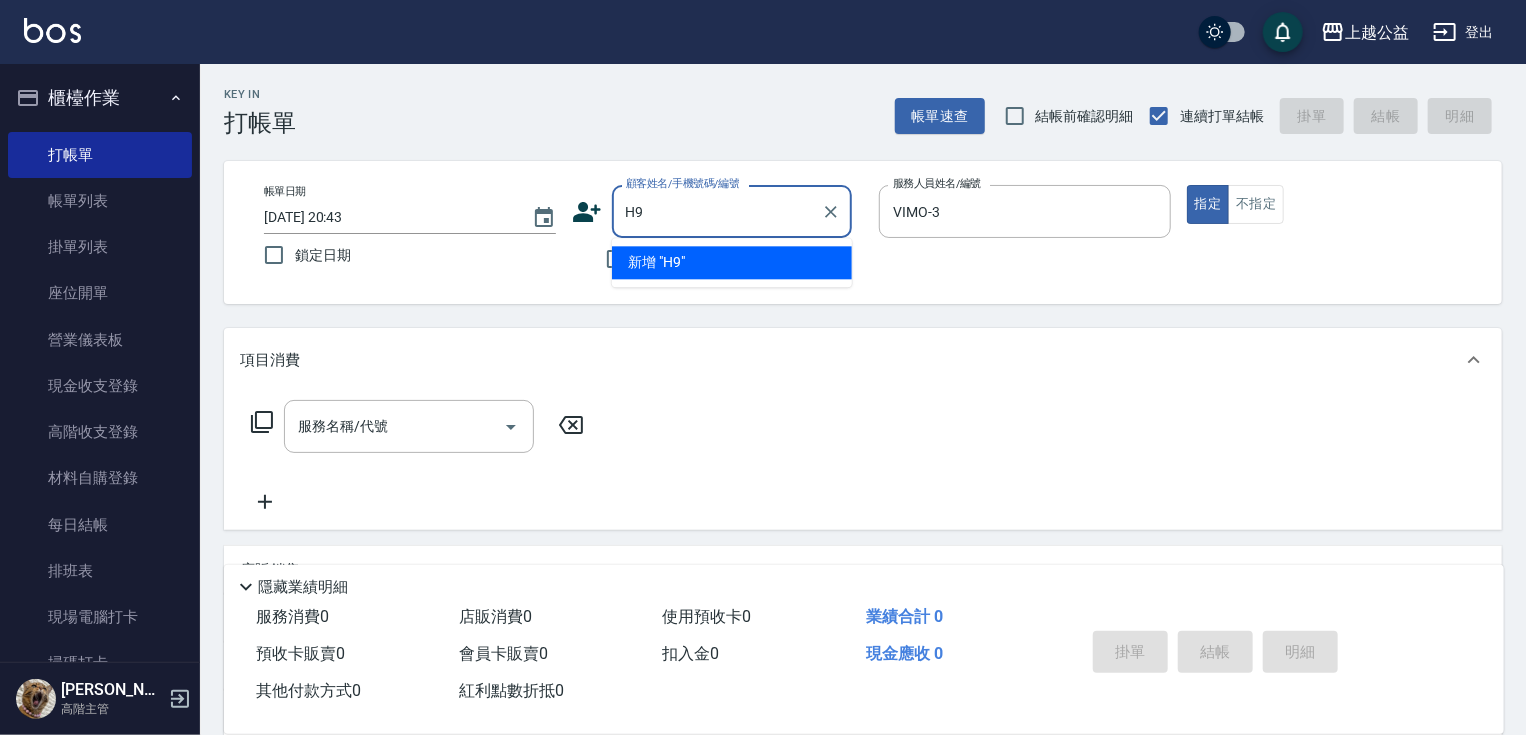 type on "H" 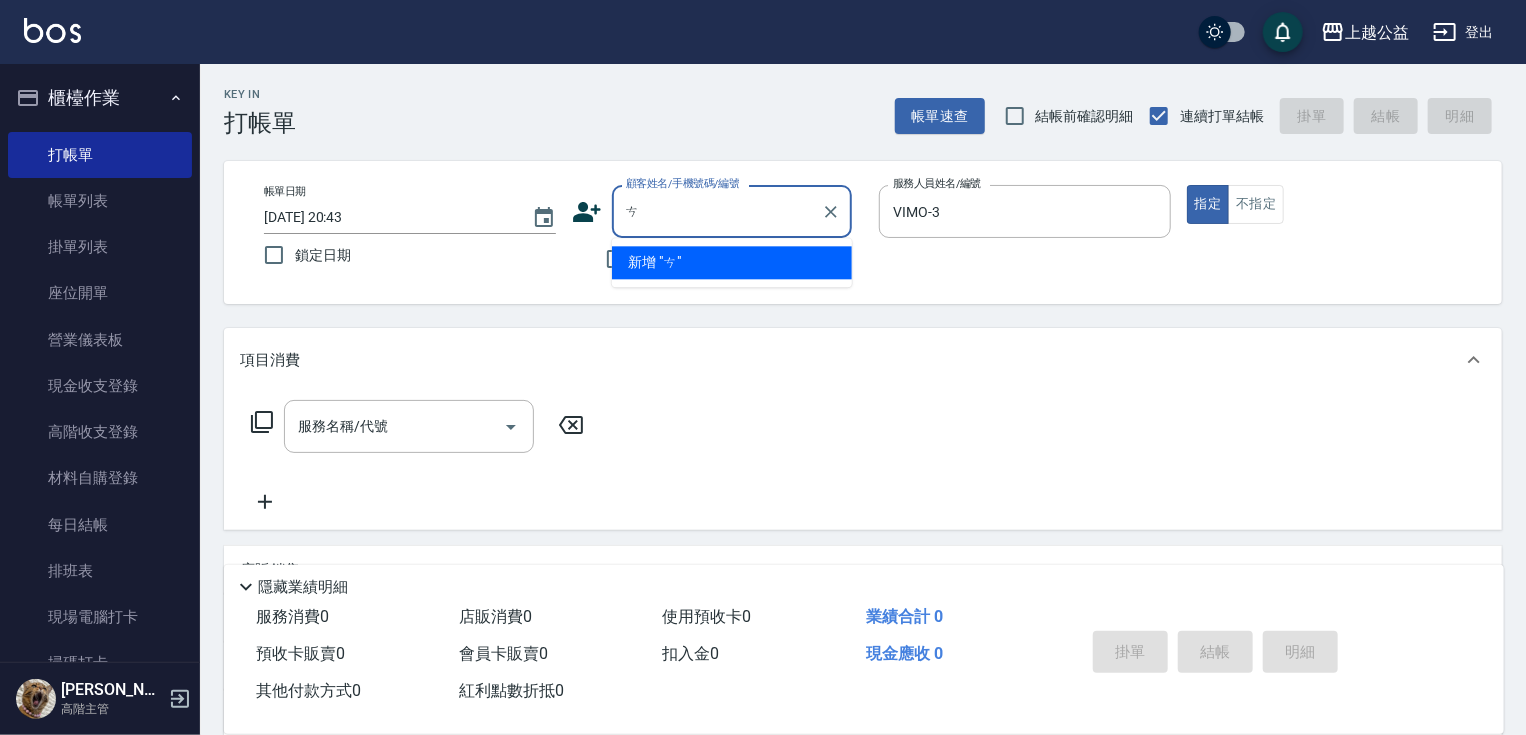 type on "次" 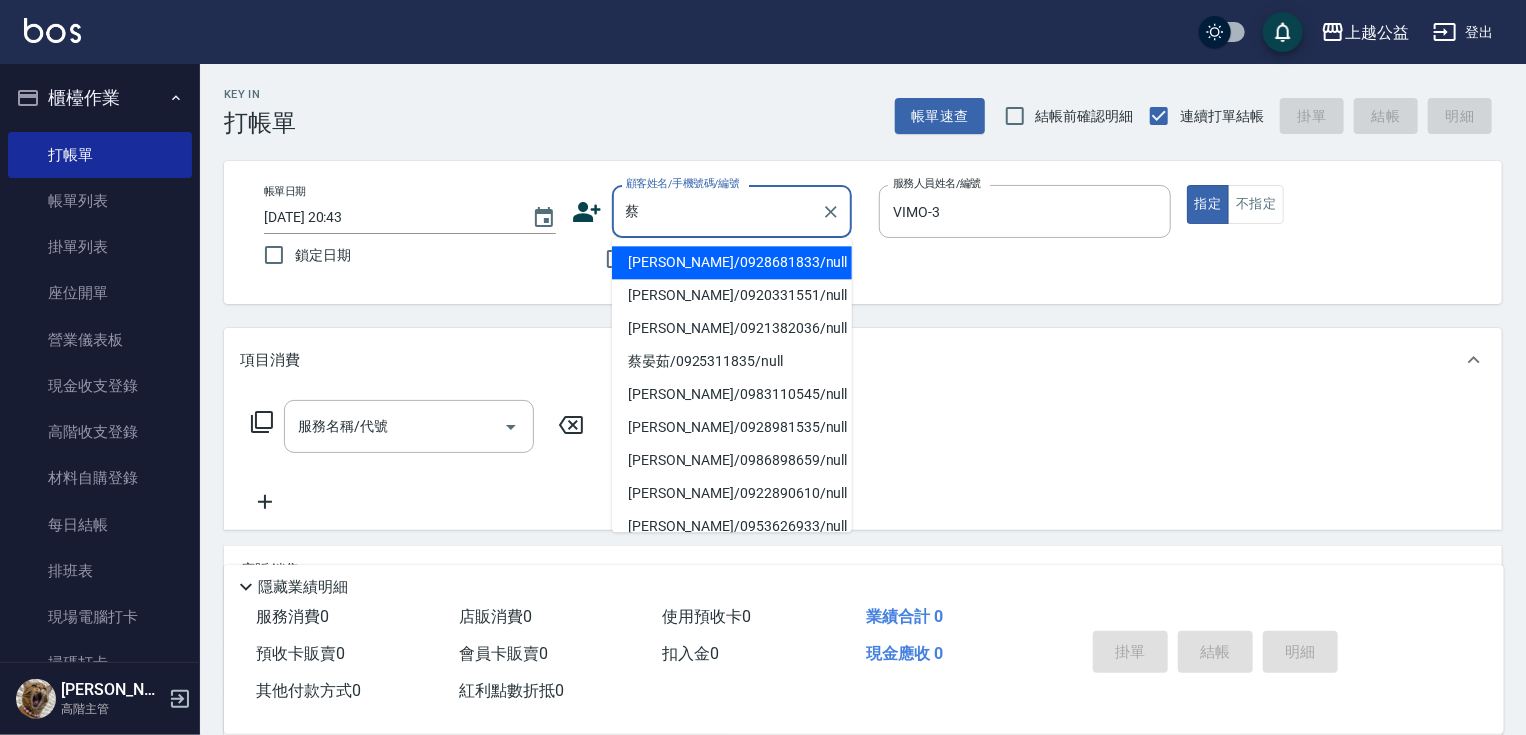 type on "[PERSON_NAME]/0928681833/null" 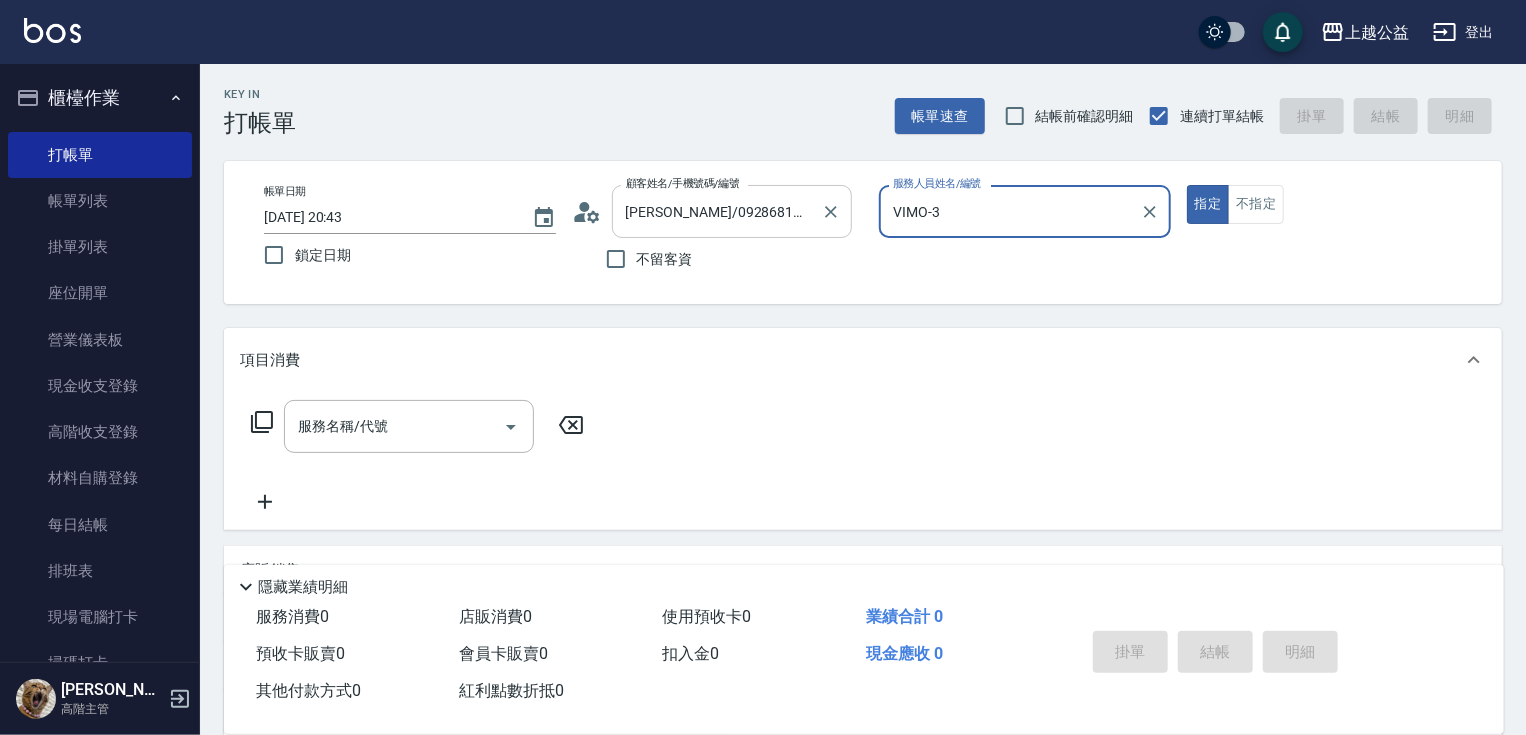 click on "指定" at bounding box center (1208, 204) 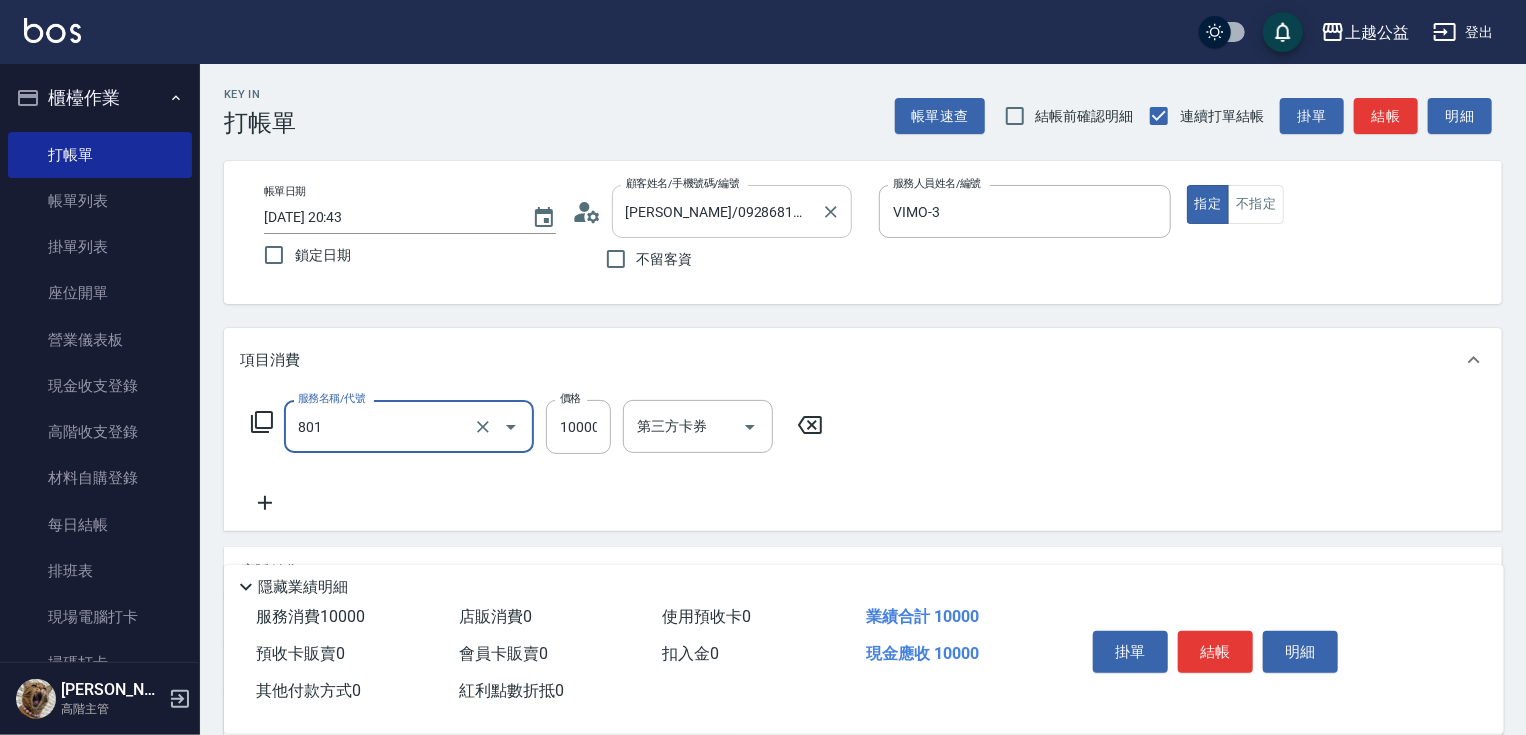 type on "頂級豪華OVC1(801)" 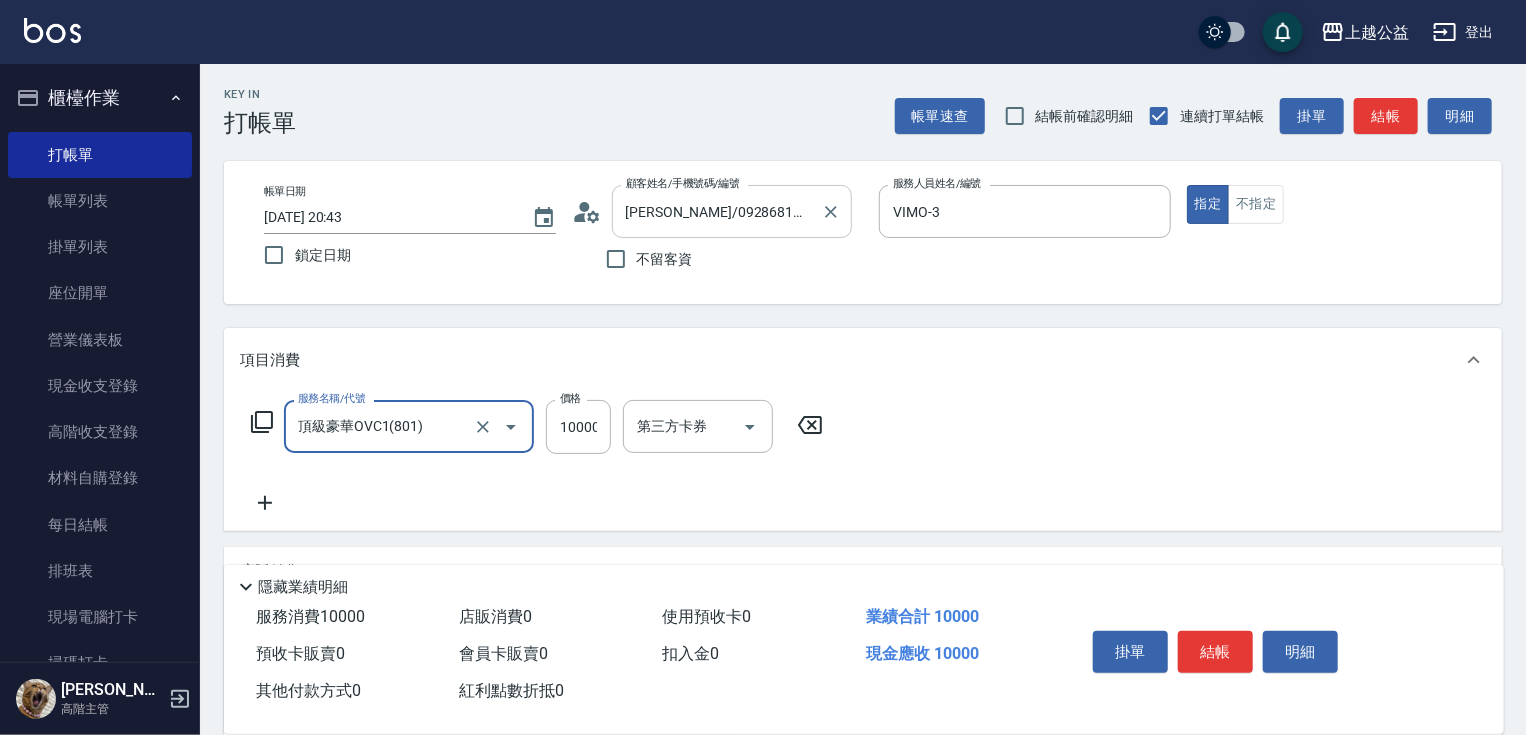 scroll, scrollTop: 0, scrollLeft: 2, axis: horizontal 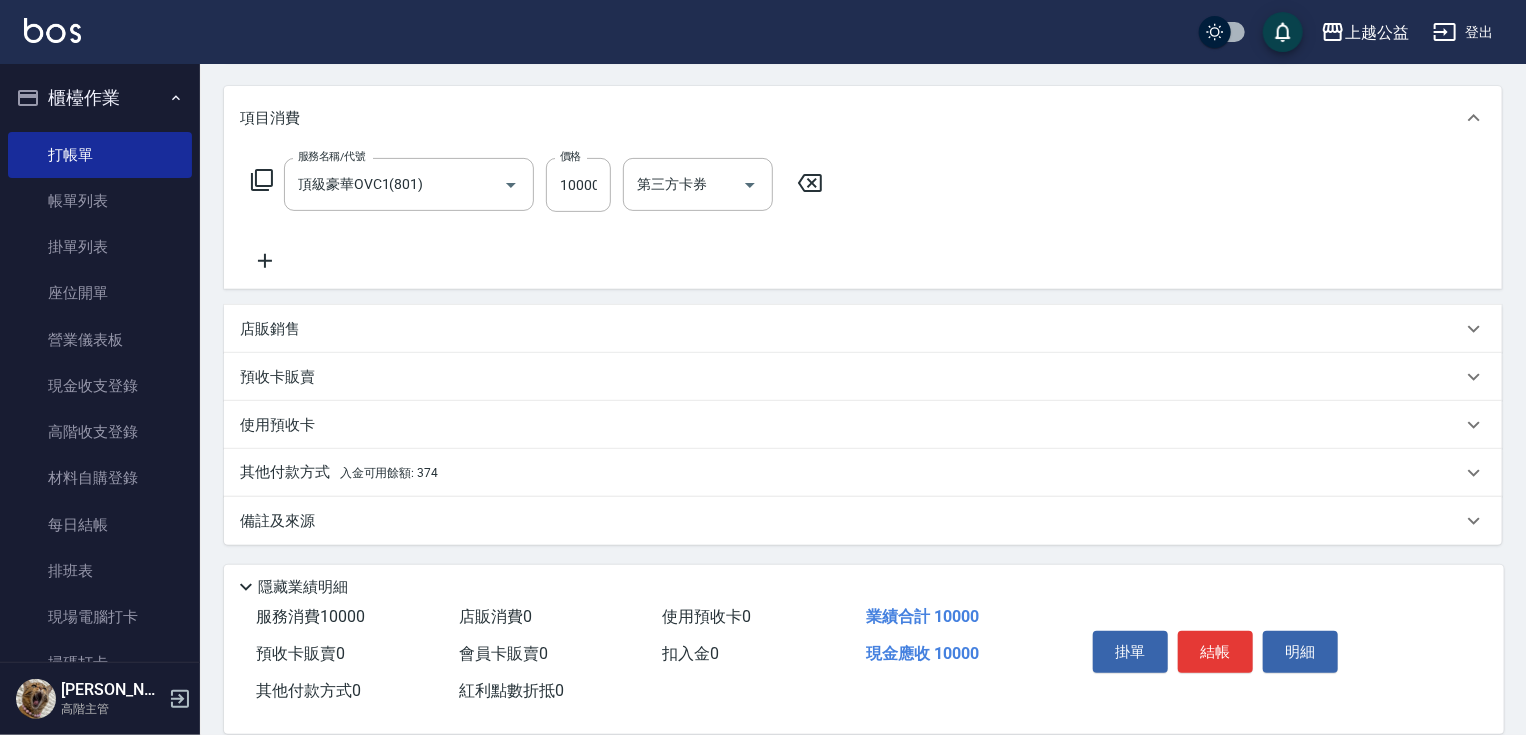 drag, startPoint x: 624, startPoint y: 585, endPoint x: 624, endPoint y: 624, distance: 39 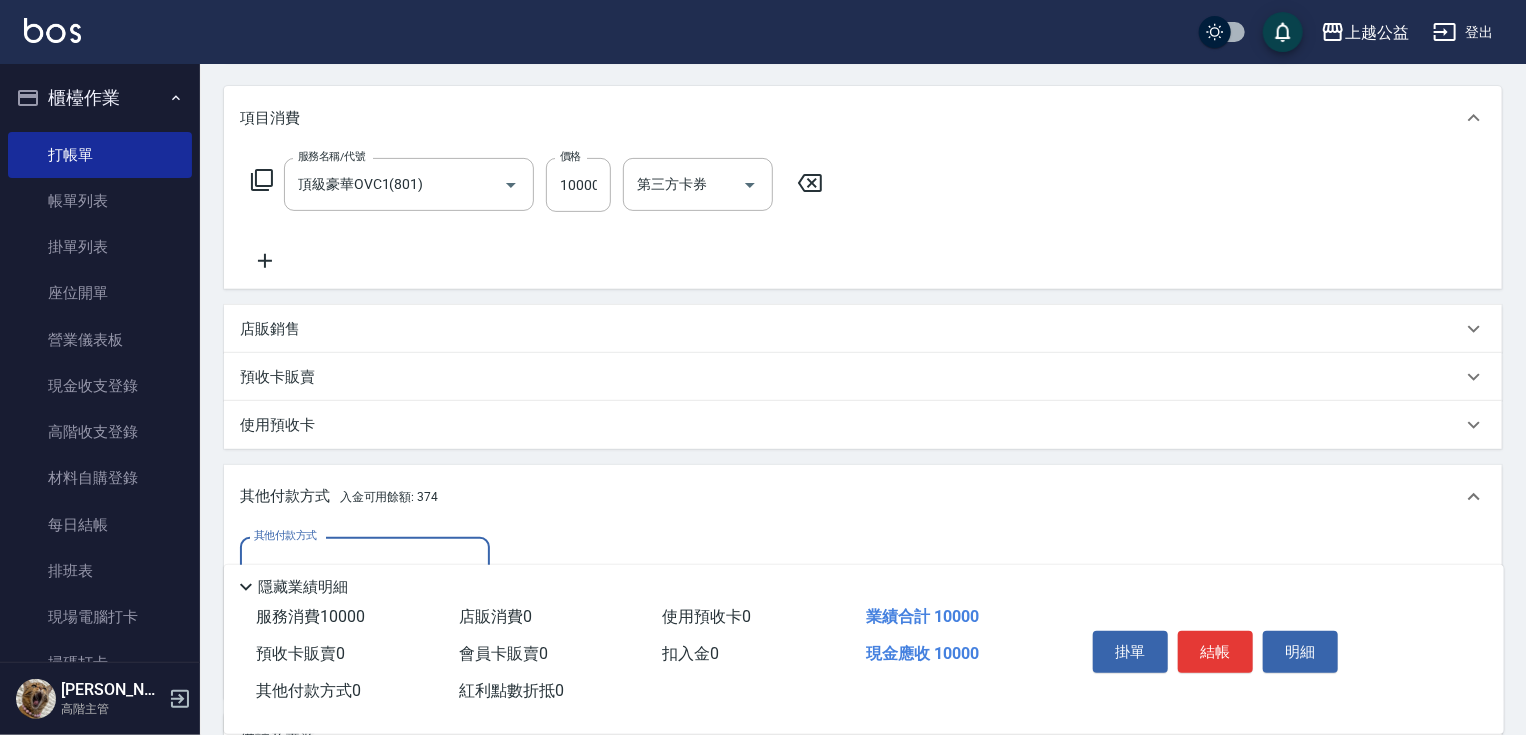 scroll, scrollTop: 0, scrollLeft: 0, axis: both 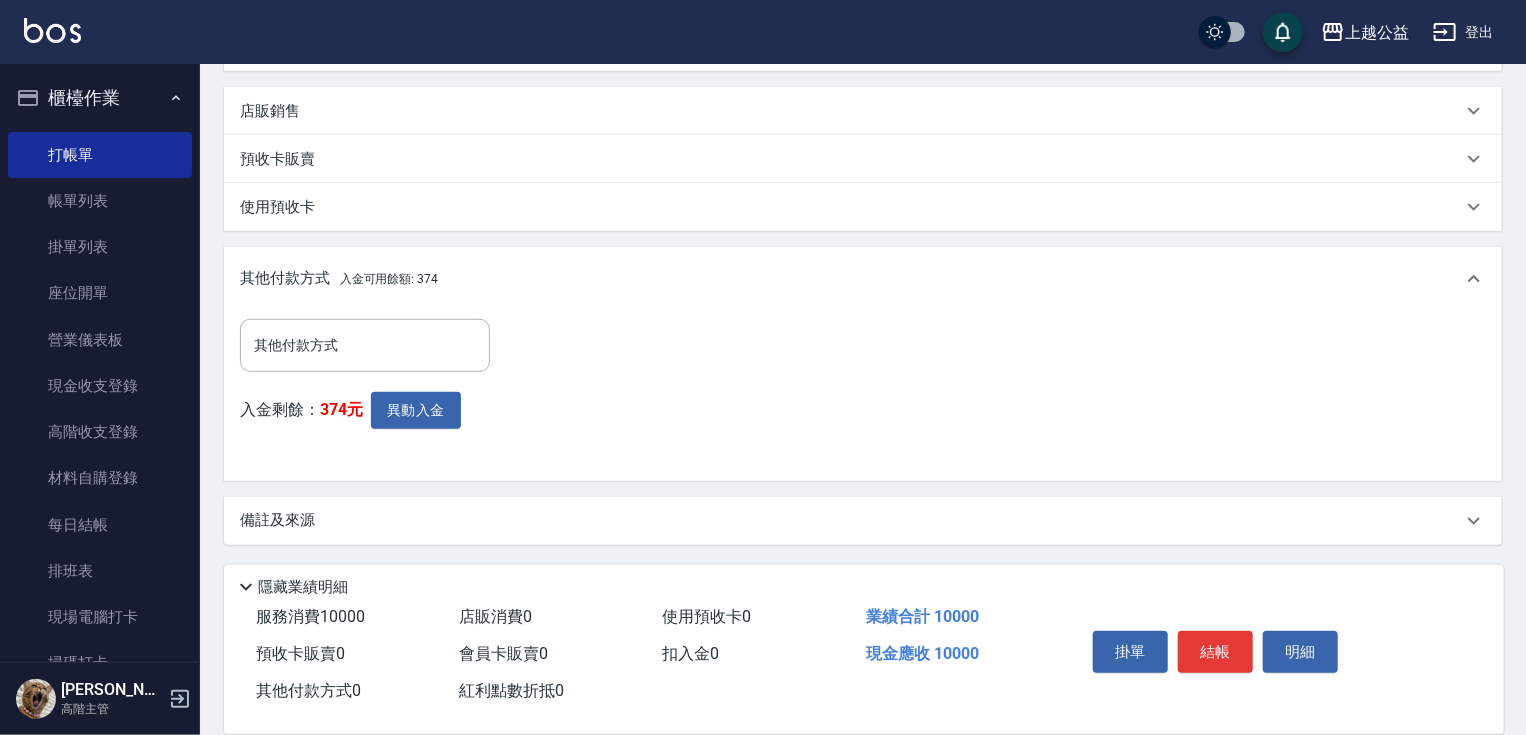 drag, startPoint x: 627, startPoint y: 354, endPoint x: 692, endPoint y: 539, distance: 196.08672 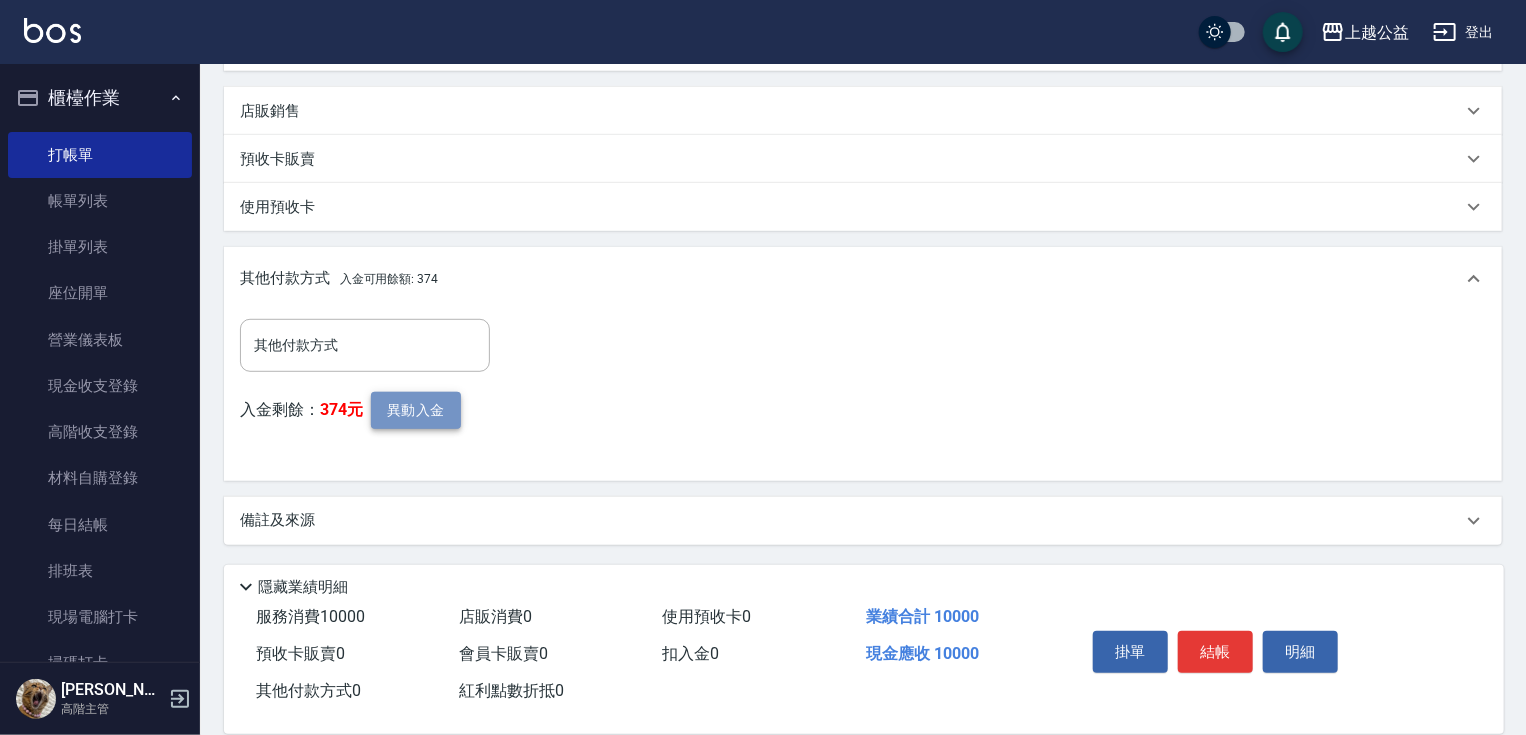 click on "異動入金" at bounding box center (416, 410) 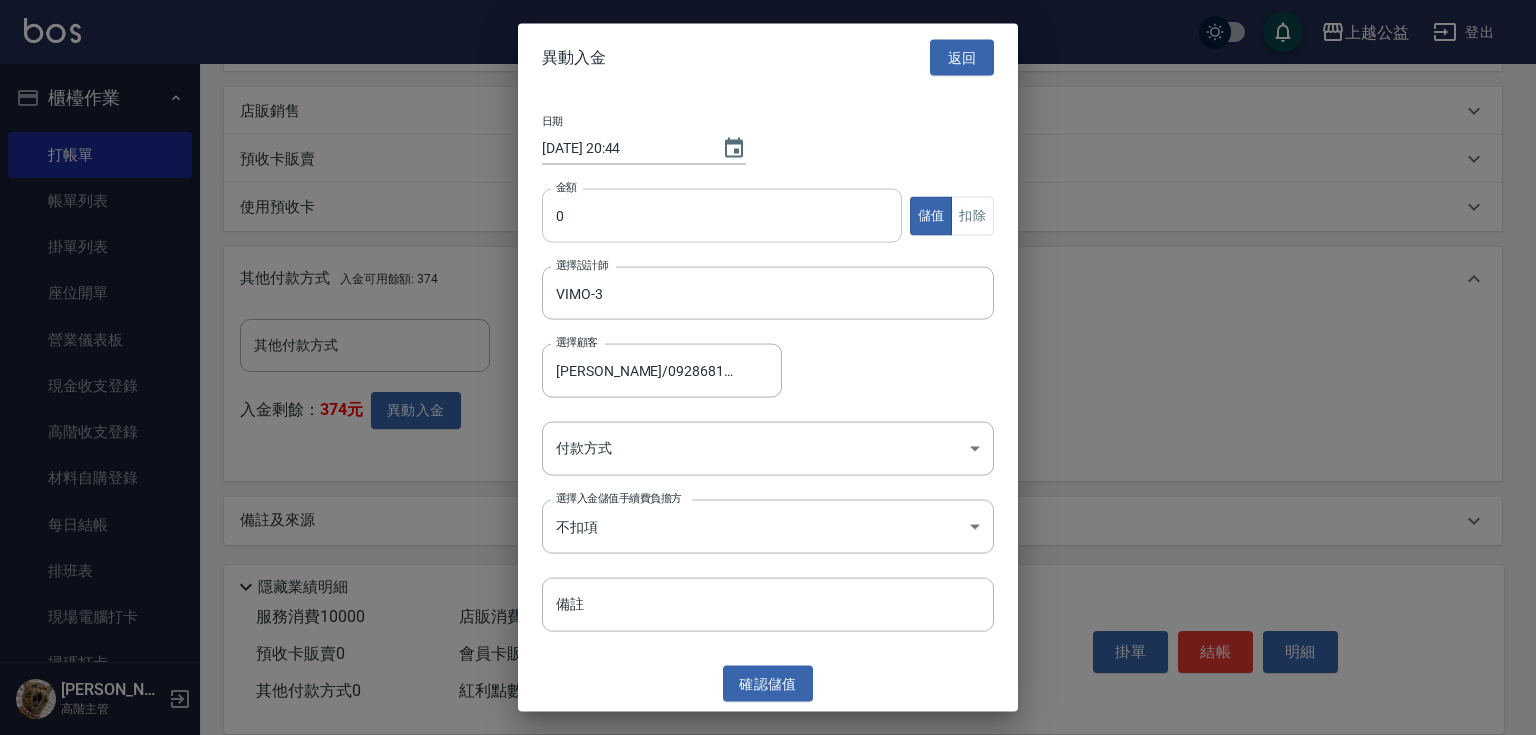 click on "0" at bounding box center [722, 216] 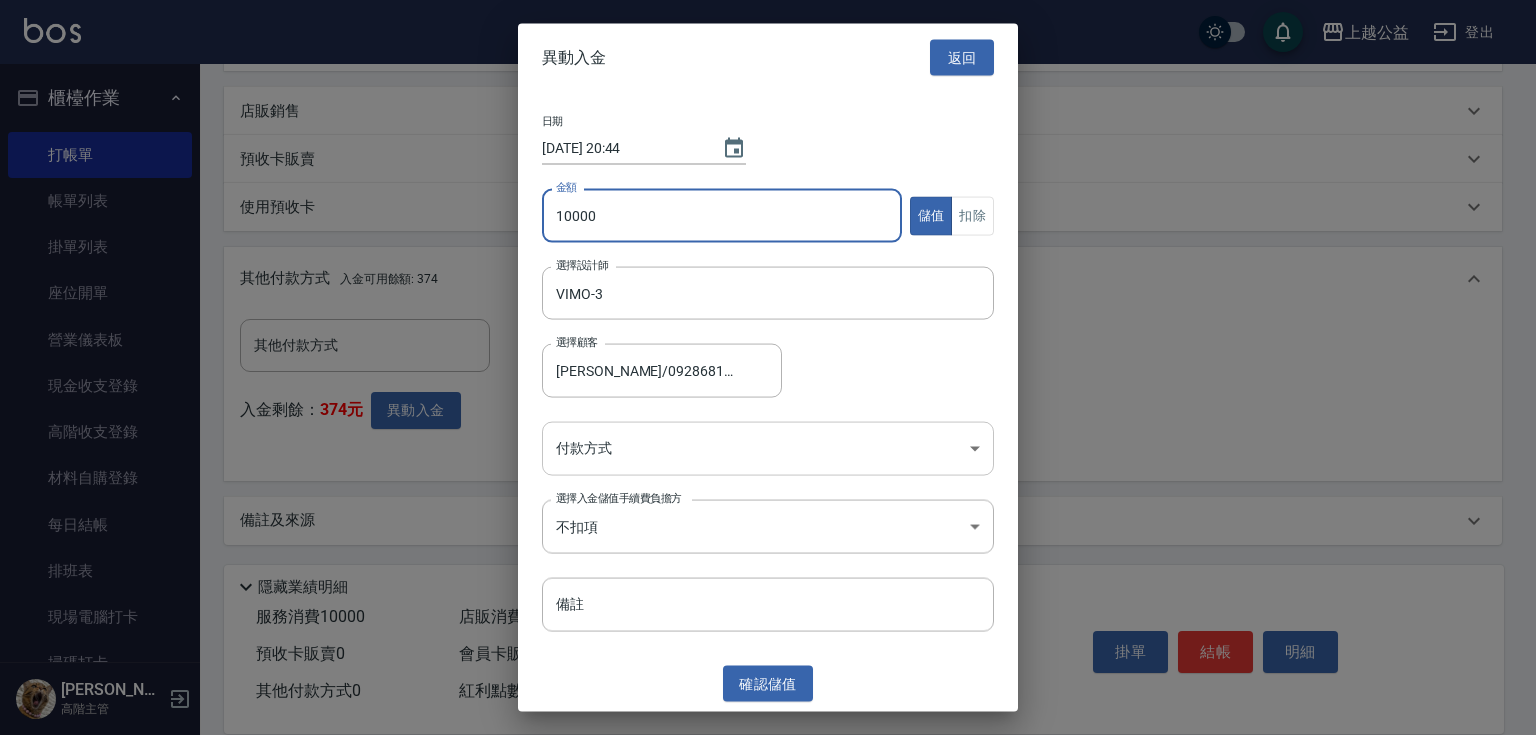 type on "10000" 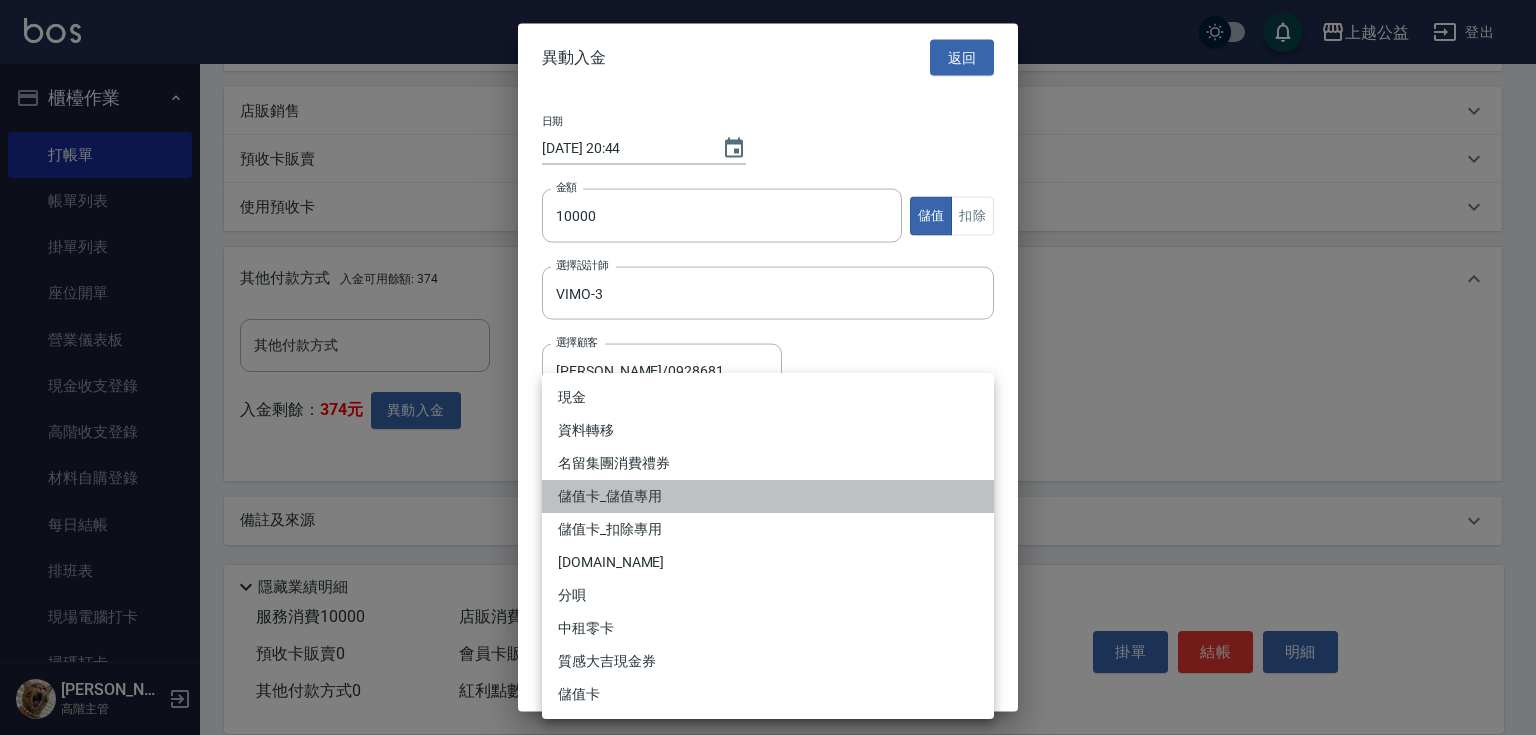 click on "儲值卡_儲值專用" at bounding box center (768, 496) 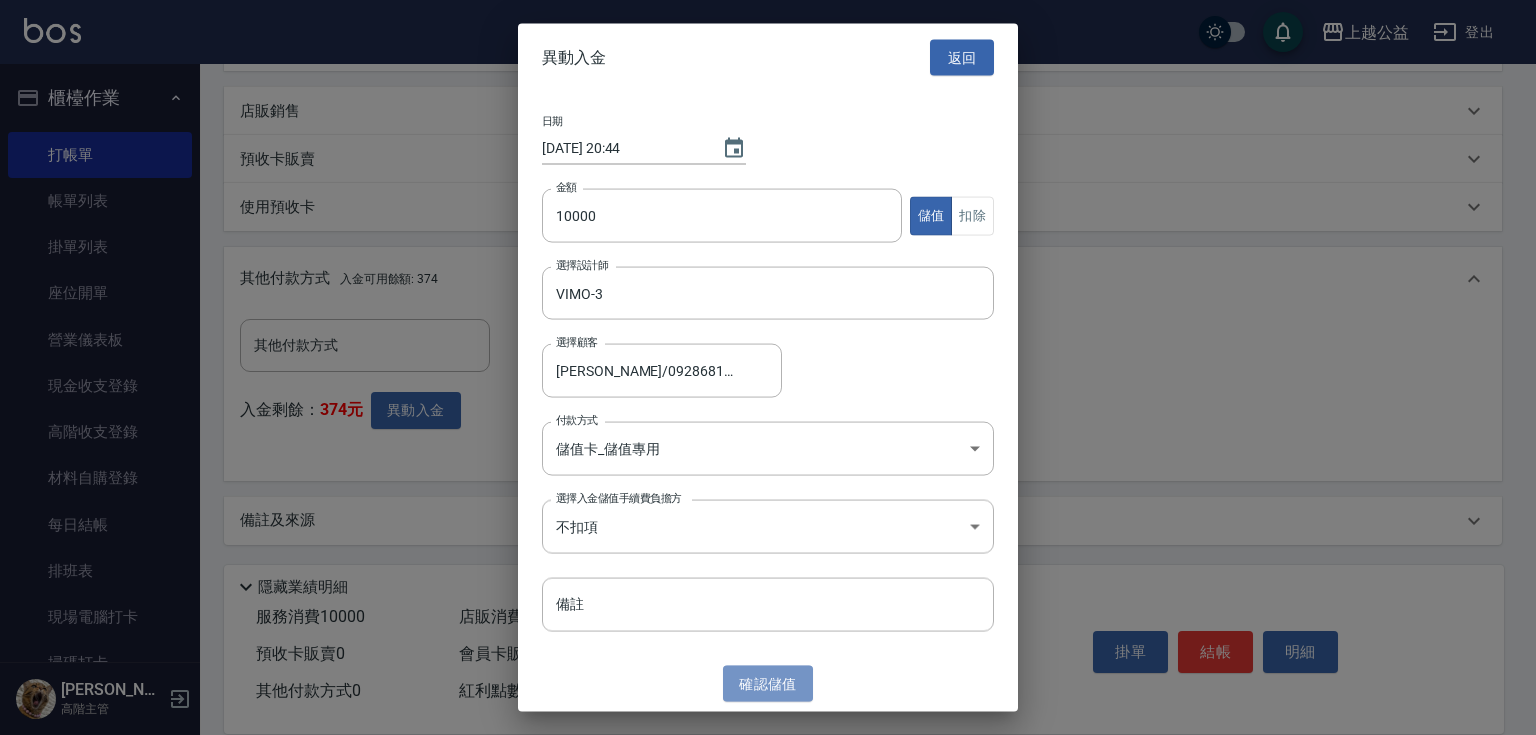 click on "確認 儲值" at bounding box center (768, 683) 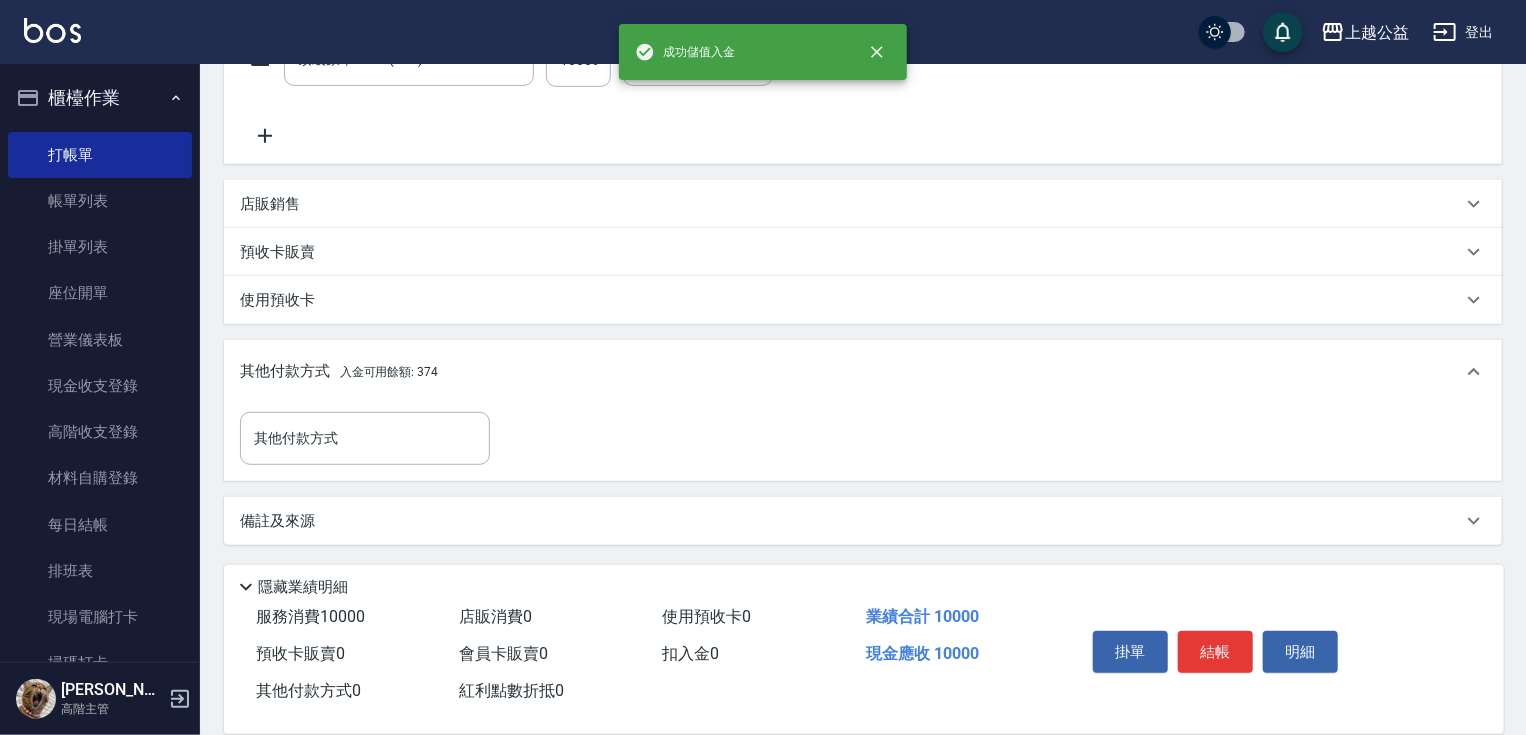 scroll, scrollTop: 460, scrollLeft: 0, axis: vertical 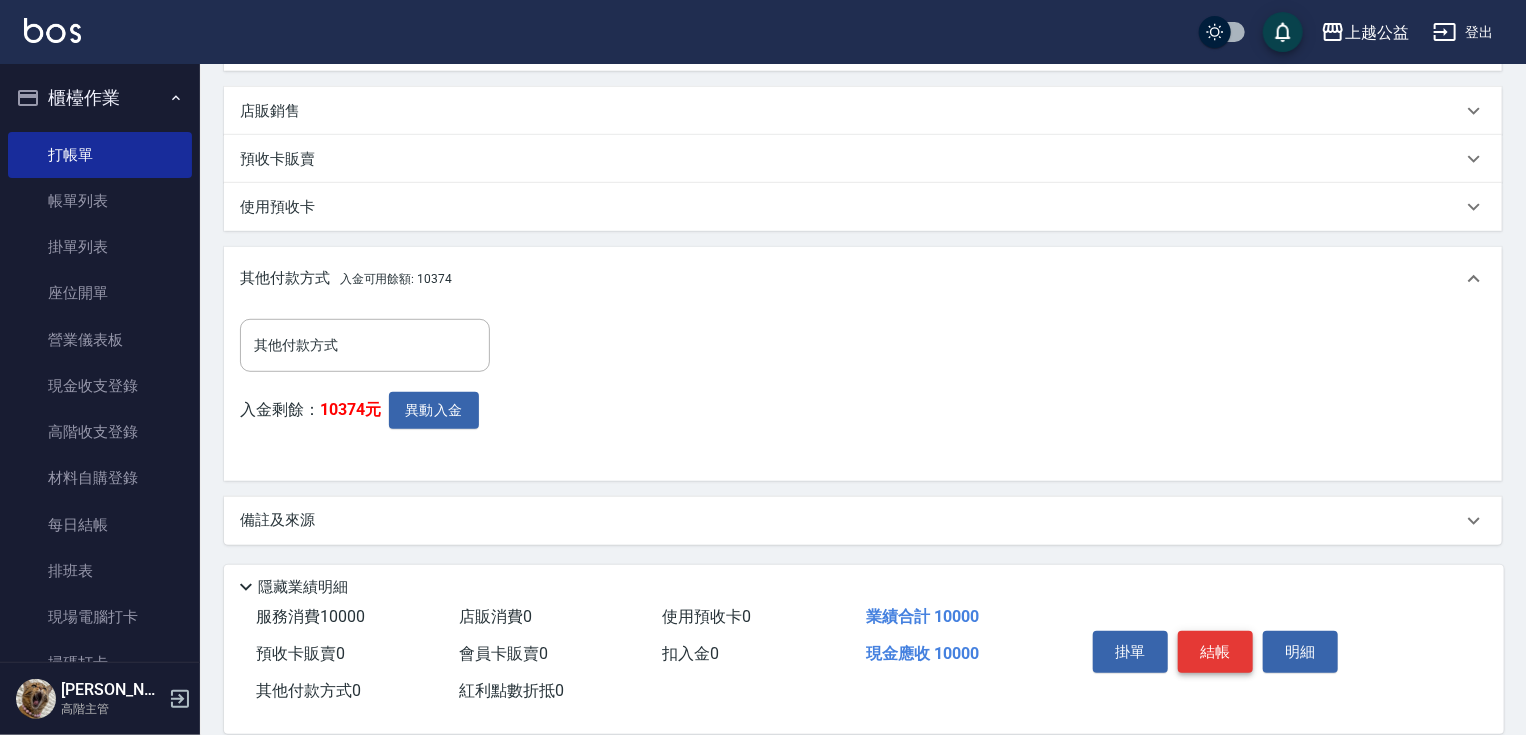 click on "結帳" at bounding box center (1215, 652) 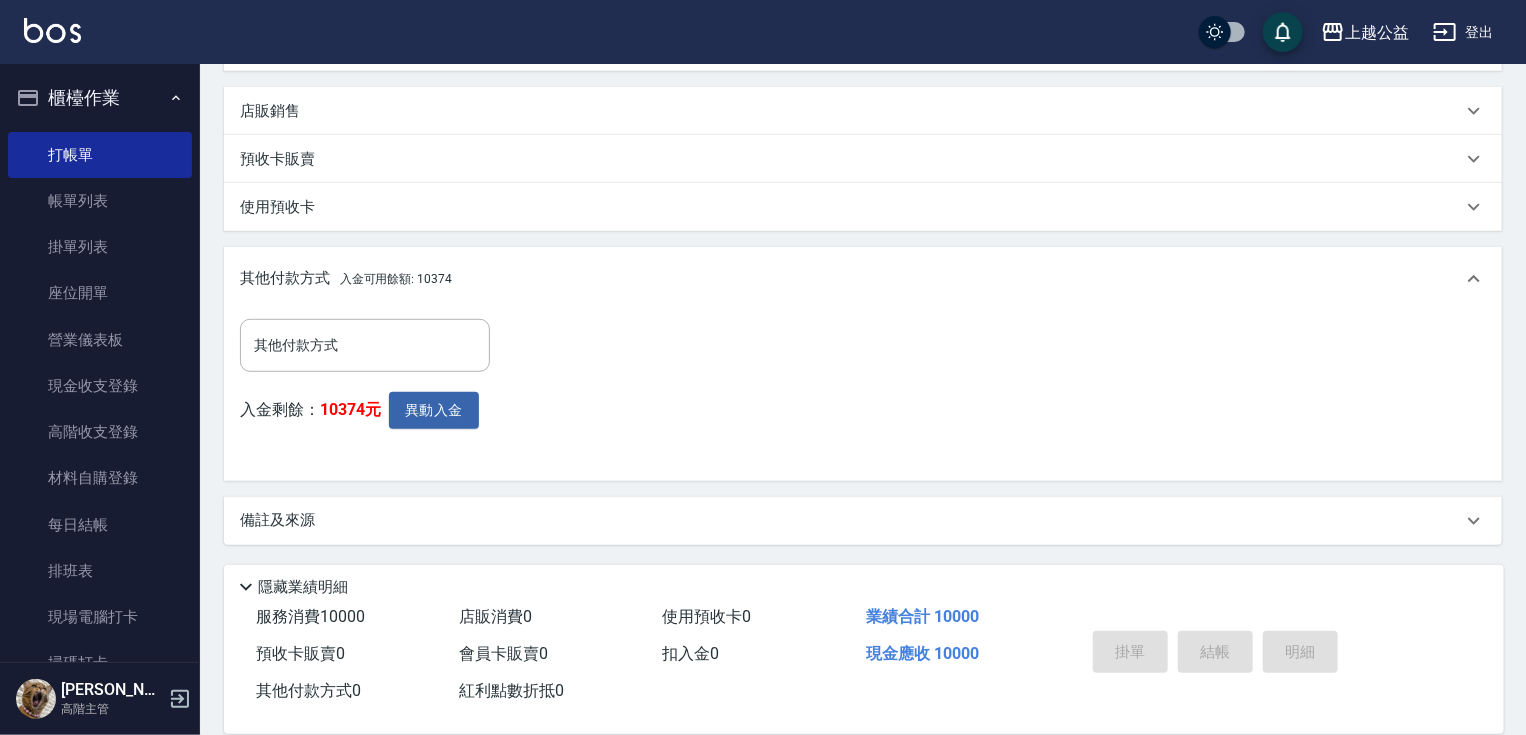 type on "[DATE] 20:45" 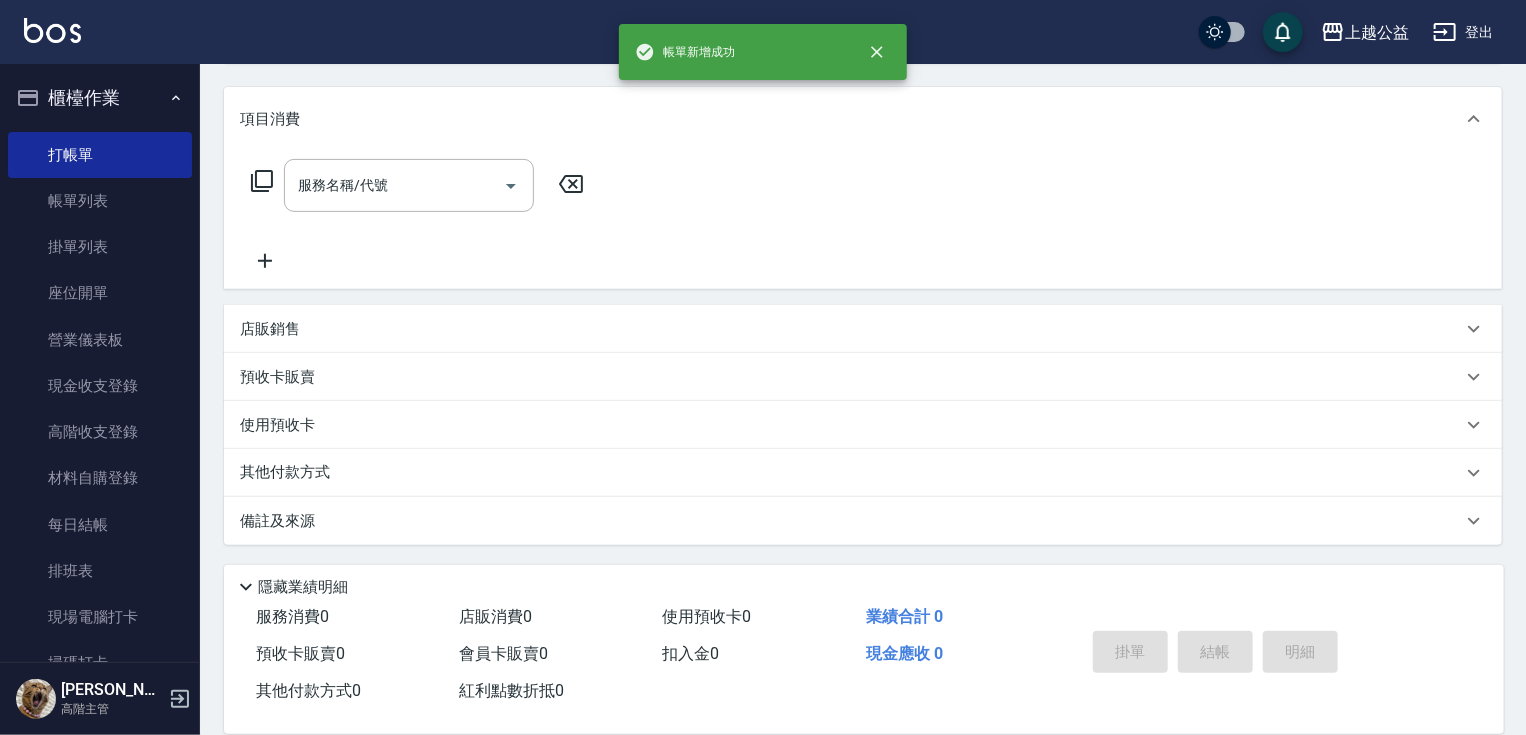 scroll, scrollTop: 0, scrollLeft: 0, axis: both 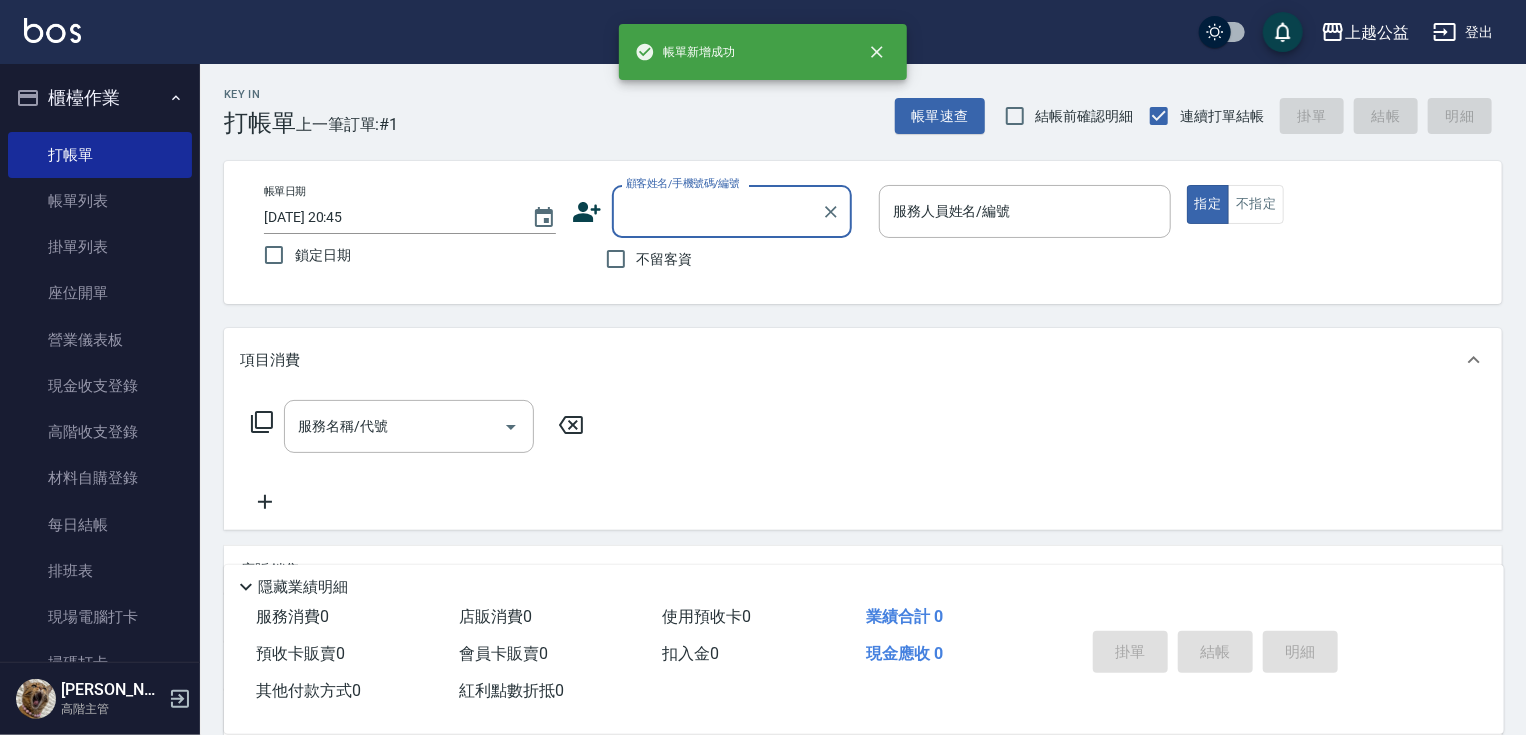 click on "不留客資" at bounding box center [644, 259] 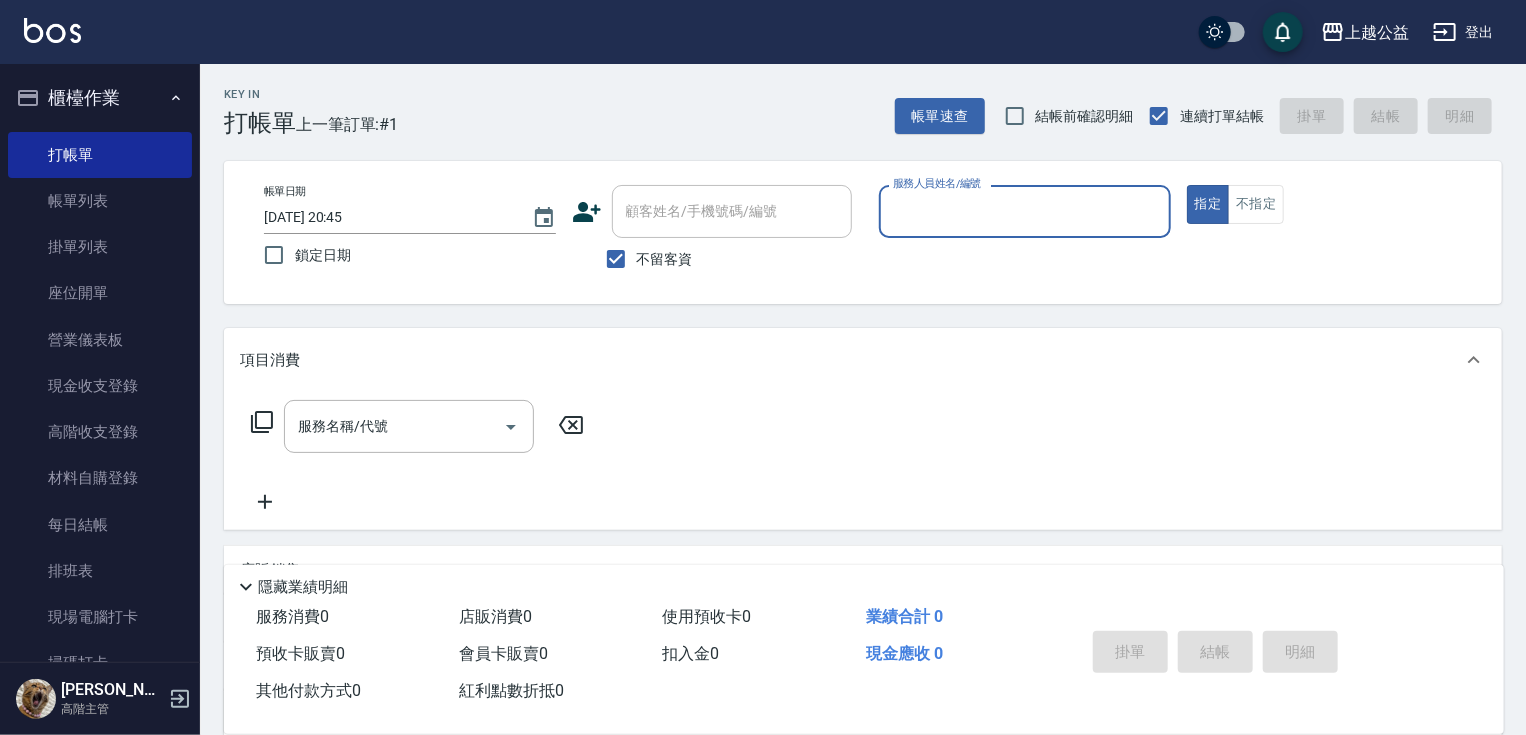 click on "服務人員姓名/編號" at bounding box center [1025, 211] 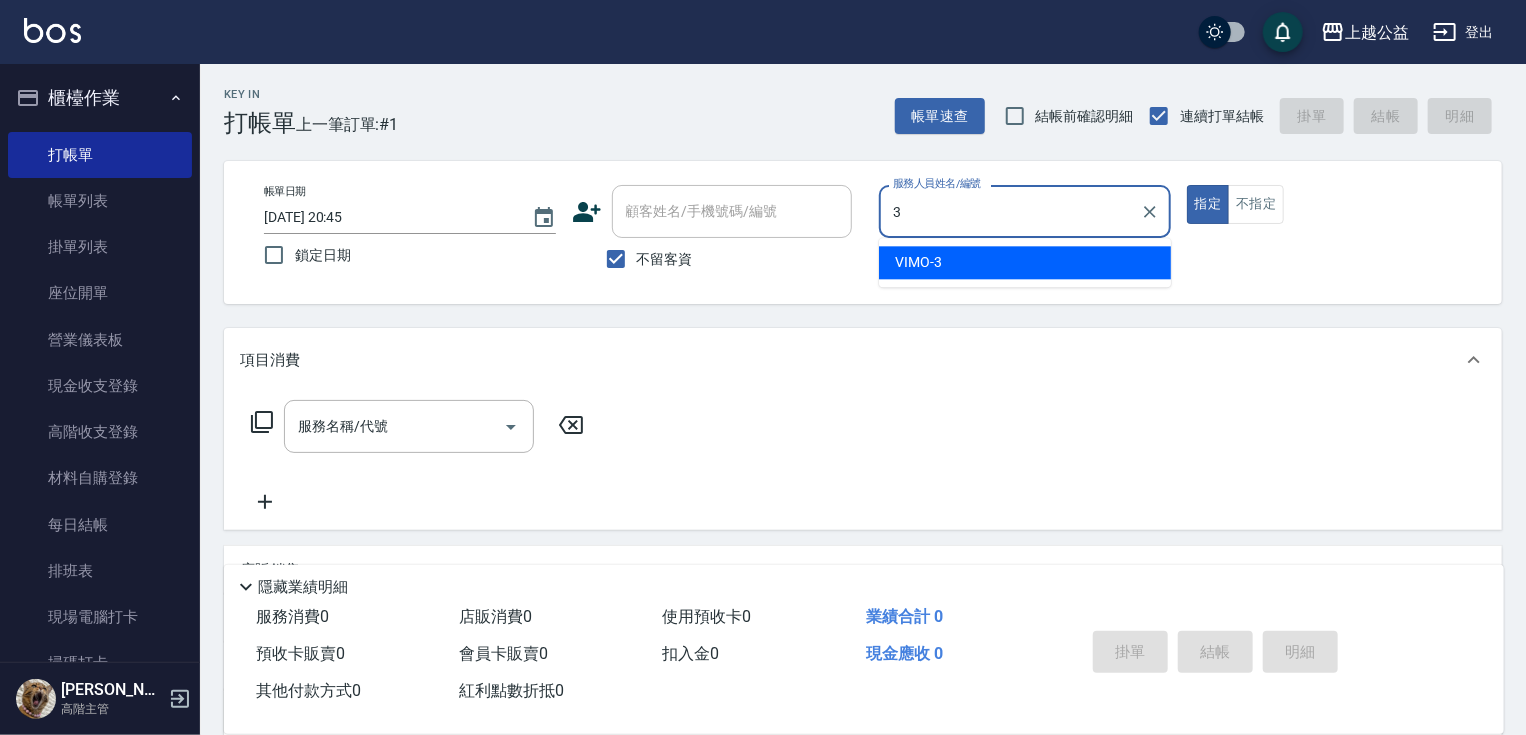type on "VIMO-3" 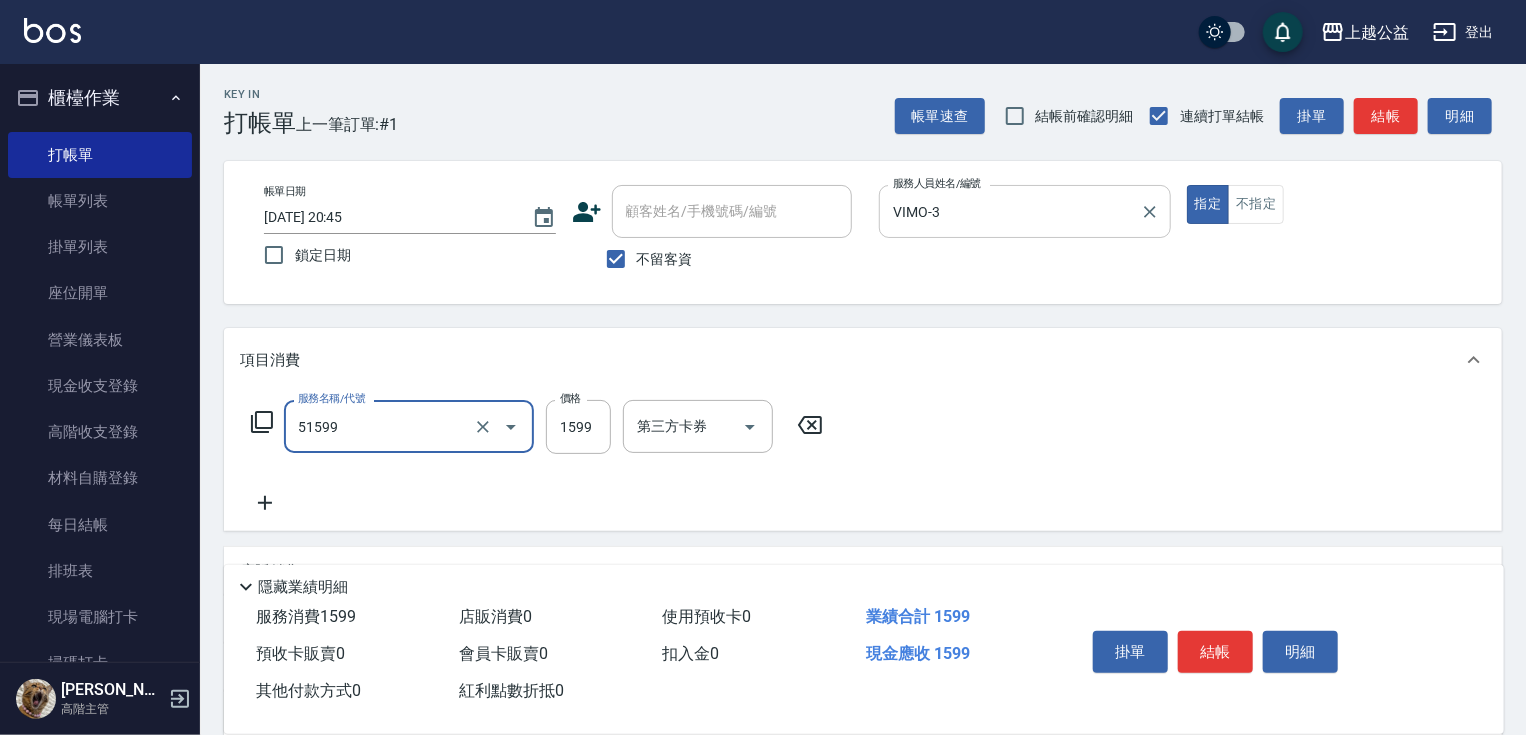 type on "染髮套餐(51599)" 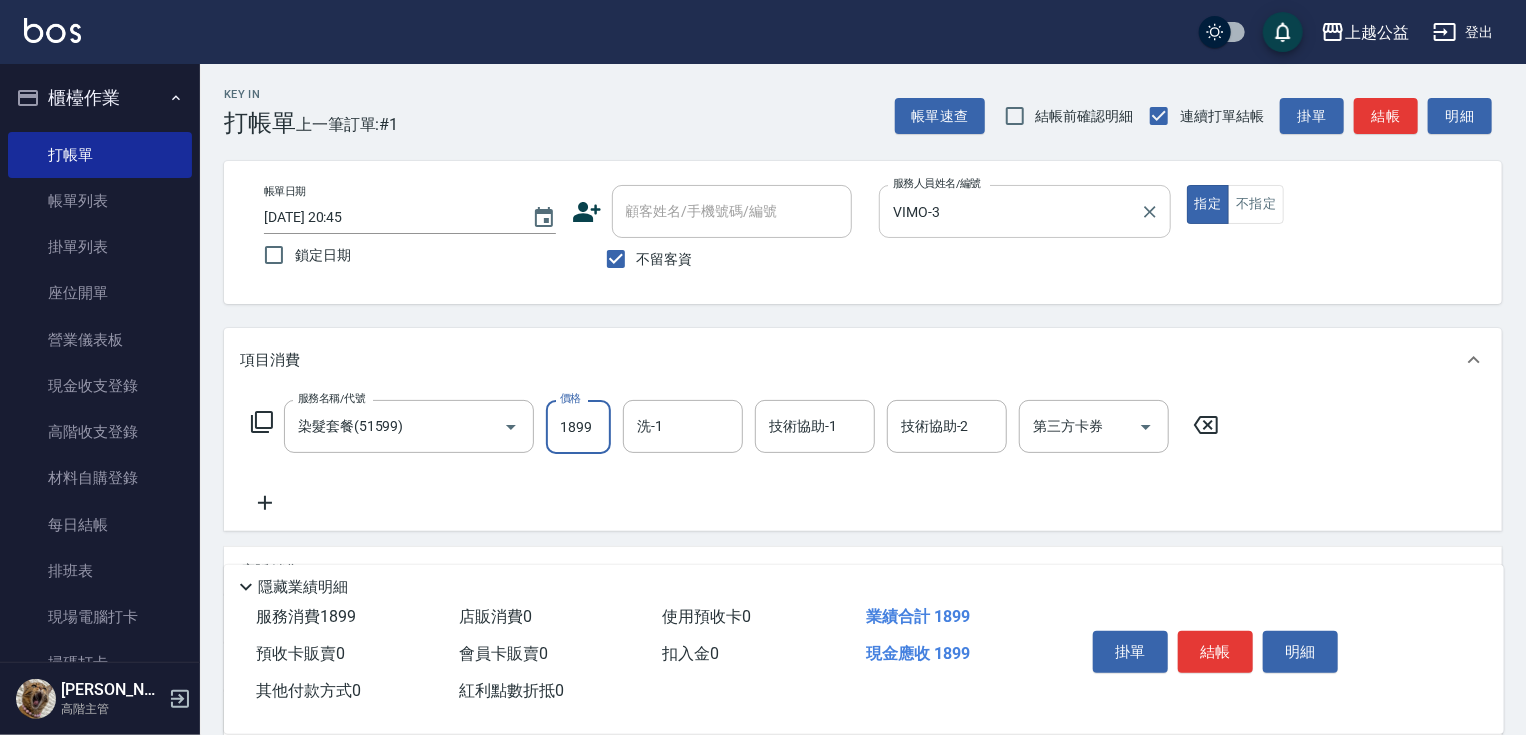 type on "1899" 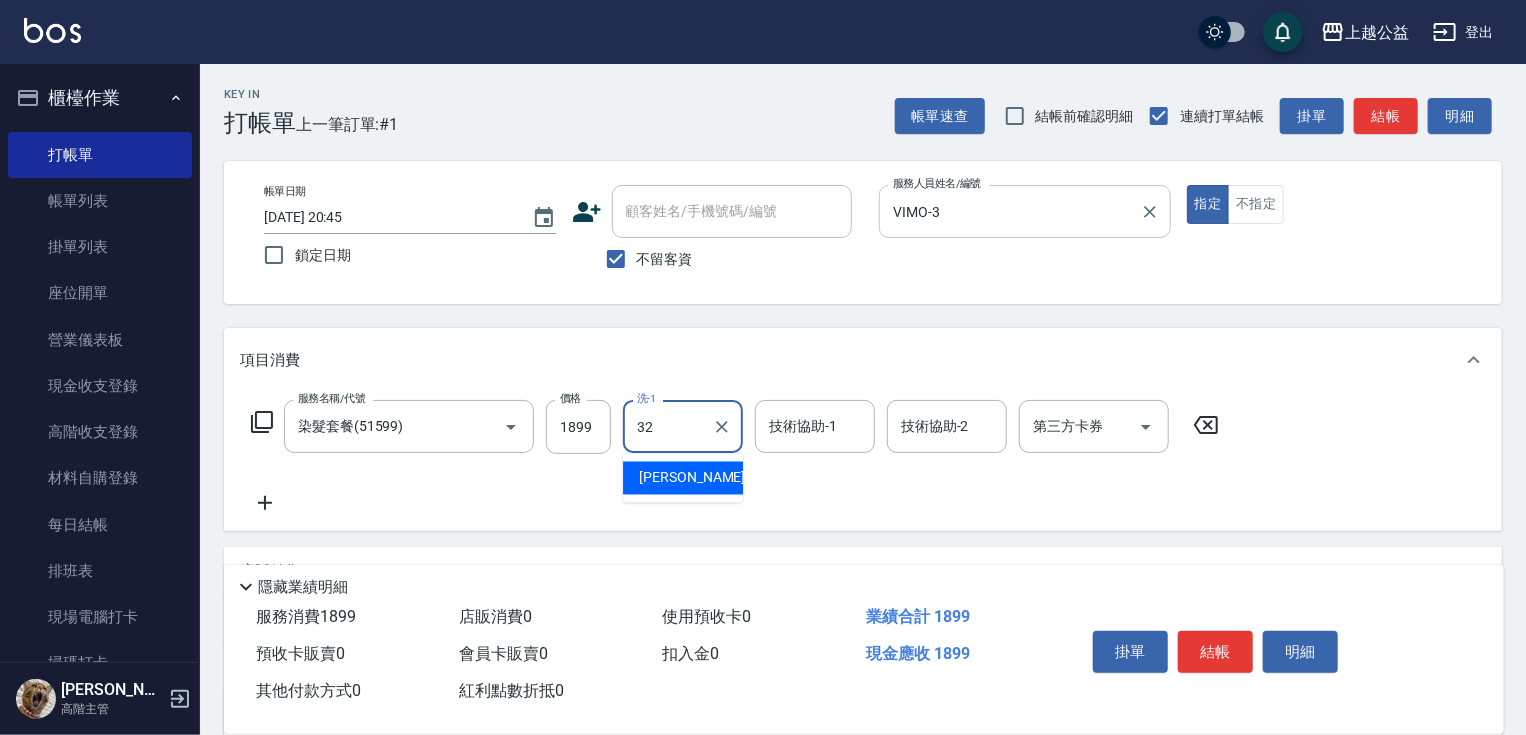 type on "[PERSON_NAME]-32" 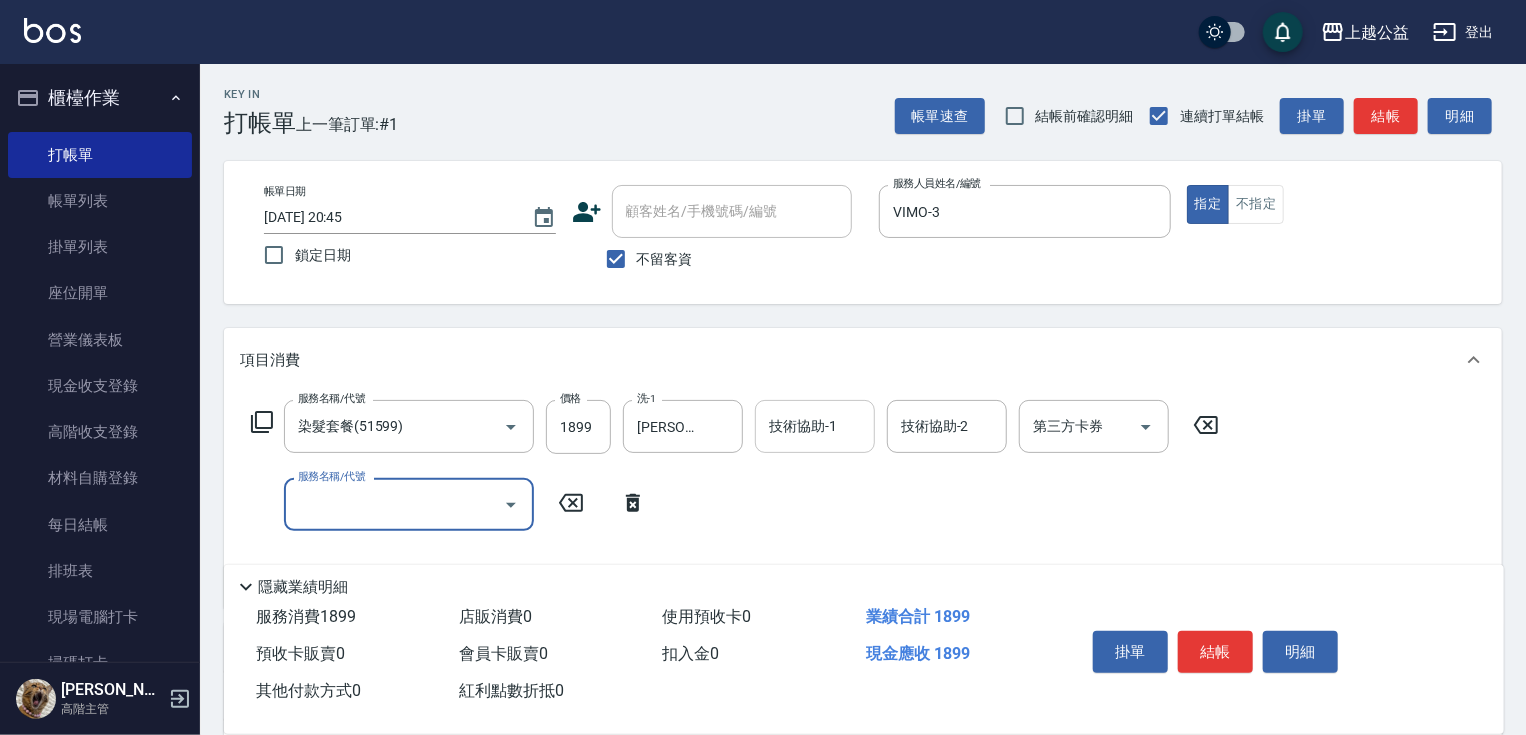 click on "技術協助-1 技術協助-1" at bounding box center [815, 426] 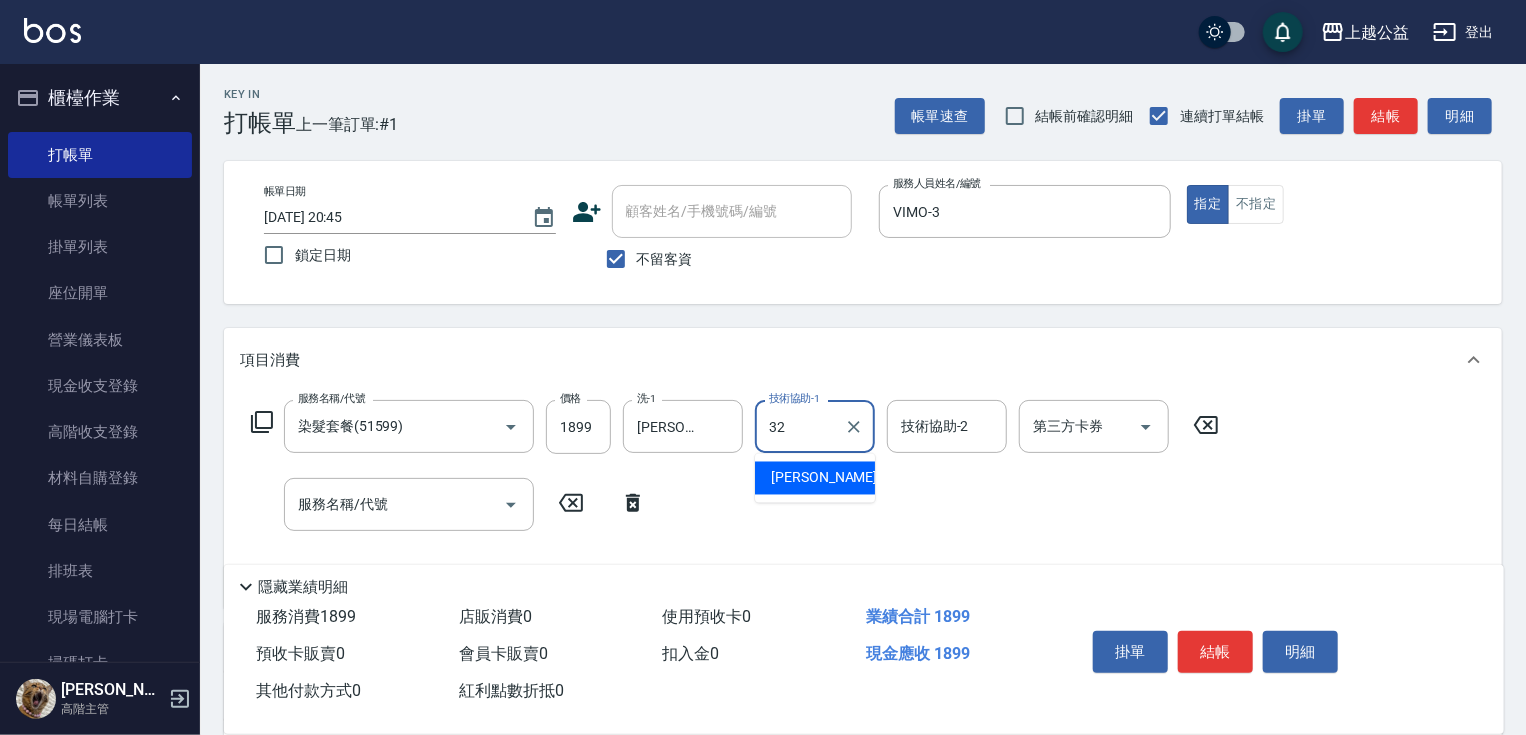 type on "[PERSON_NAME]-32" 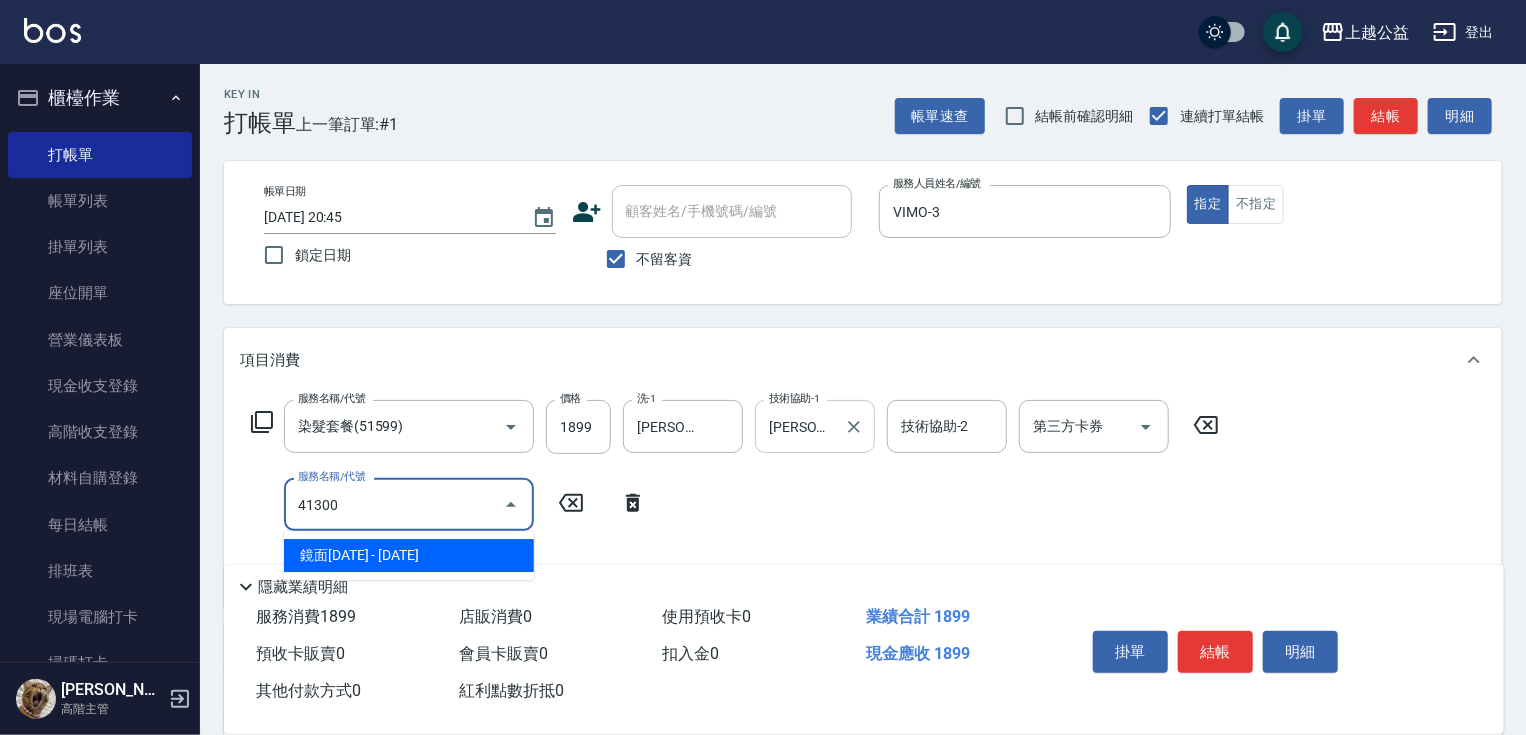 type on "鏡面1300(41300)" 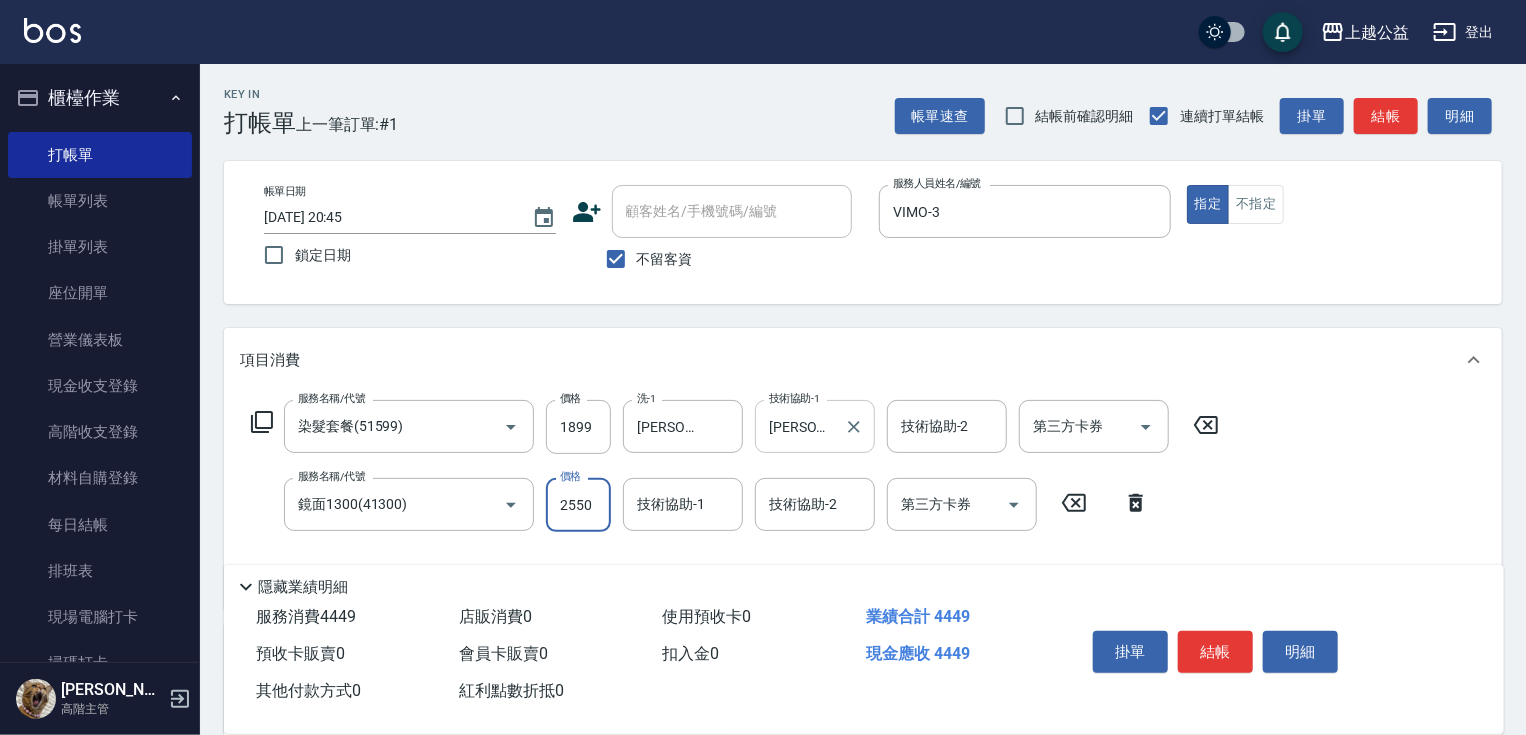 type on "2550" 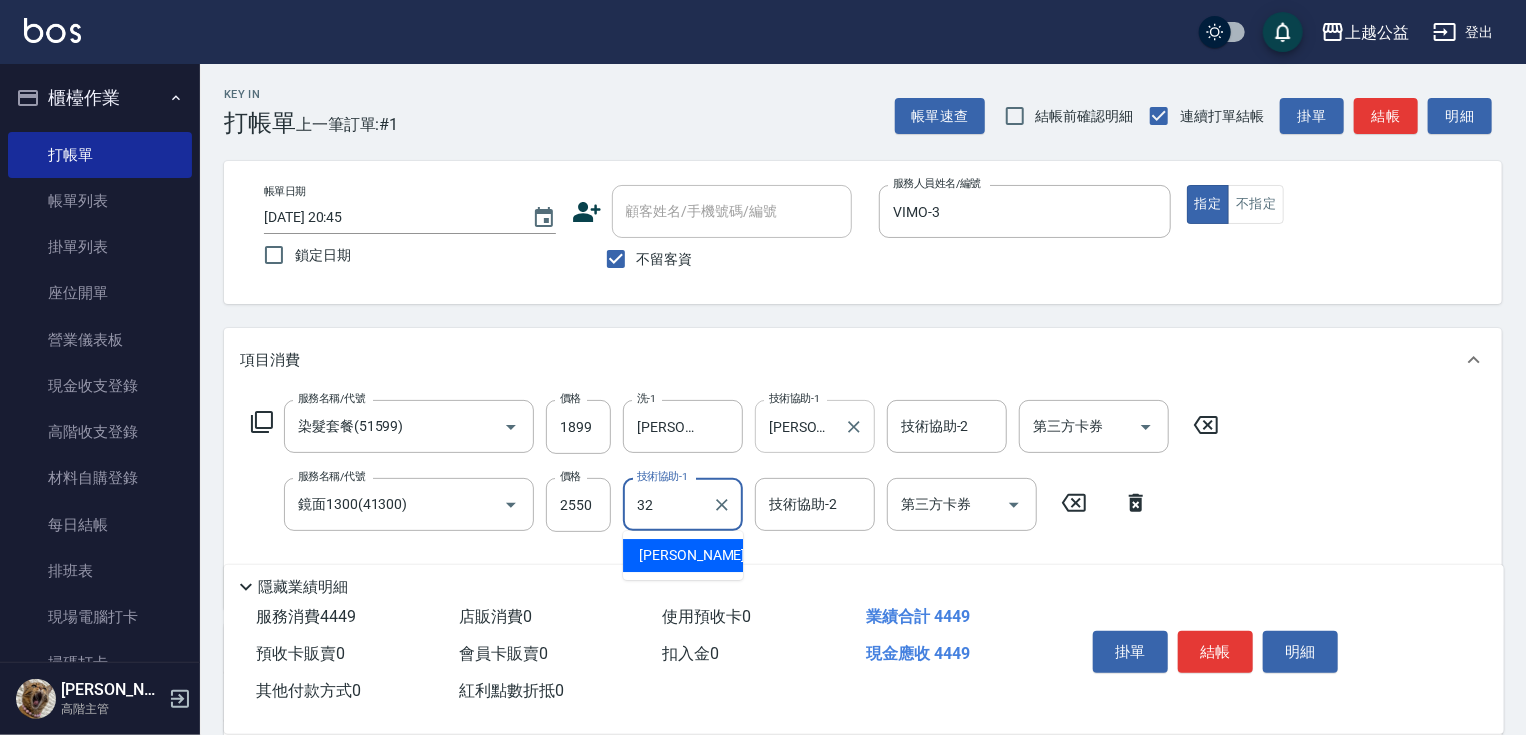 type on "[PERSON_NAME]-32" 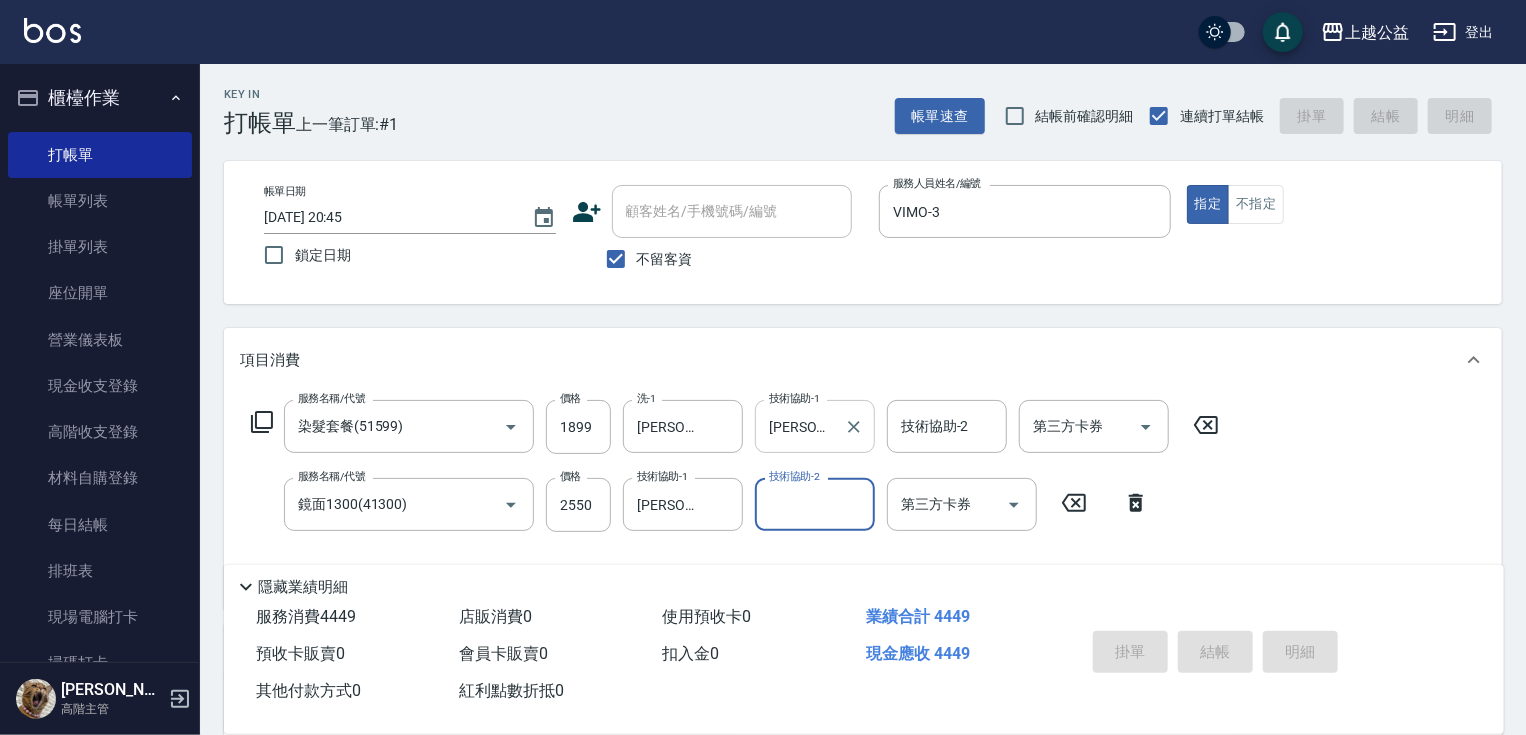 type on "[DATE] 20:46" 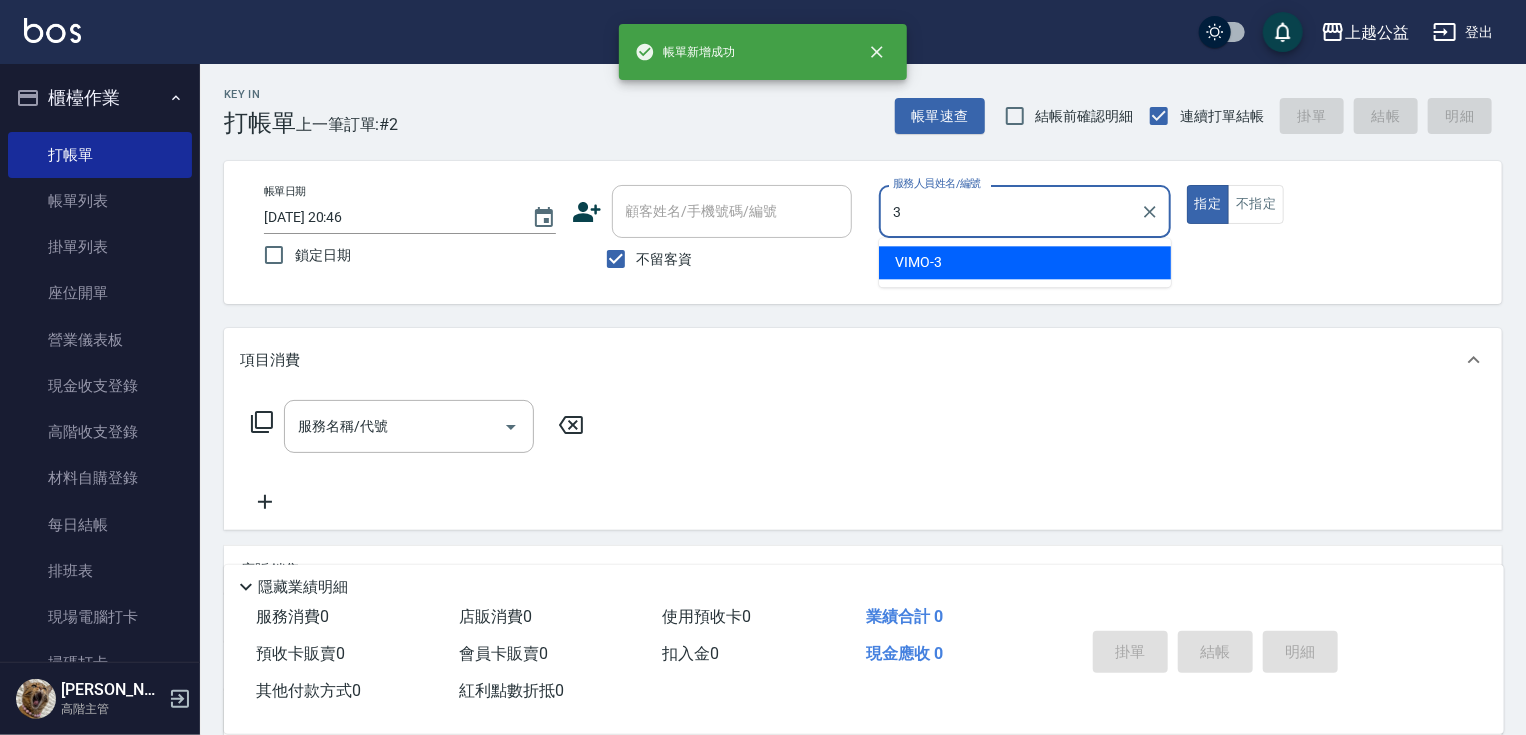 type on "VIMO-3" 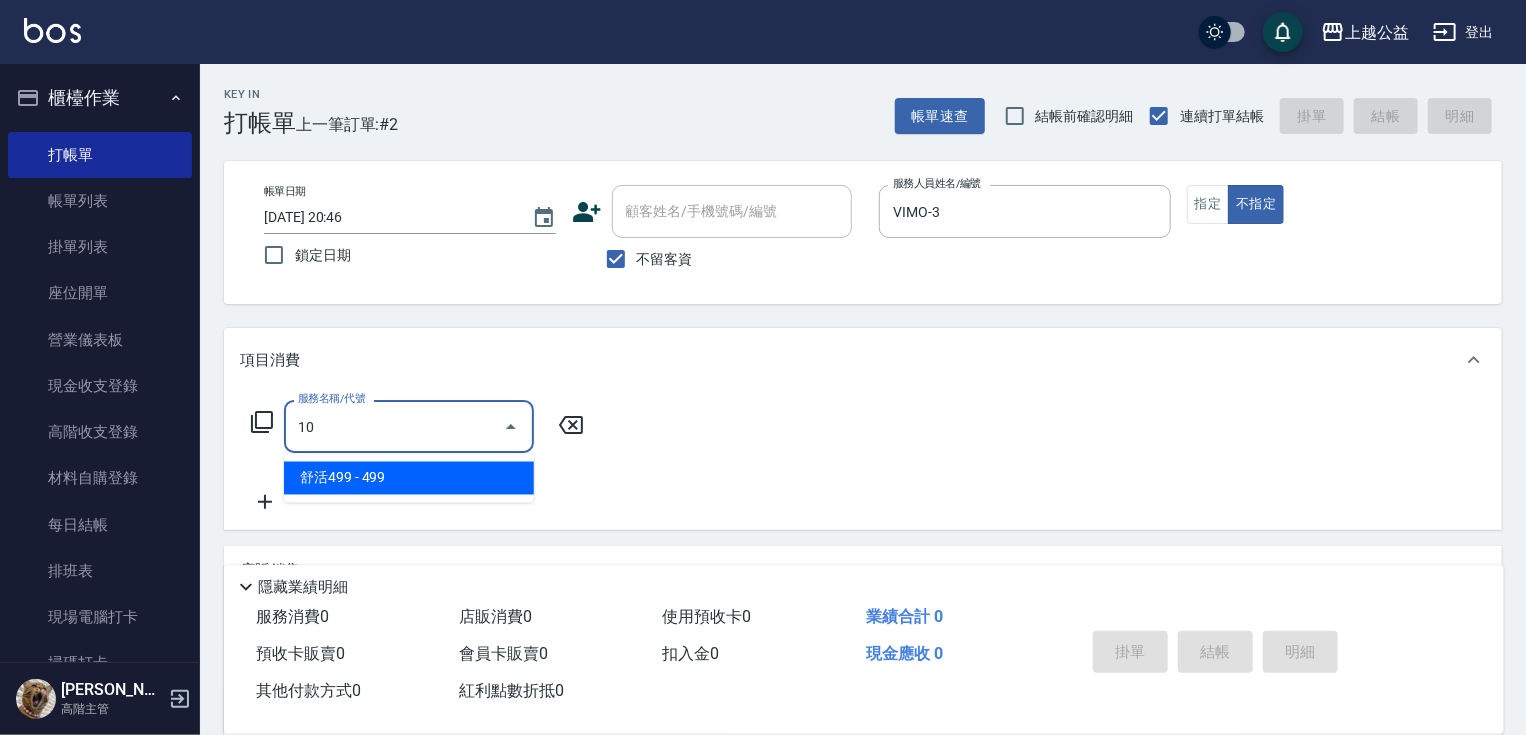type on "1" 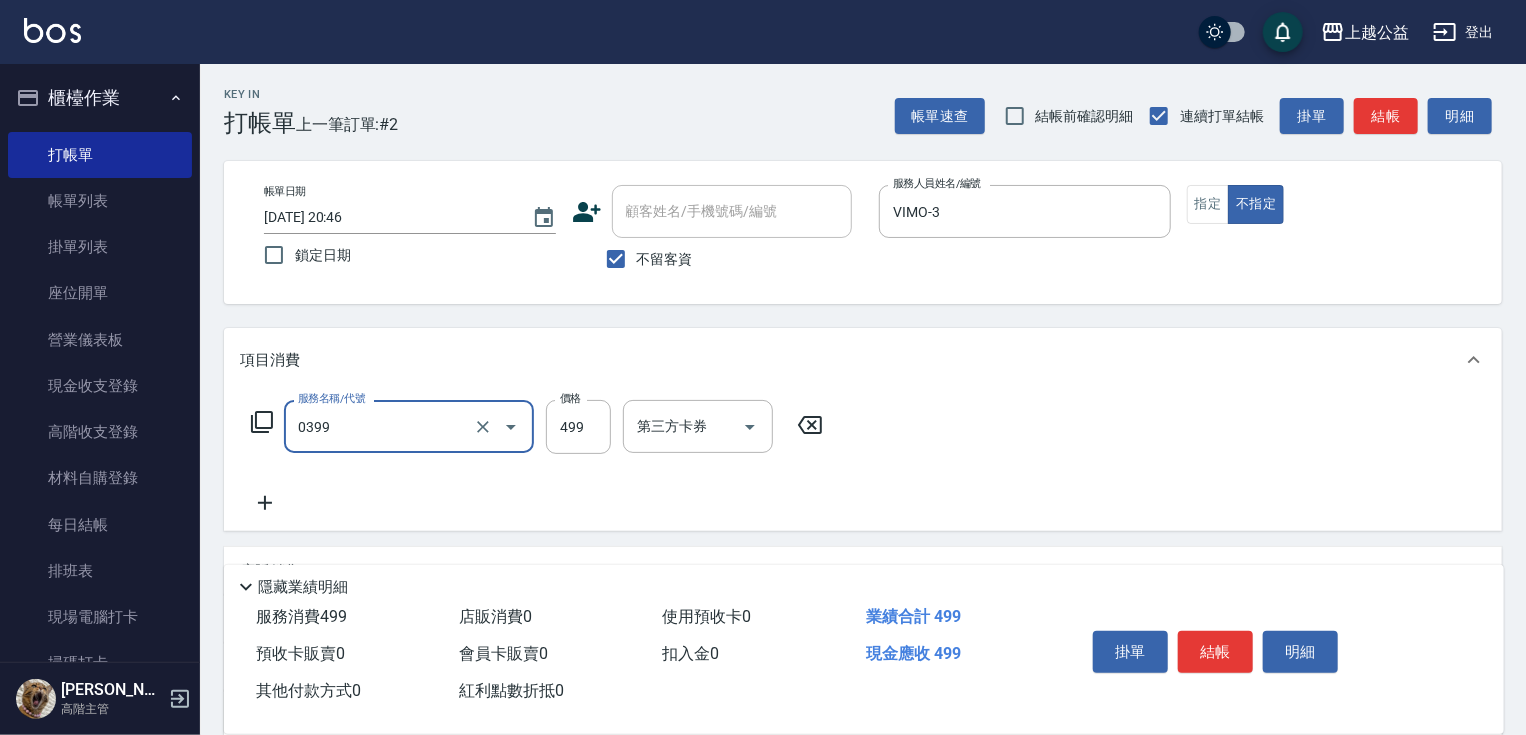 type on "海鹽SPA洗(0399)" 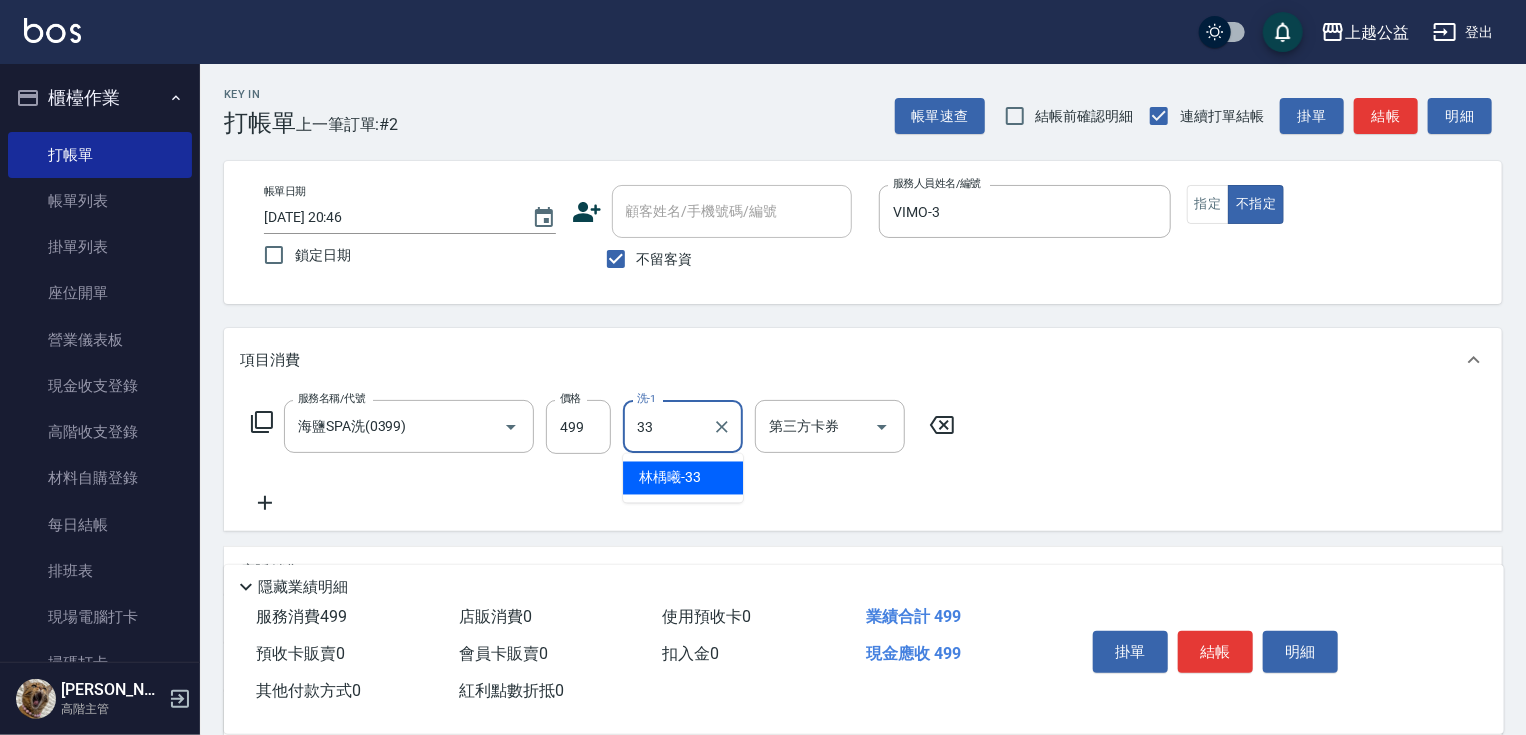 type on "[PERSON_NAME]-33" 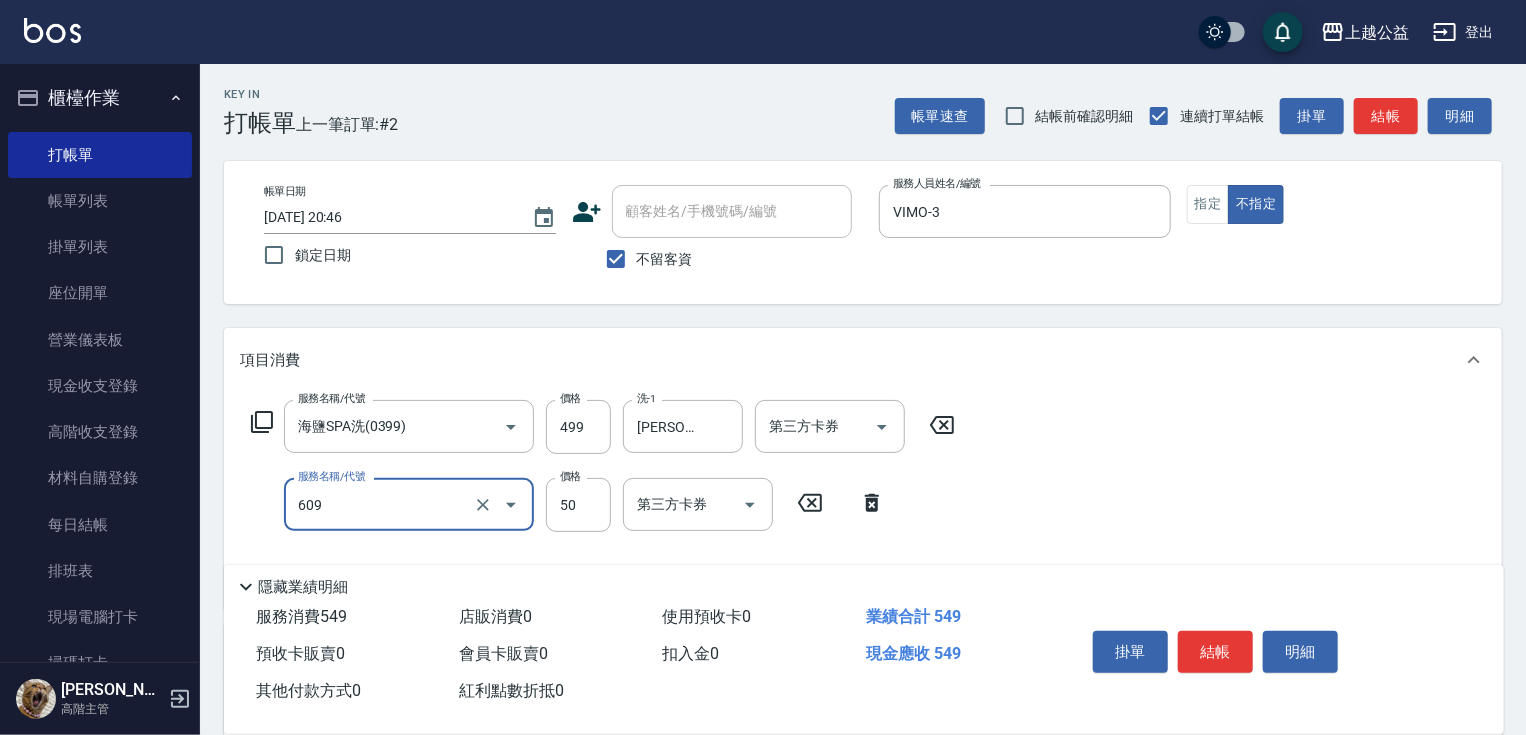 type on "精油(609)" 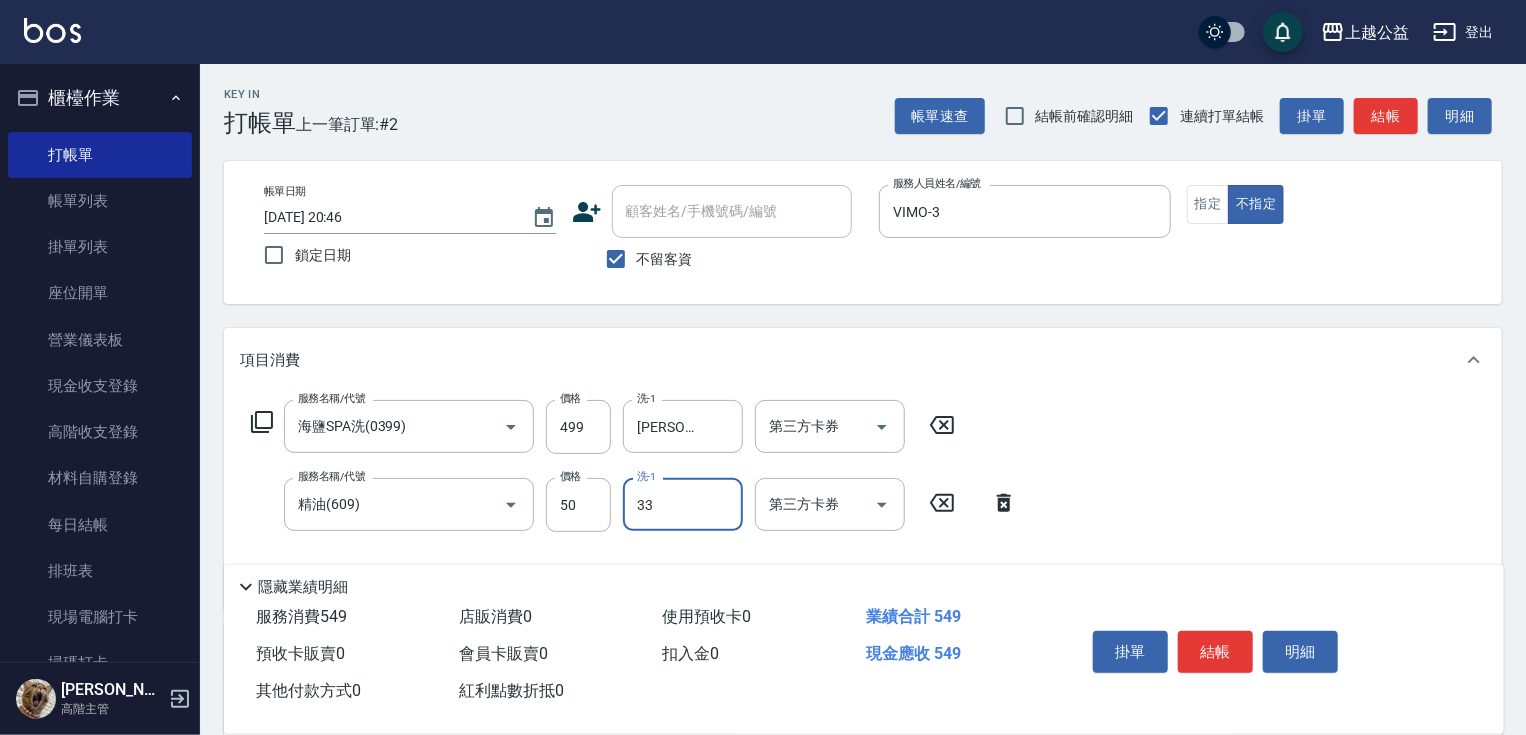 type on "[PERSON_NAME]-33" 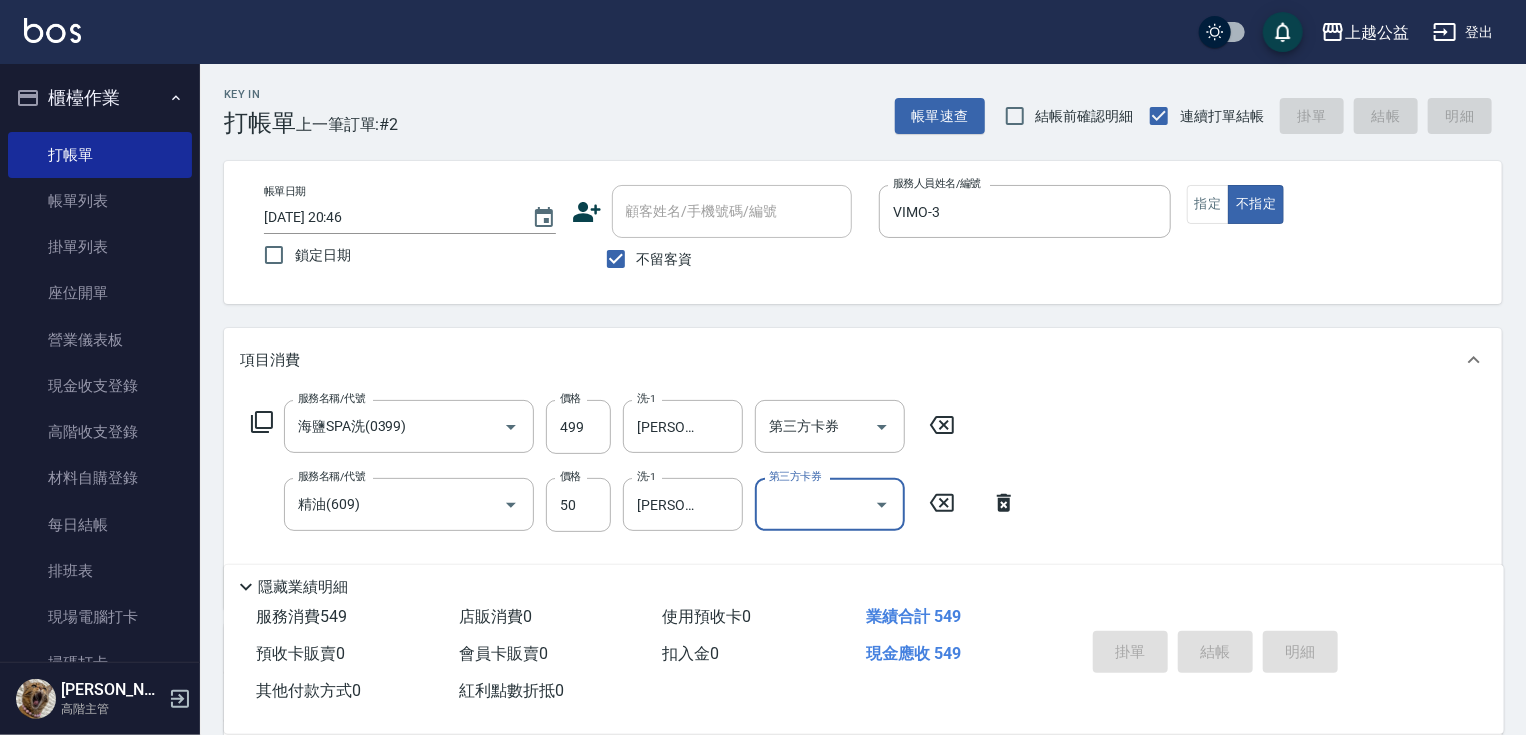 type 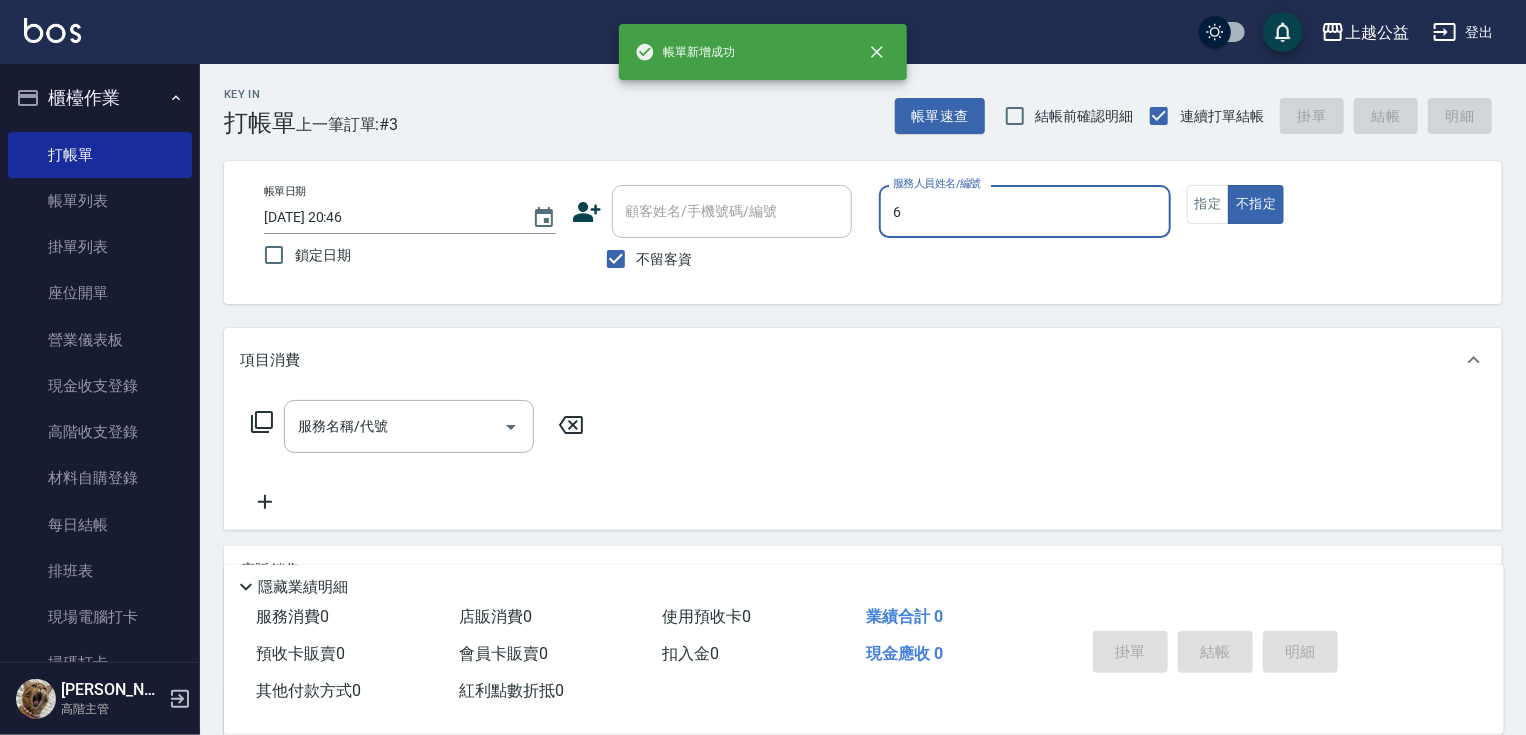 type on "[PERSON_NAME]-6" 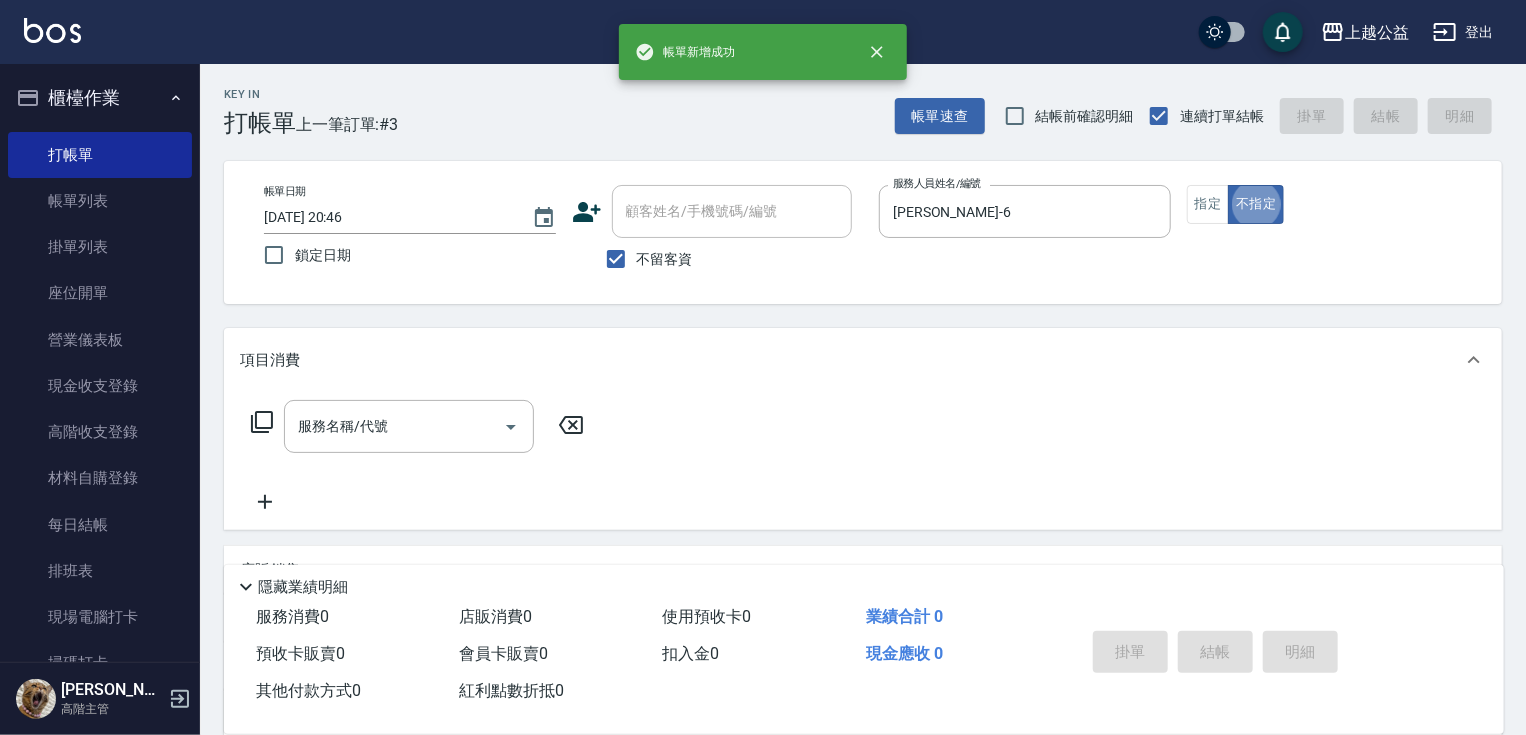 type on "false" 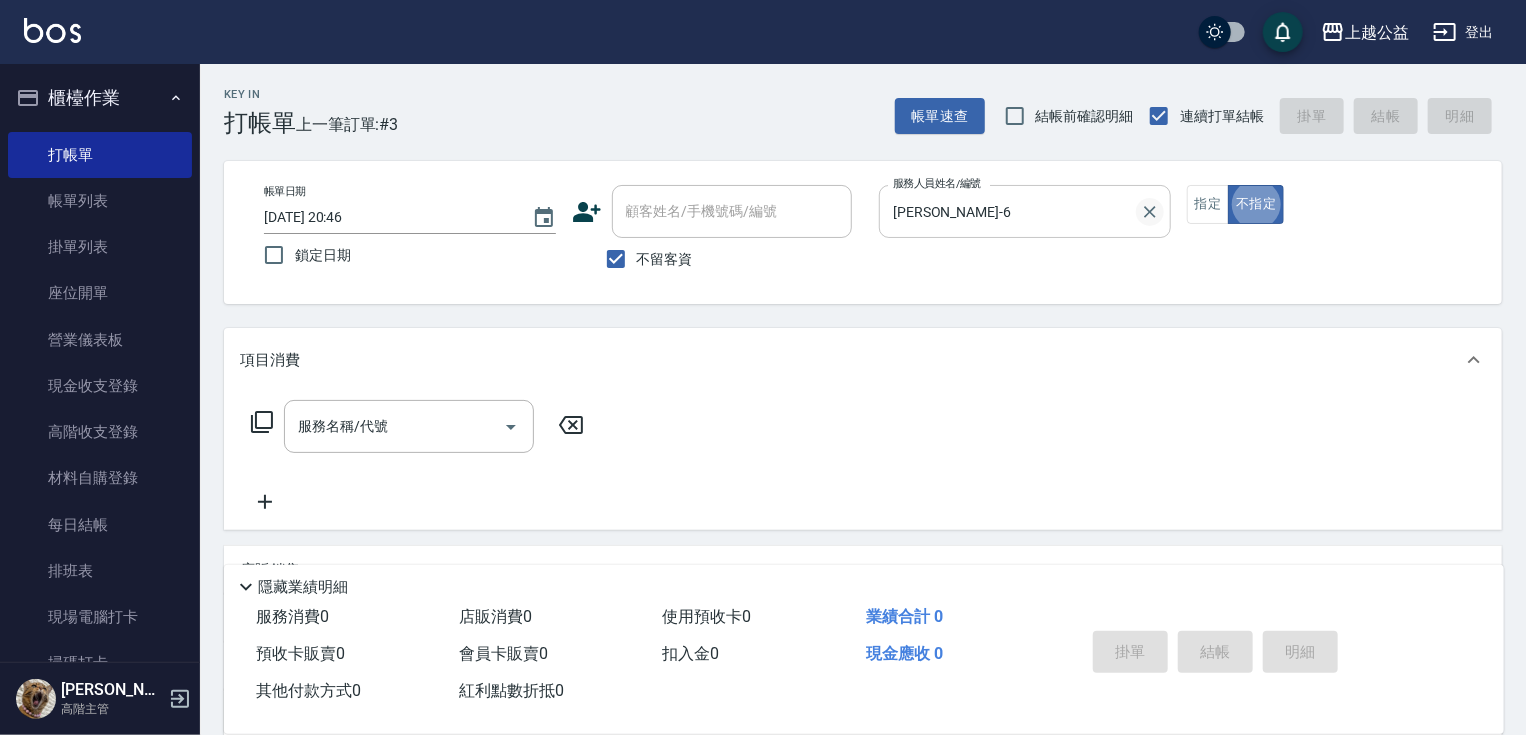 click 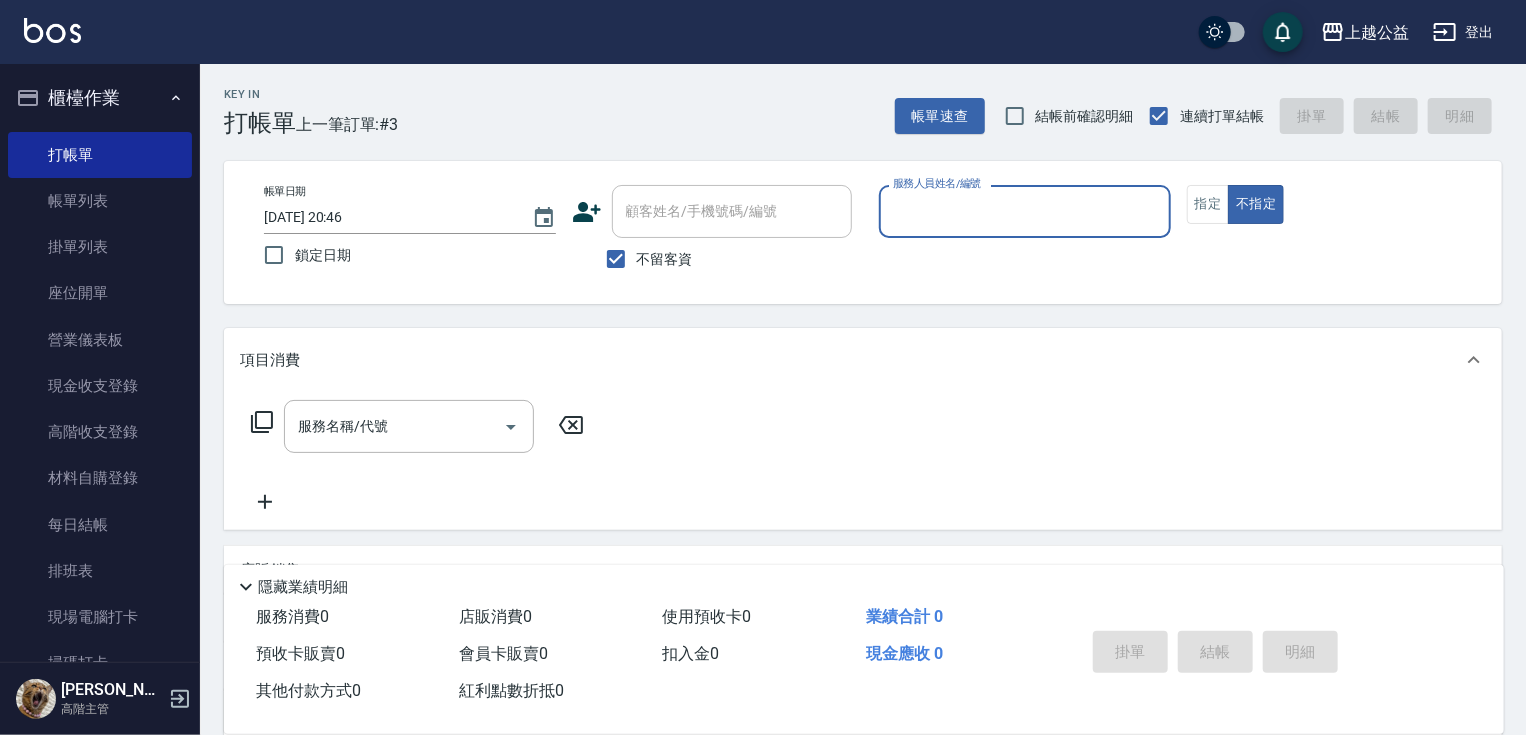 click on "服務人員姓名/編號" at bounding box center (1025, 211) 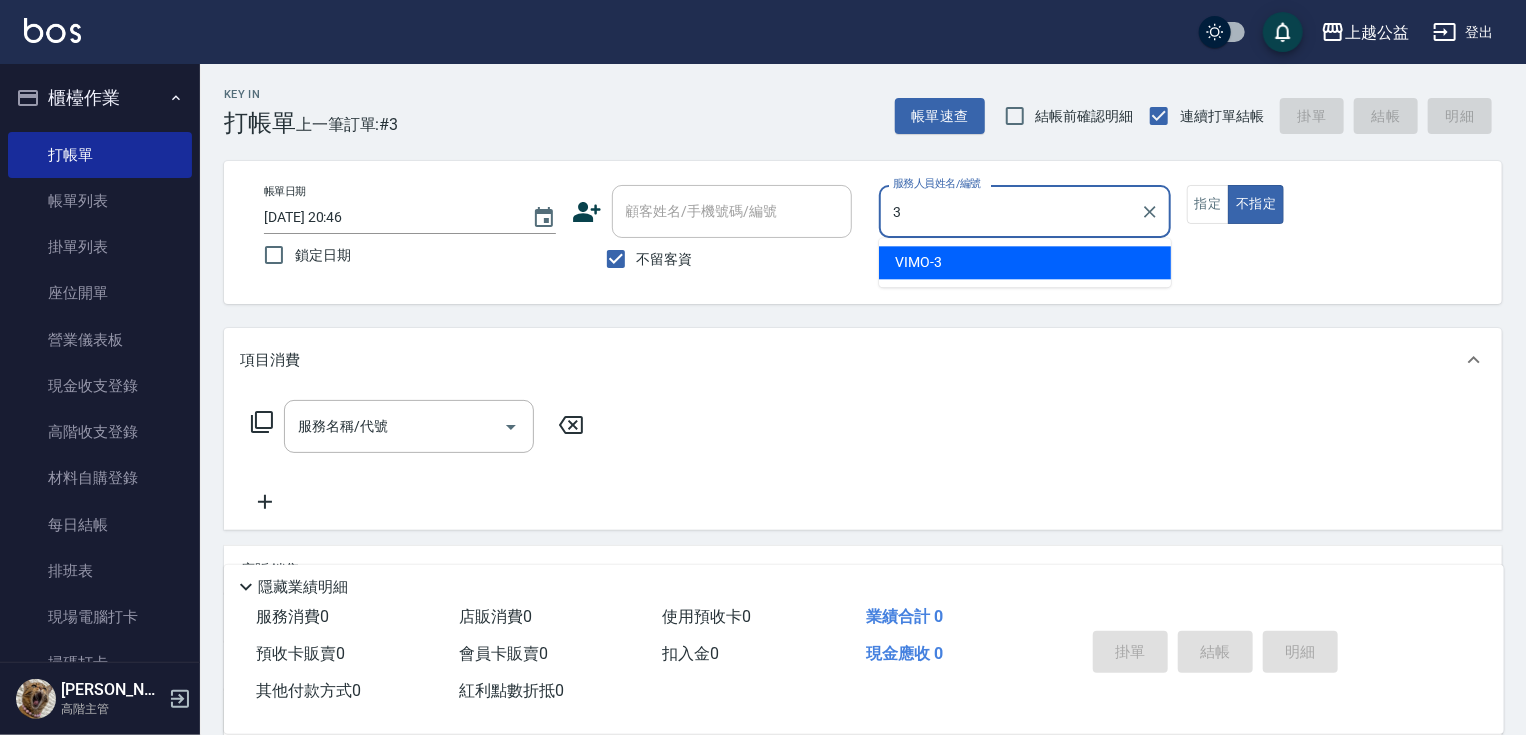 type on "VIMO-3" 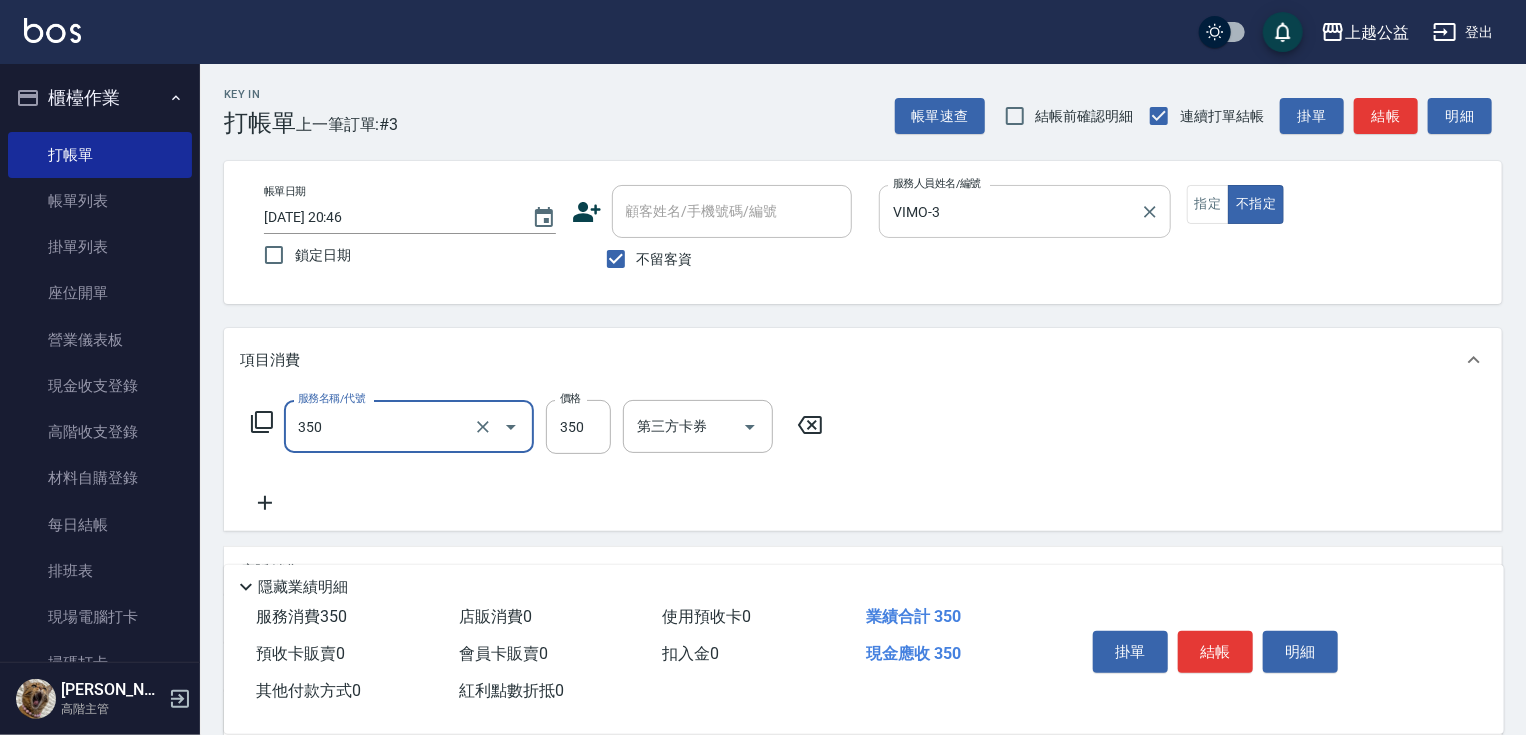 type on "一般洗剪(350)" 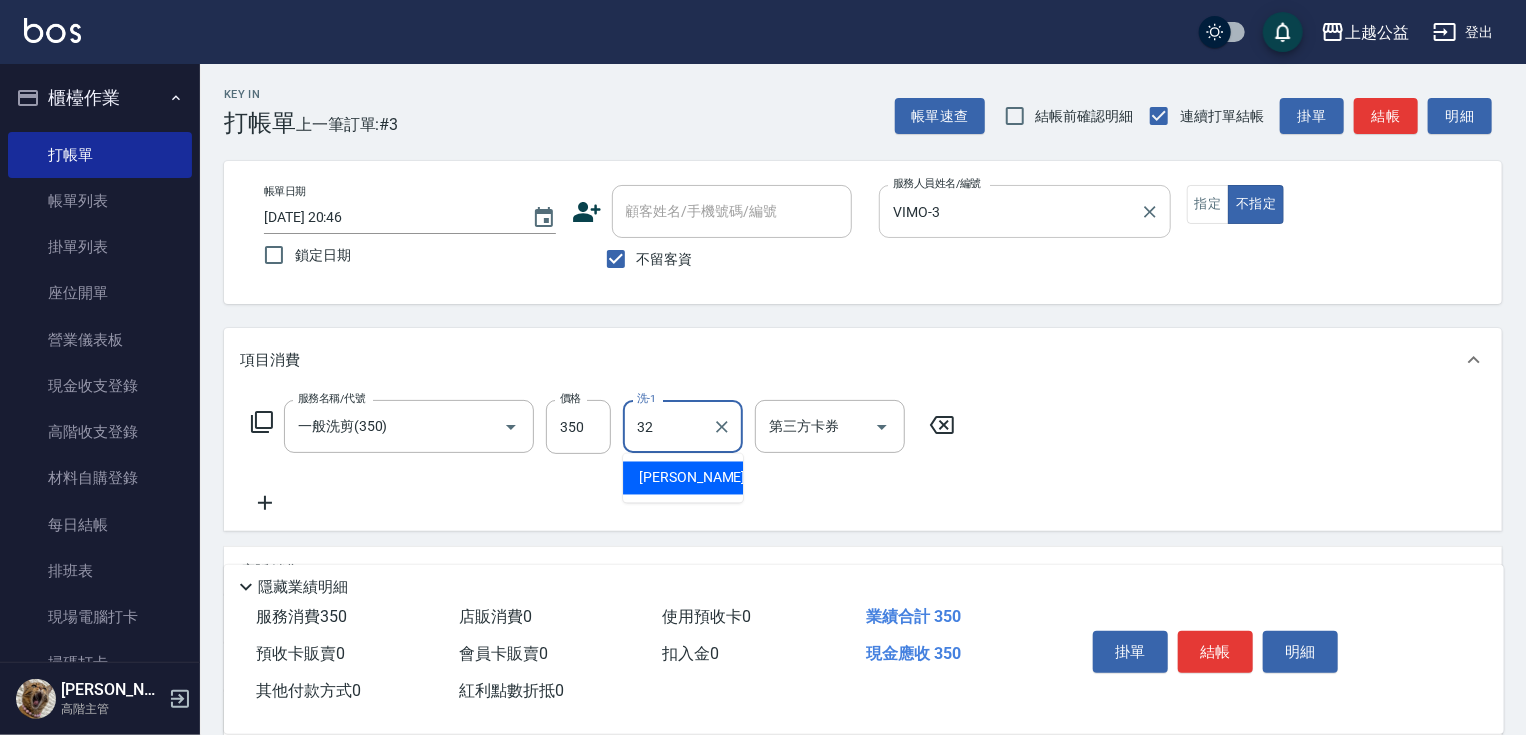 type on "[PERSON_NAME]-32" 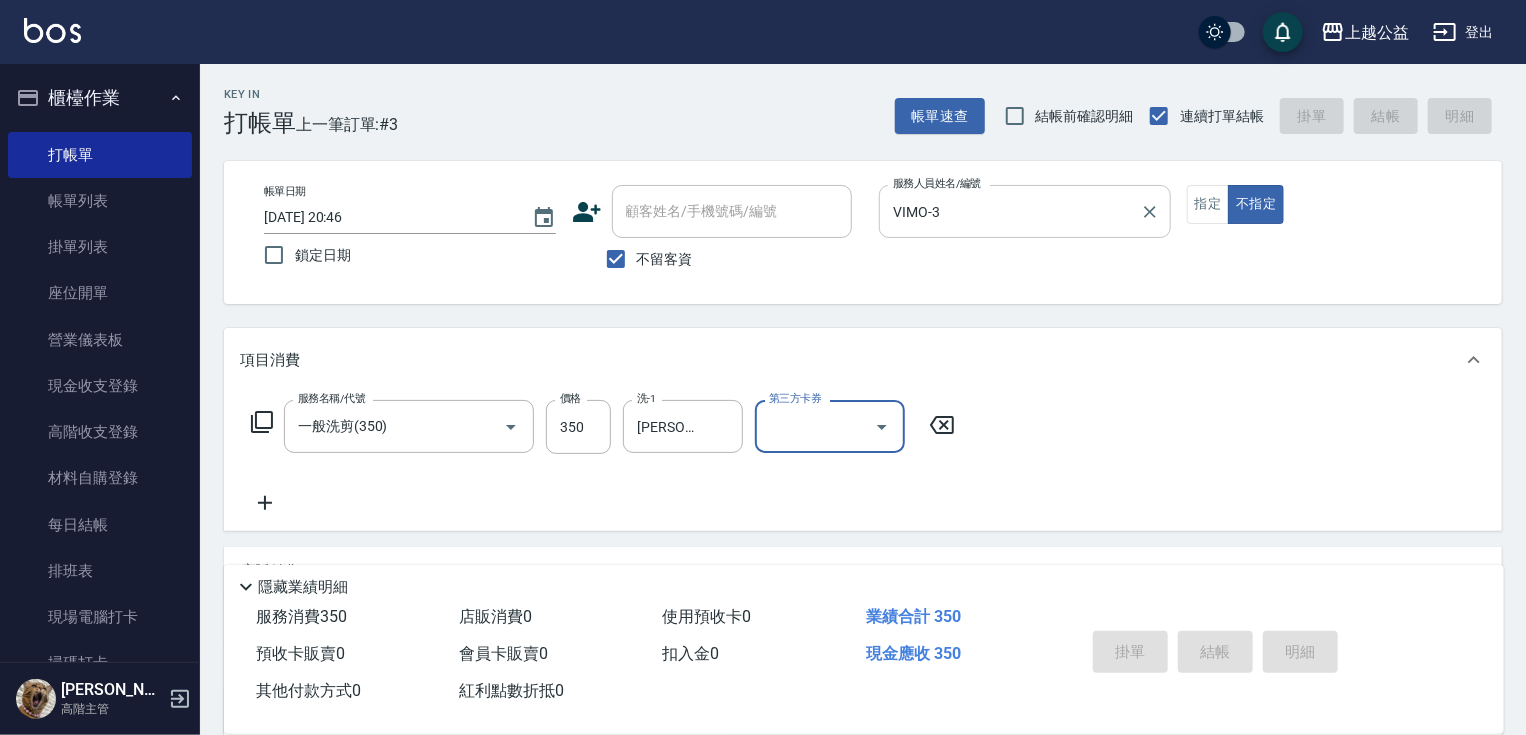 type 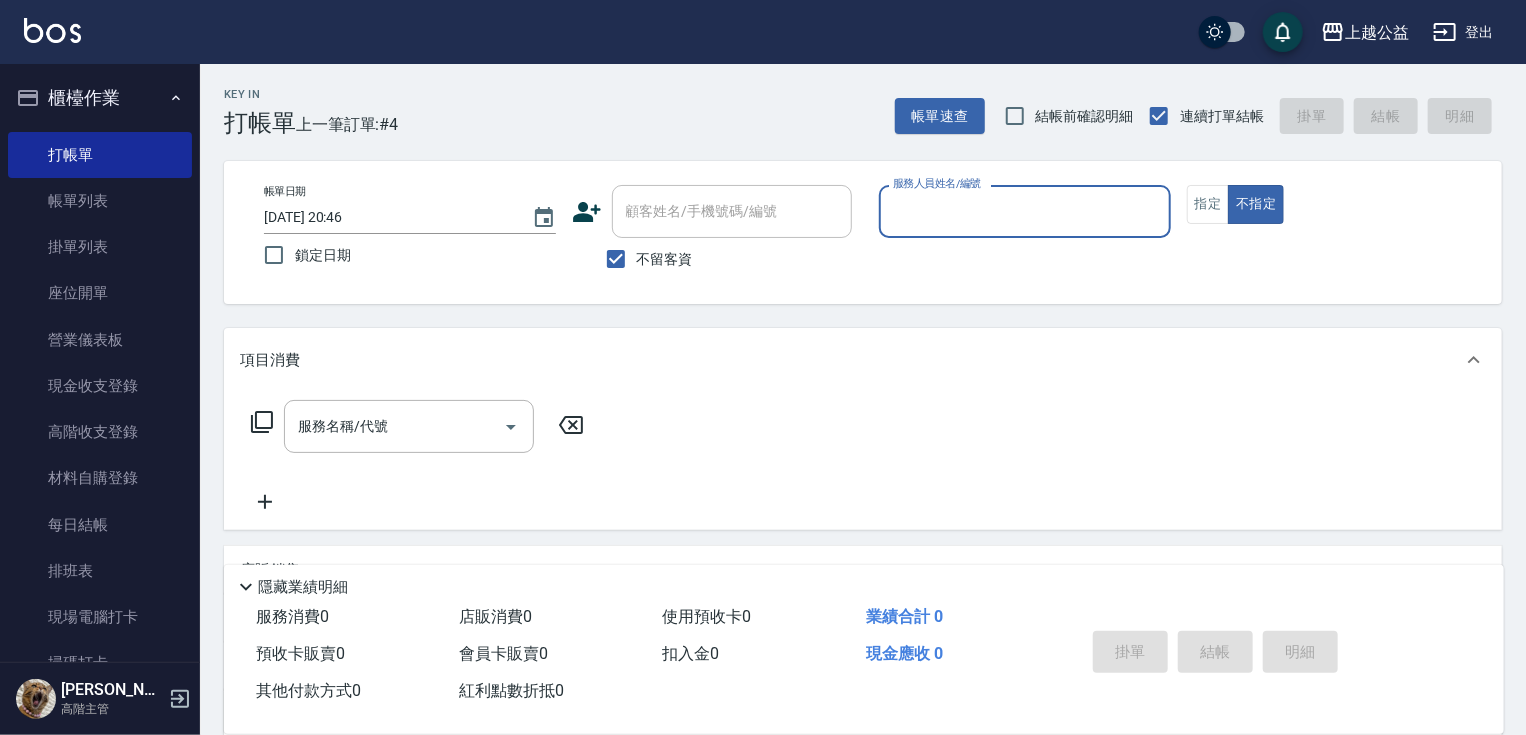 click on "不留客資" at bounding box center (665, 259) 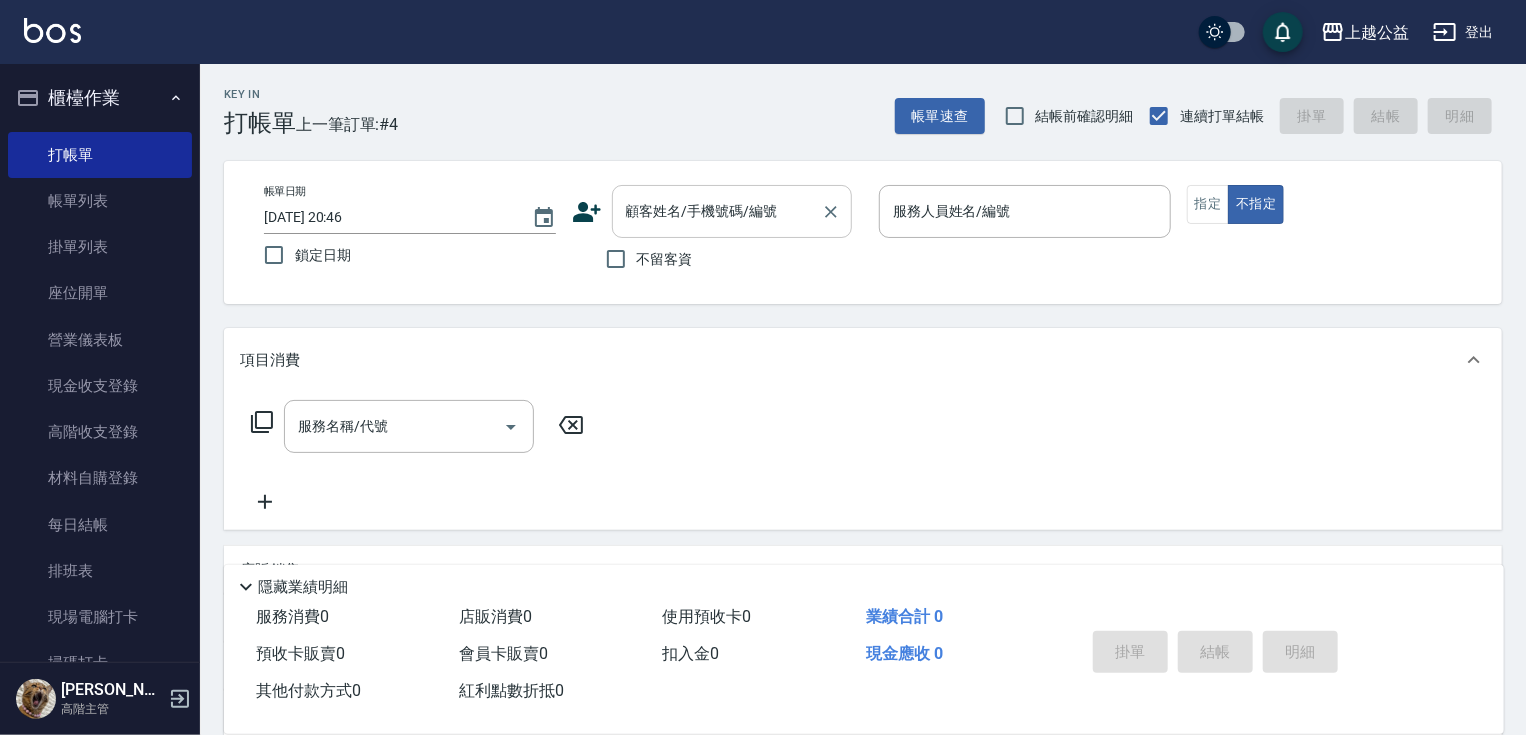 click on "顧客姓名/手機號碼/編號 顧客姓名/手機號碼/編號" at bounding box center (732, 211) 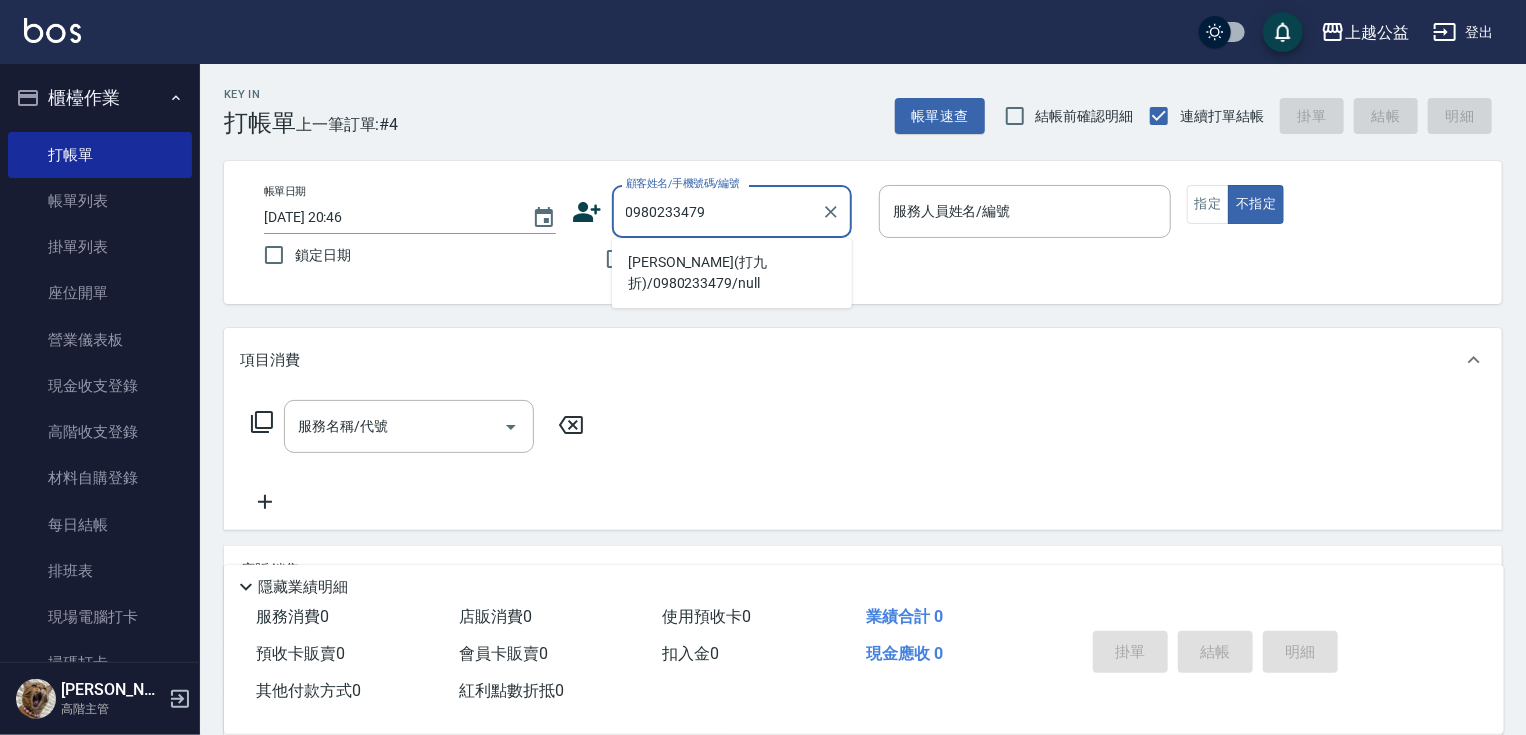 click on "[PERSON_NAME](打九折)/0980233479/null" at bounding box center [732, 273] 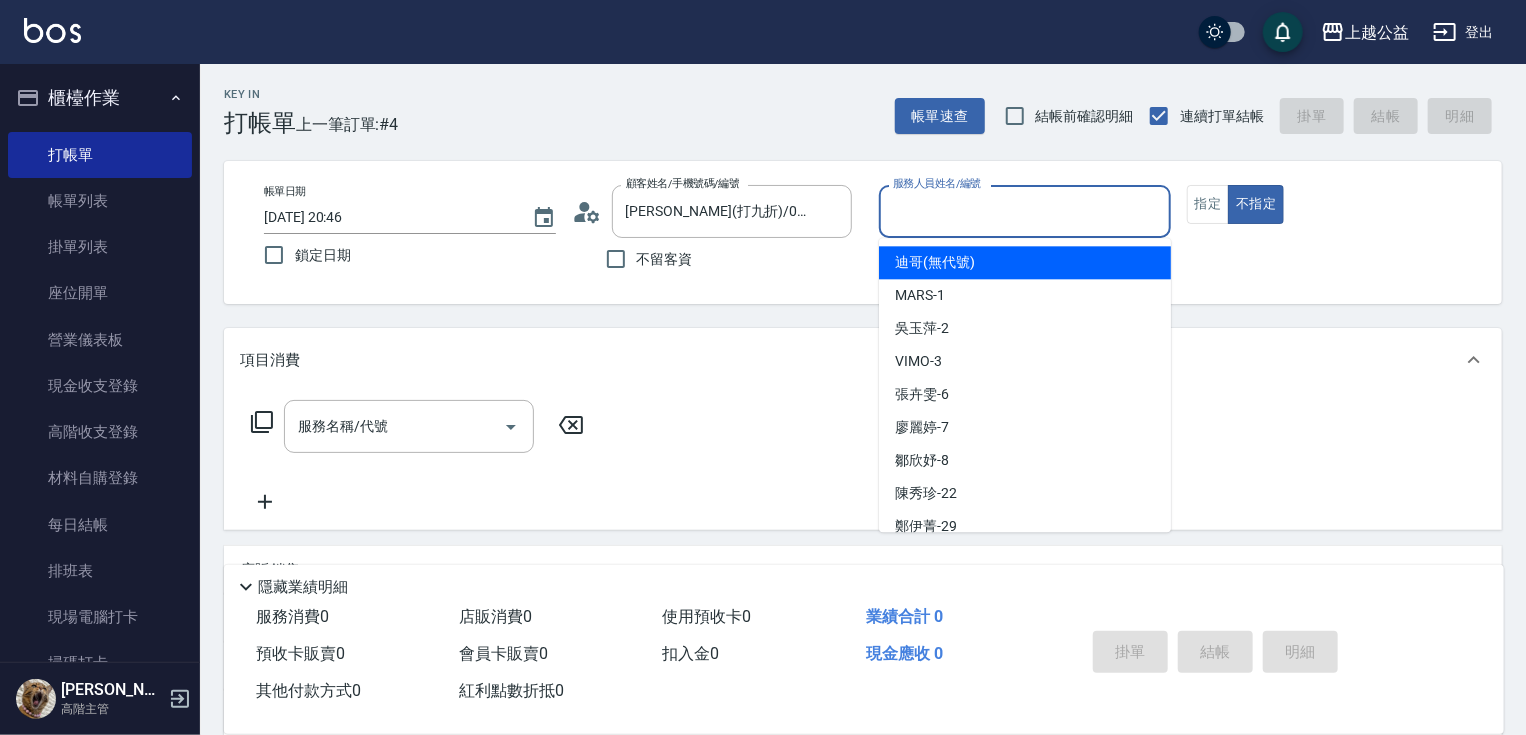 click on "服務人員姓名/編號" at bounding box center [1025, 211] 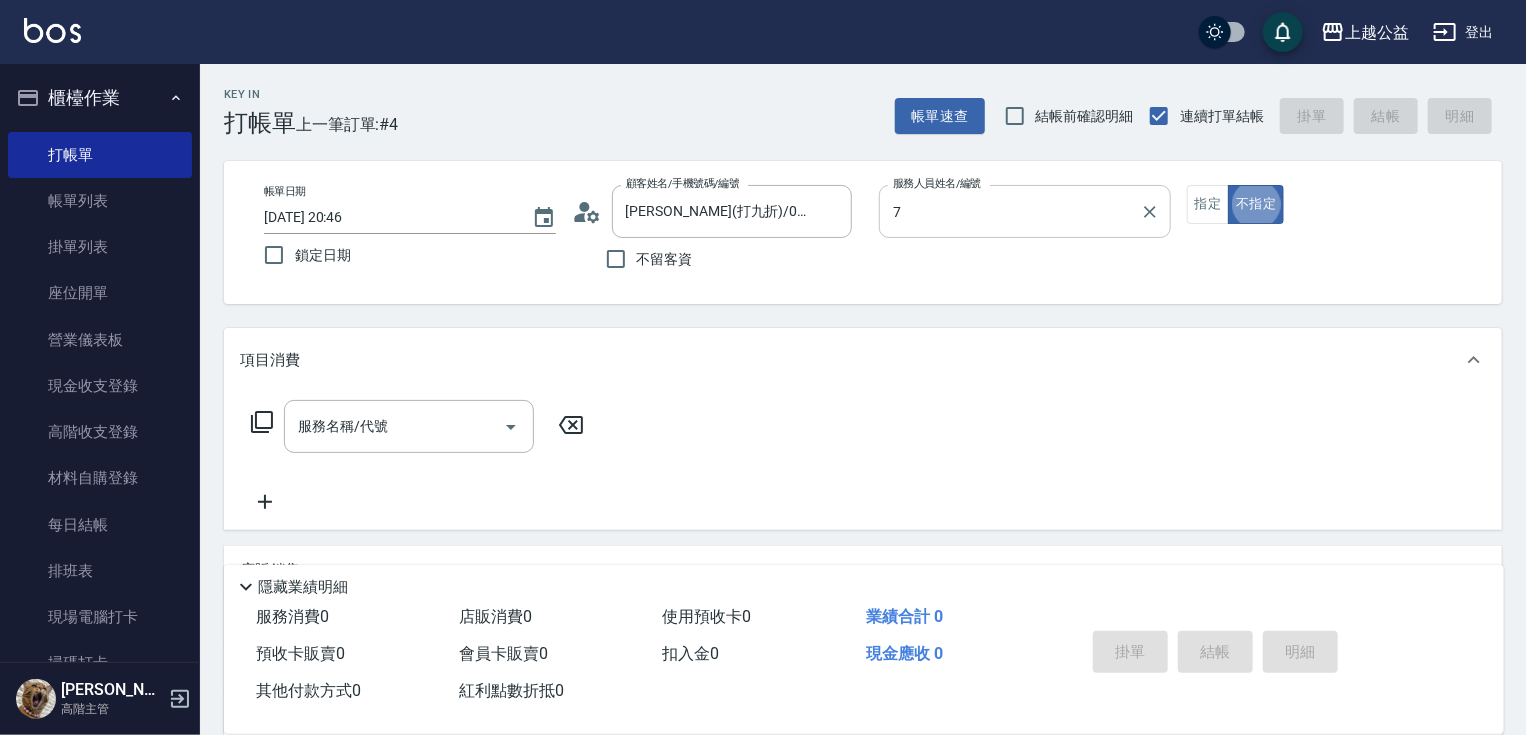 type on "[PERSON_NAME]-7" 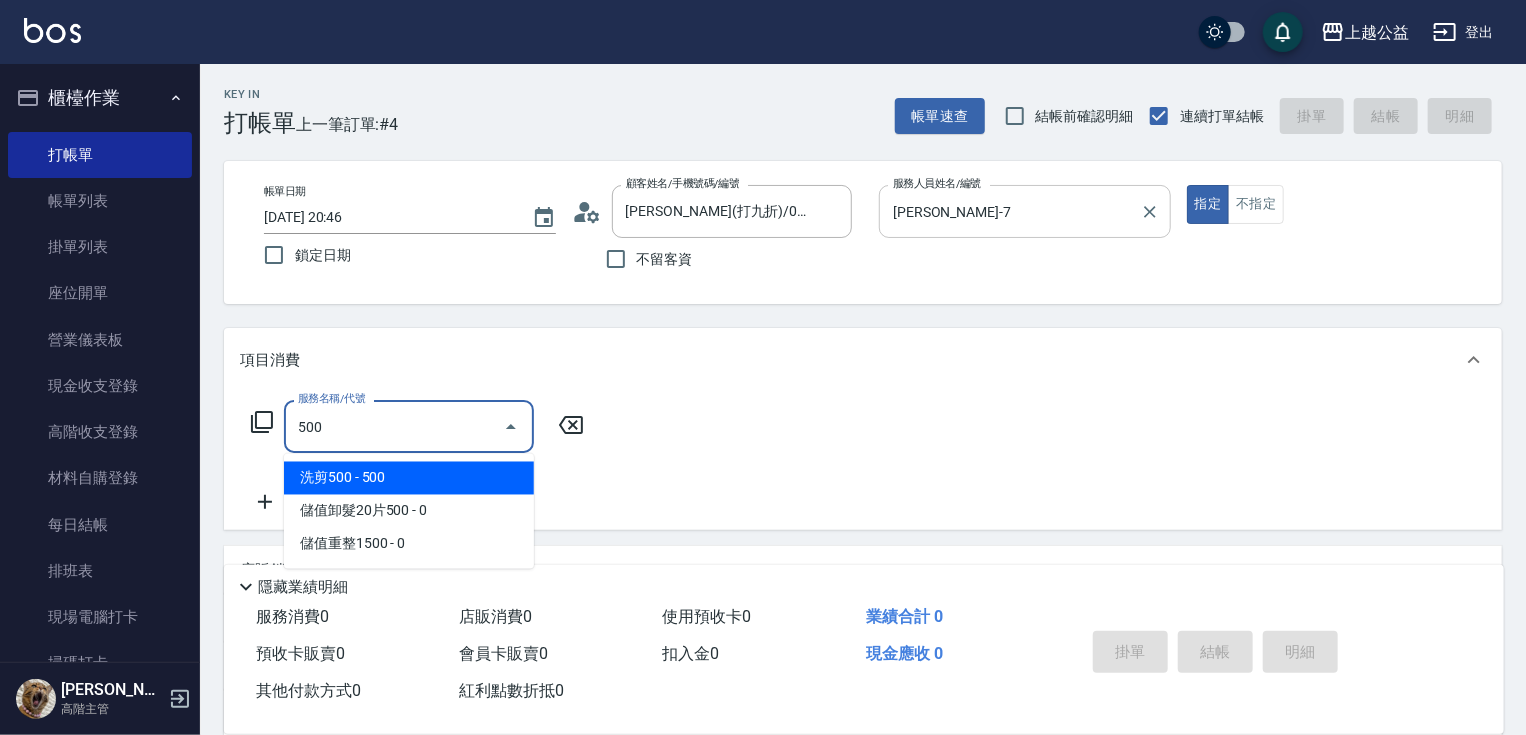 type on "洗剪500(500)" 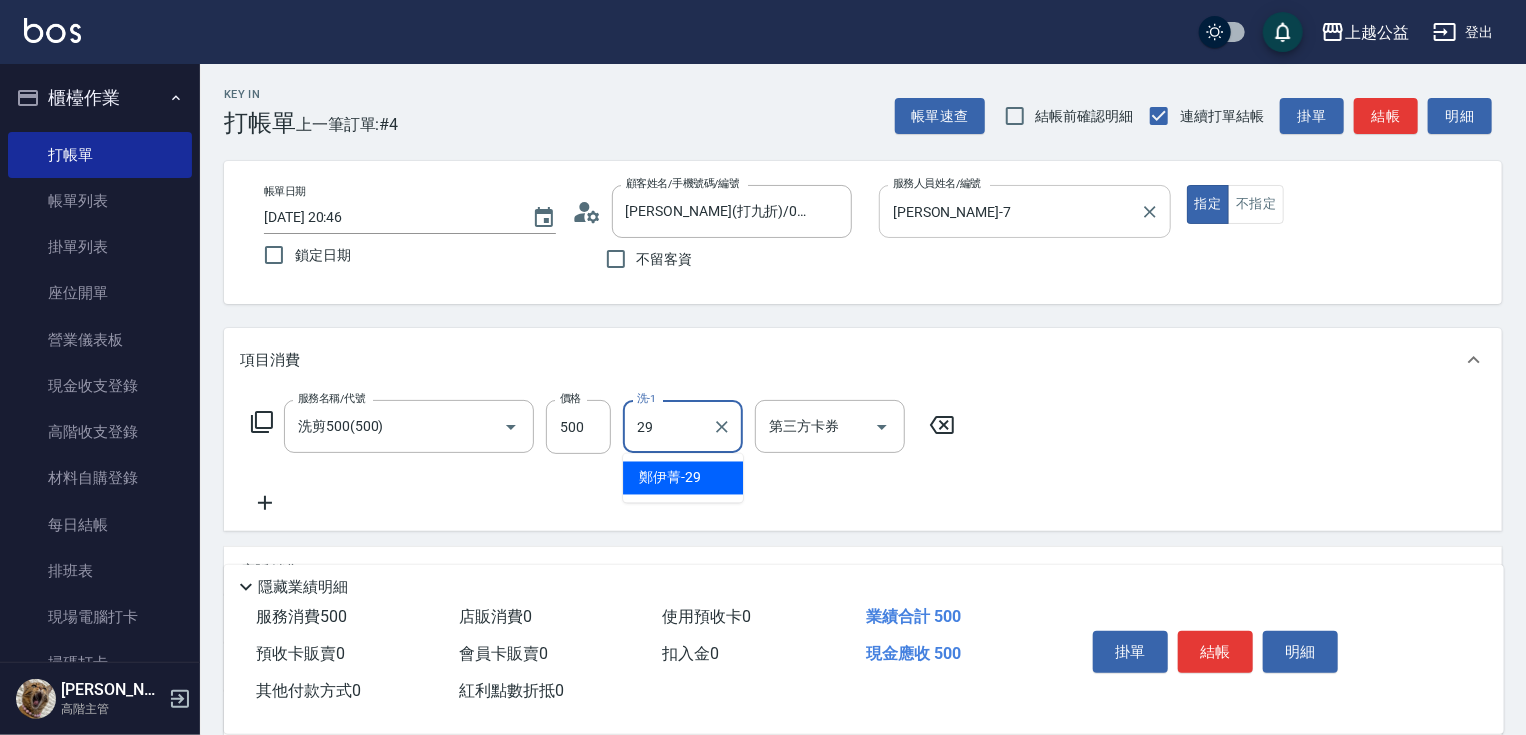 type on "[PERSON_NAME]-29" 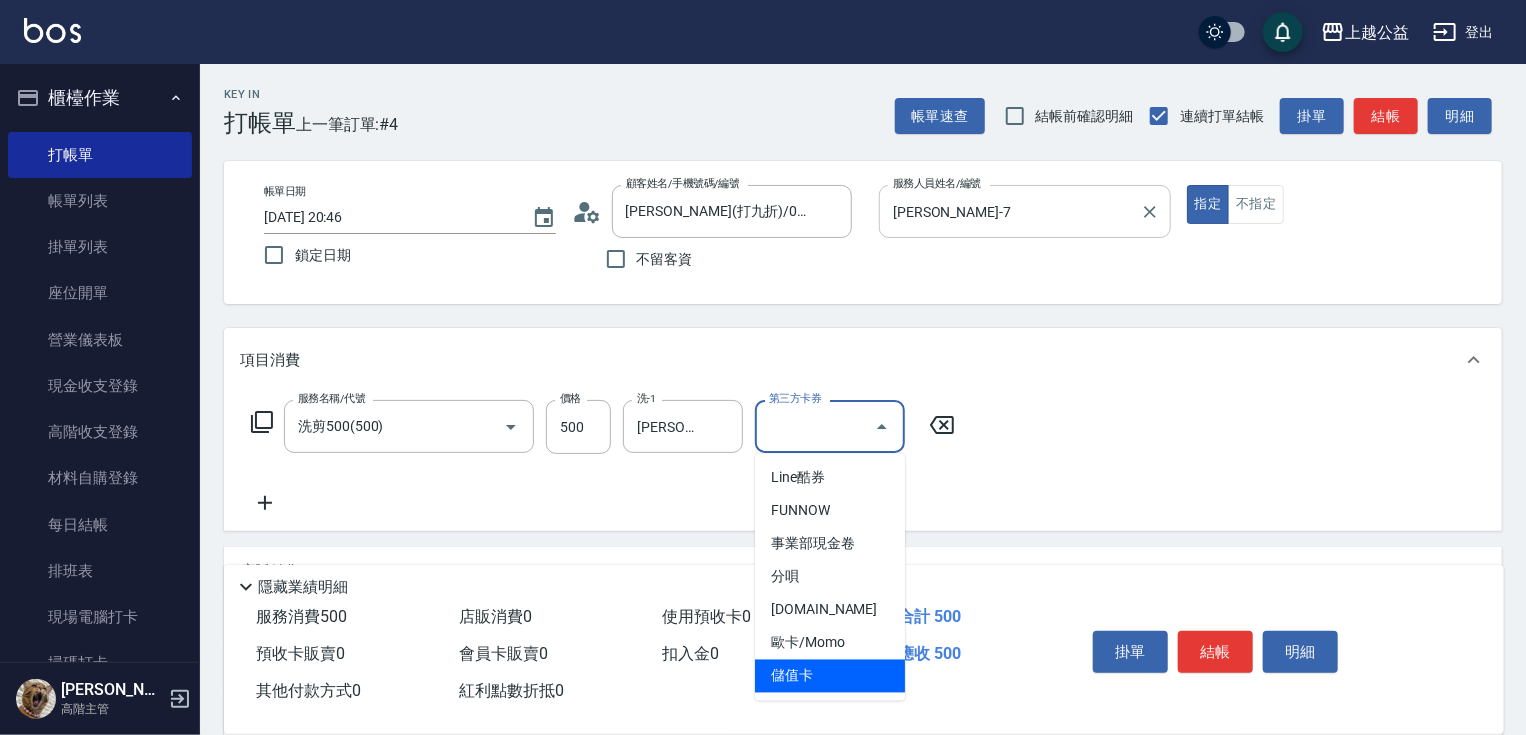 type on "儲值卡" 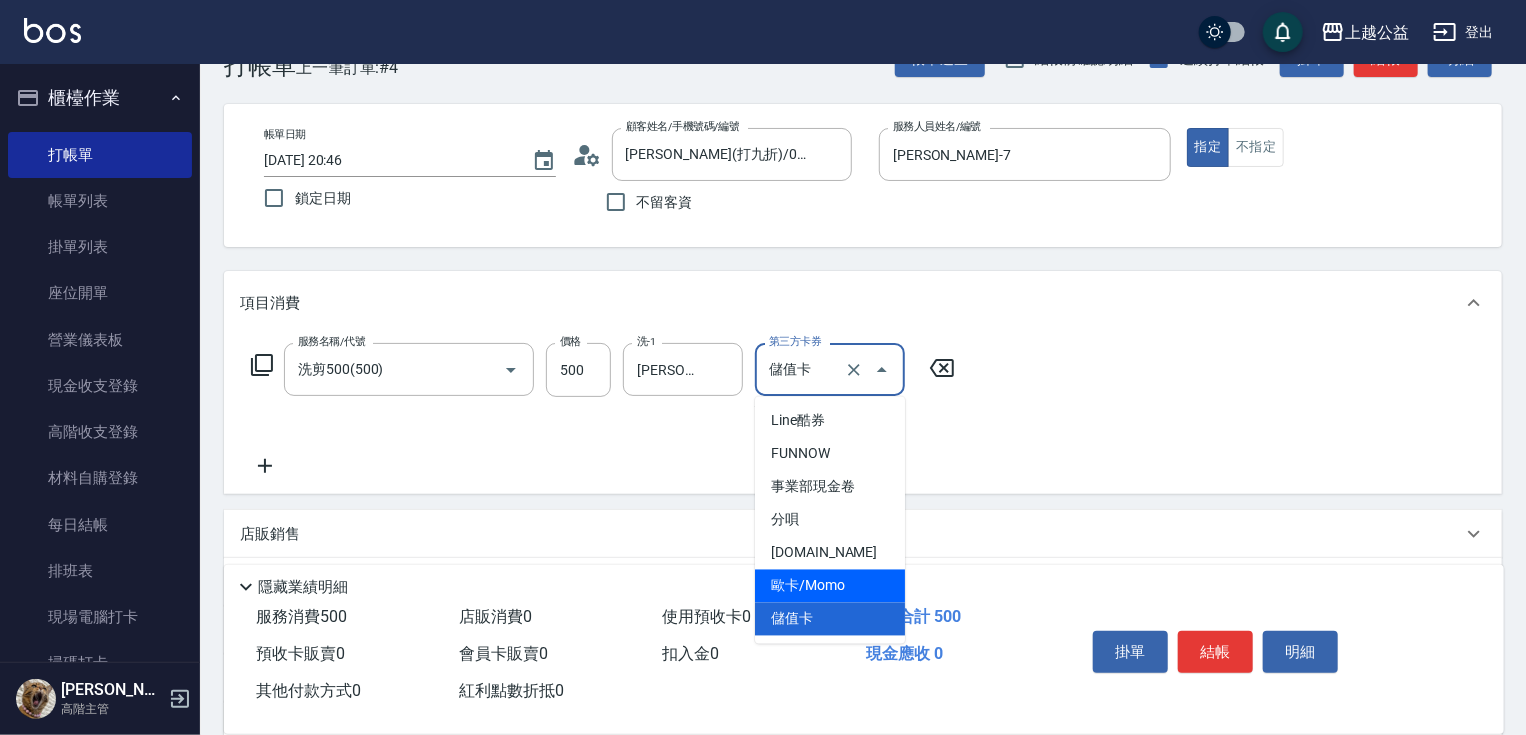 scroll, scrollTop: 262, scrollLeft: 0, axis: vertical 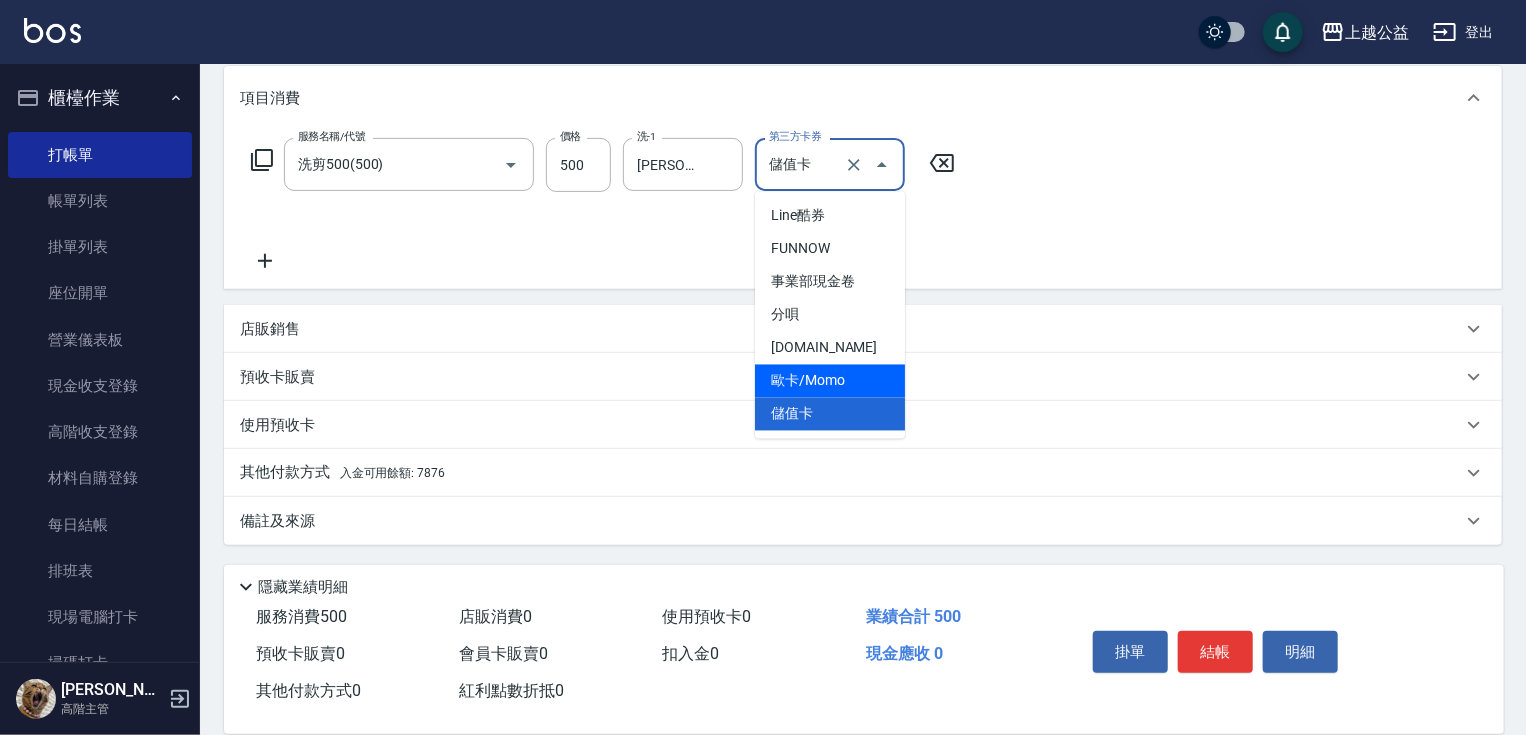 drag, startPoint x: 820, startPoint y: 421, endPoint x: 771, endPoint y: 641, distance: 225.39078 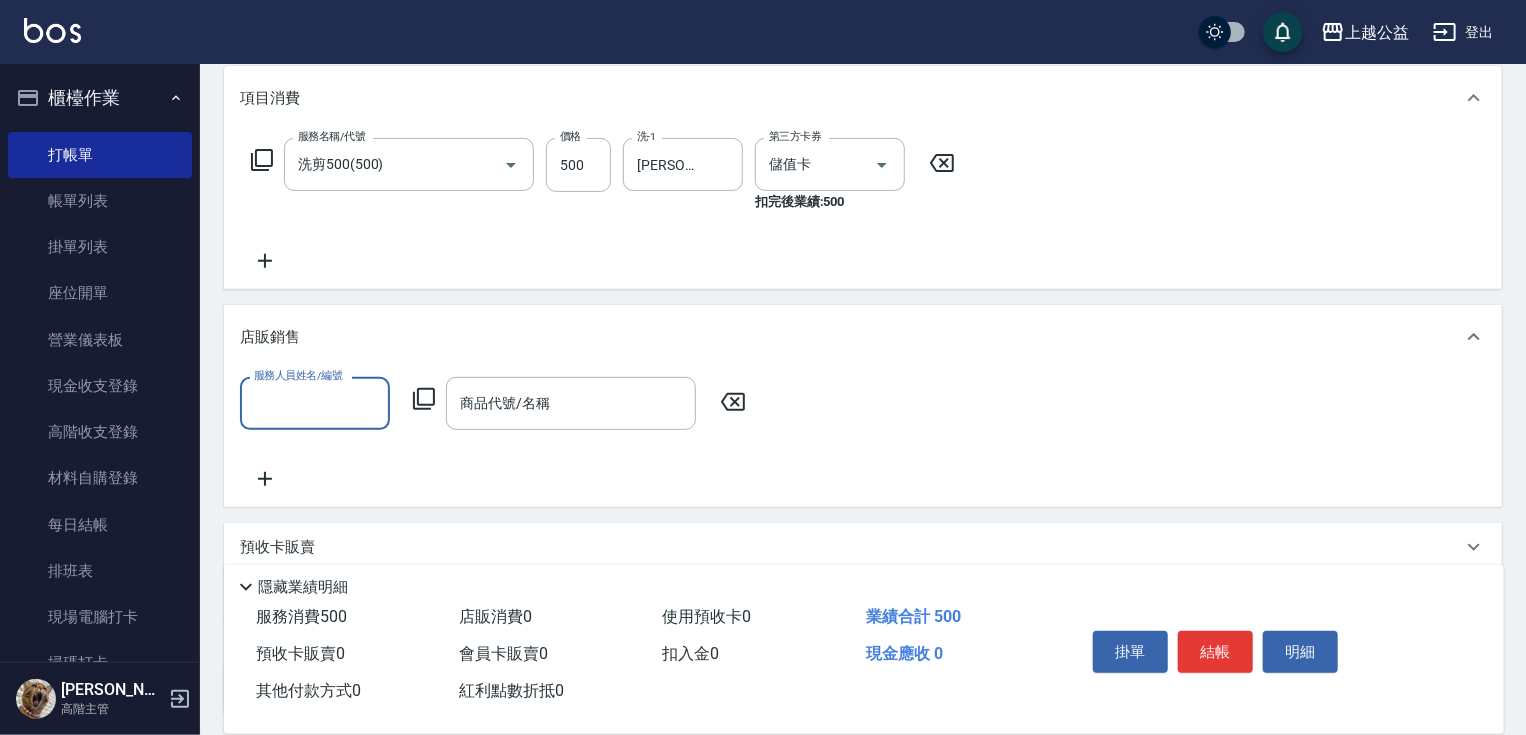 scroll, scrollTop: 0, scrollLeft: 0, axis: both 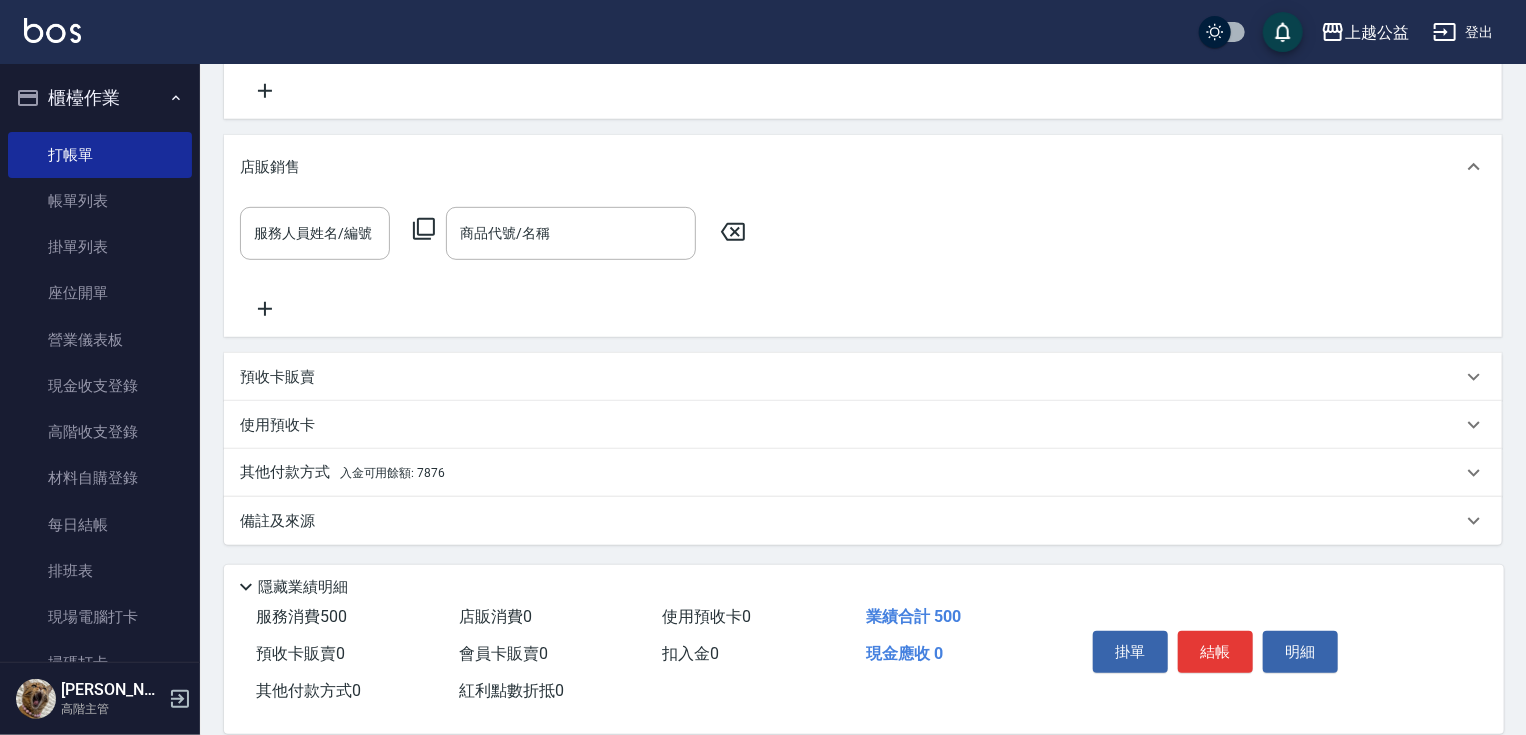 drag, startPoint x: 541, startPoint y: 536, endPoint x: 476, endPoint y: 548, distance: 66.09841 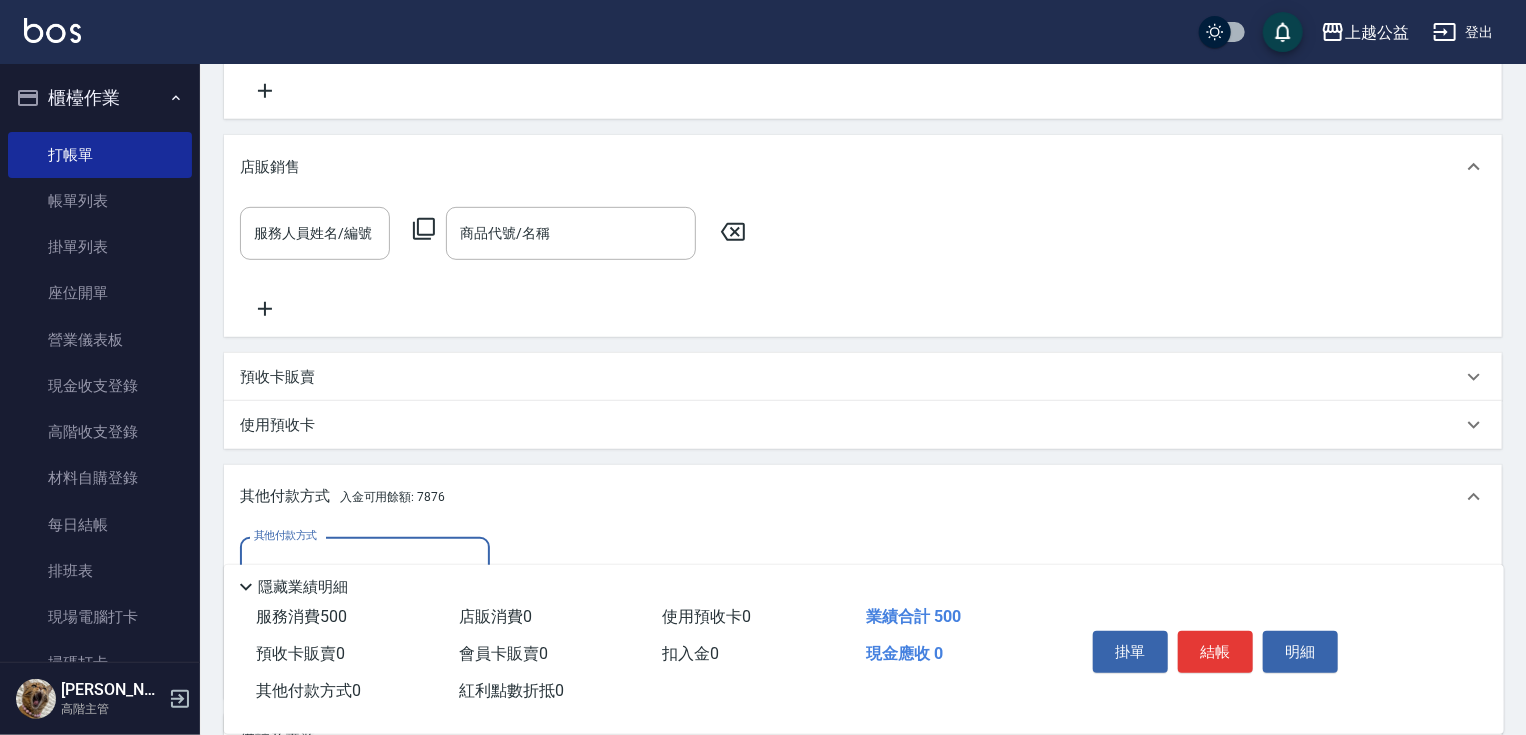 scroll, scrollTop: 0, scrollLeft: 0, axis: both 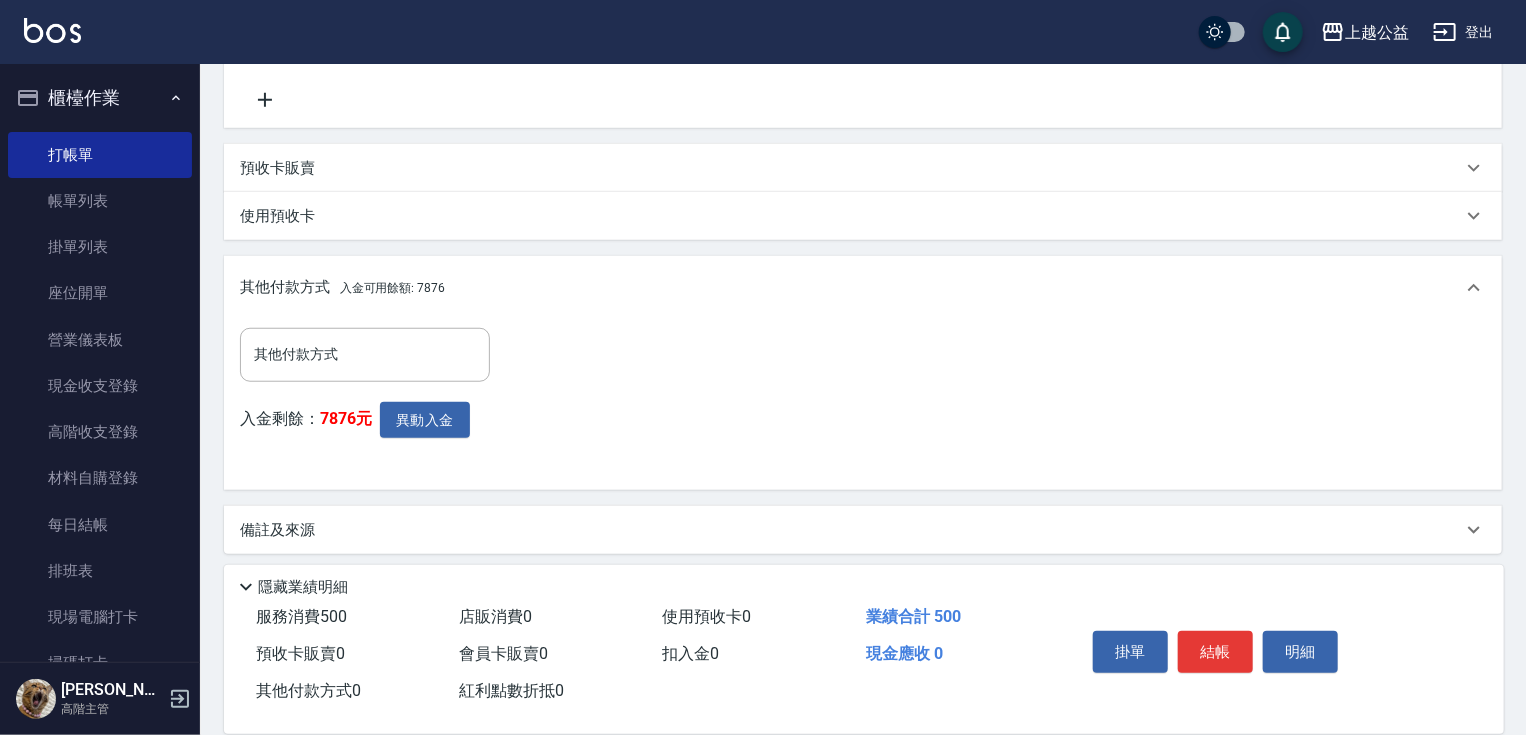 drag, startPoint x: 492, startPoint y: 361, endPoint x: 482, endPoint y: 504, distance: 143.34923 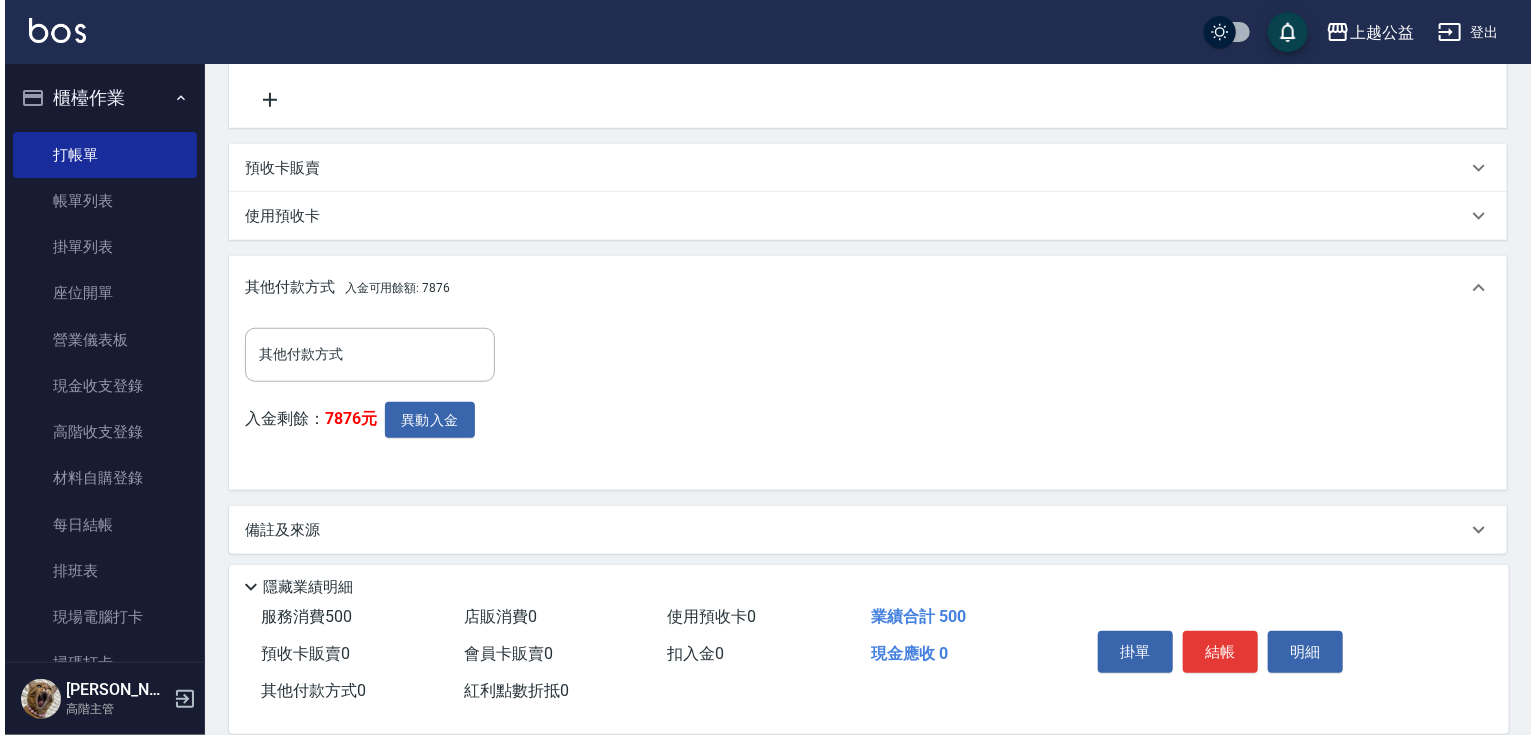 scroll, scrollTop: 649, scrollLeft: 0, axis: vertical 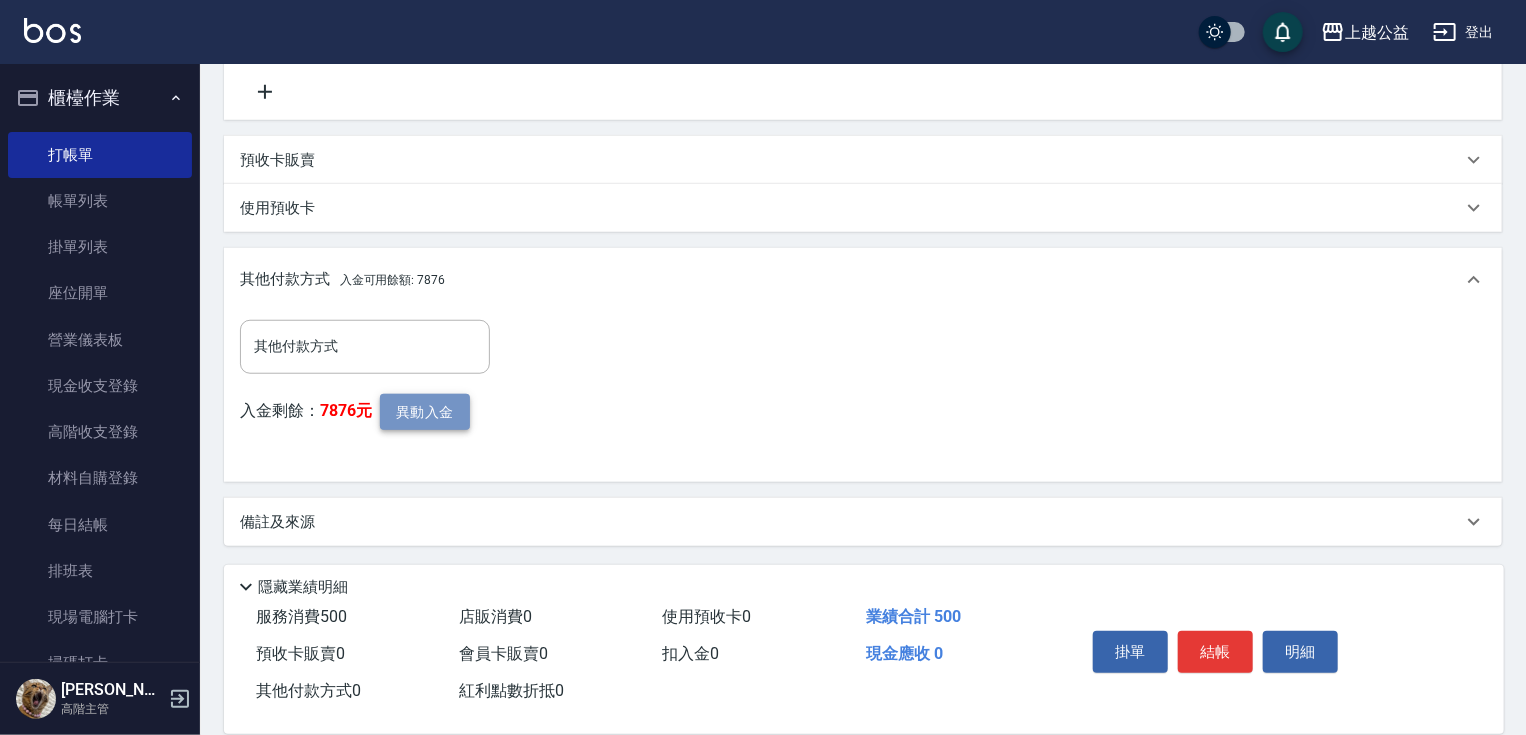 click on "異動入金" at bounding box center [425, 412] 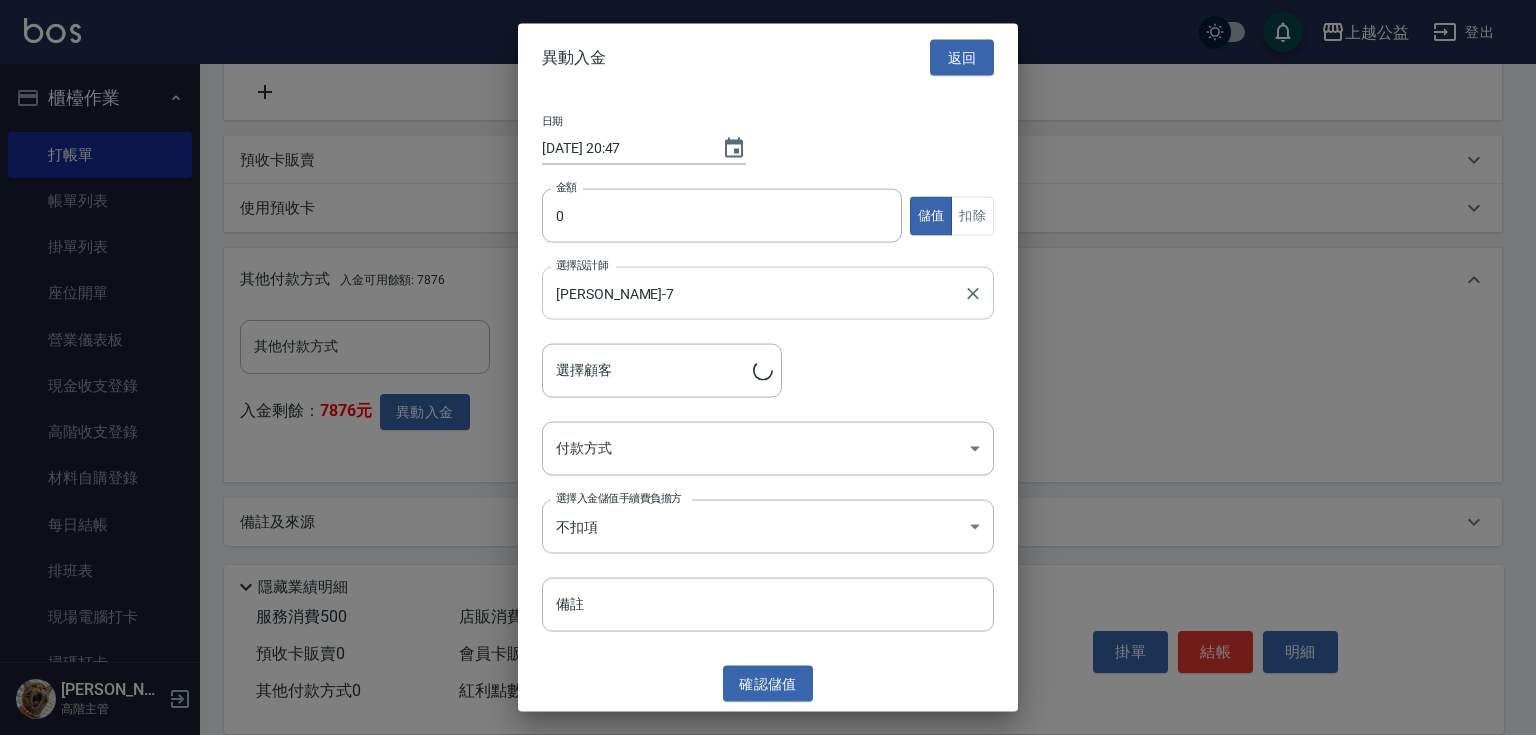 type on "[PERSON_NAME]打九折)/0980233479" 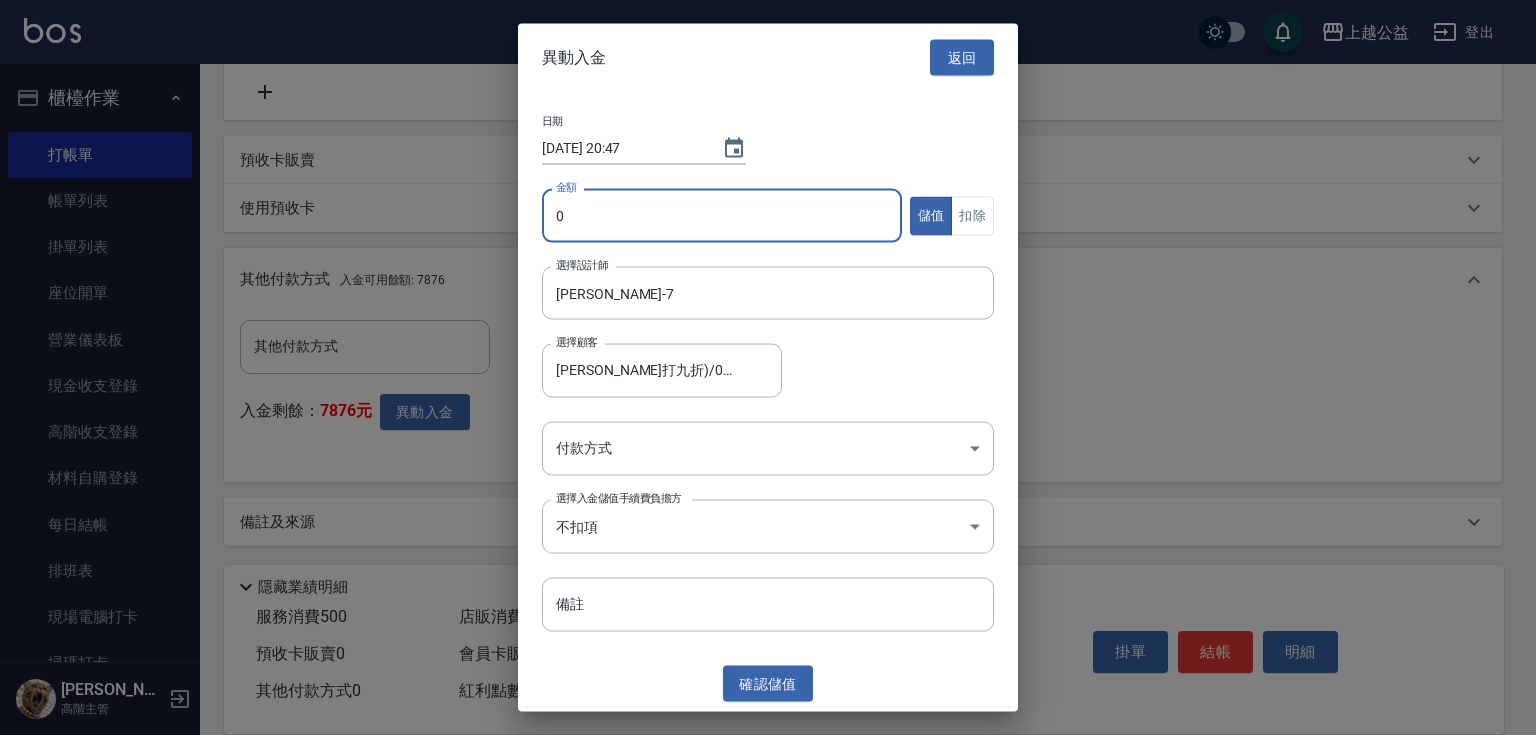 click on "0" at bounding box center [722, 216] 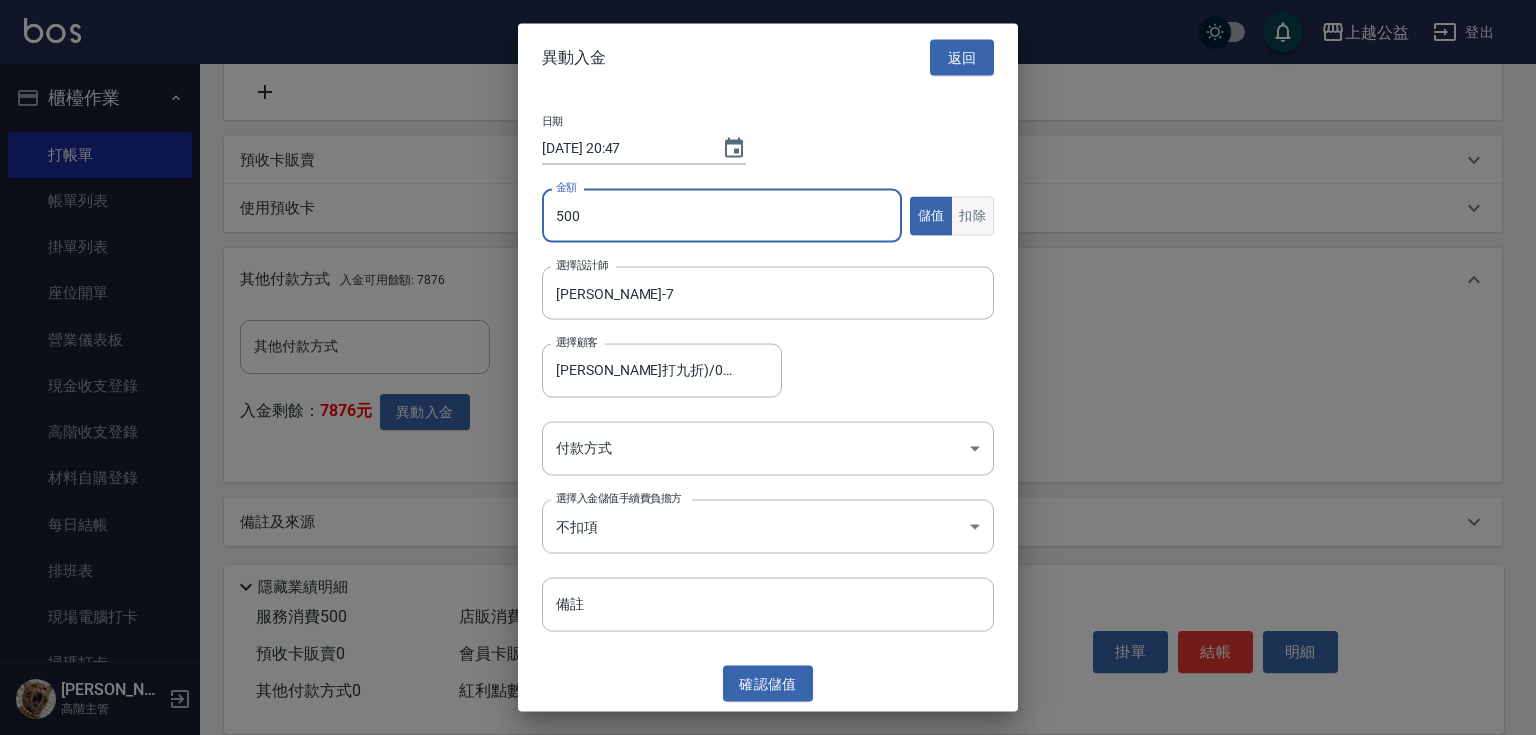 type on "500" 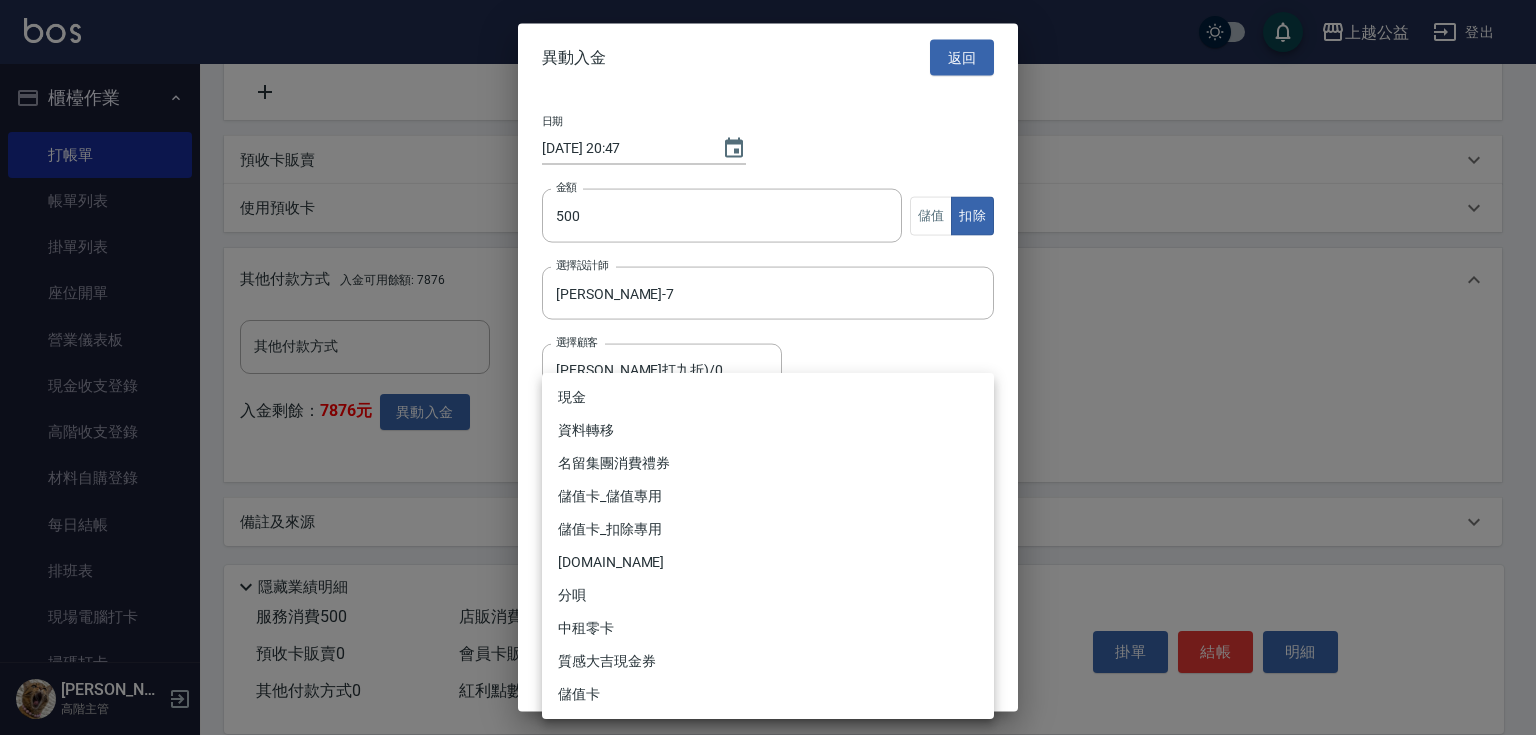 click on "上越公益 登出 櫃檯作業 打帳單 帳單列表 掛單列表 座位開單 營業儀表板 現金收支登錄 高階收支登錄 材料自購登錄 每日結帳 排班表 現場電腦打卡 掃碼打卡 預約管理 預約管理 單日預約紀錄 單週預約紀錄 報表及分析 報表目錄 消費分析儀表板 店家區間累計表 店家日報表 店家排行榜 互助日報表 互助月報表 互助排行榜 互助點數明細 互助業績報表 全店業績分析表 每日業績分析表 營業統計分析表 營業項目月分析表 設計師業績表 設計師日報表 設計師業績分析表 設計師業績月報表 設計師抽成報表 設計師排行榜 商品銷售排行榜 商品消耗明細 商品進銷貨報表 商品庫存表 商品庫存盤點表 會員卡銷售報表 服務扣項明細表 單一服務項目查詢 店販抽成明細 店販分類抽成明細 顧客入金餘額表 顧客卡券餘額表 每日非現金明細 每日收支明細 收支分類明細表 收支匯款表 0" at bounding box center [768, 43] 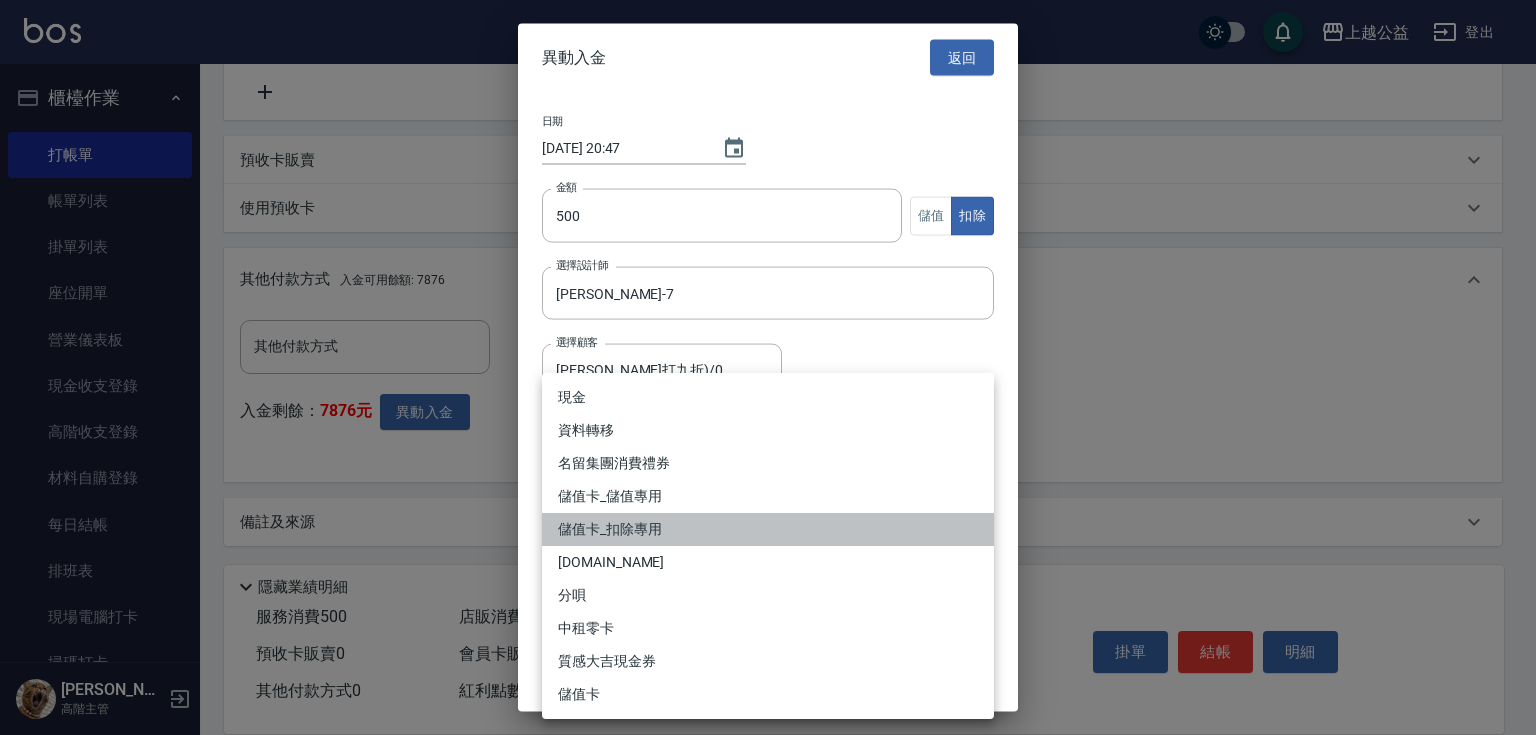 click on "儲值卡_扣除專用" at bounding box center (768, 529) 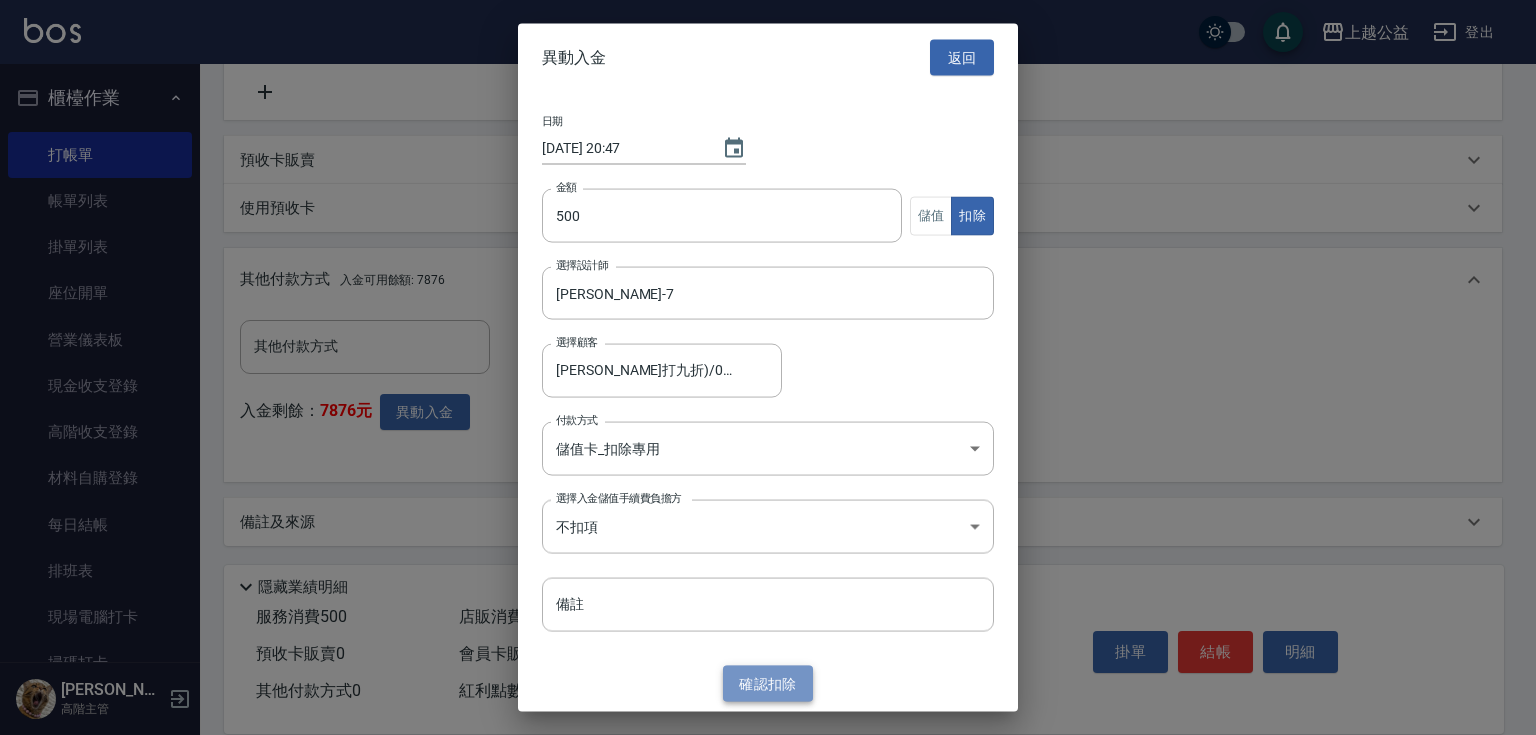 click on "確認 扣除" at bounding box center [768, 683] 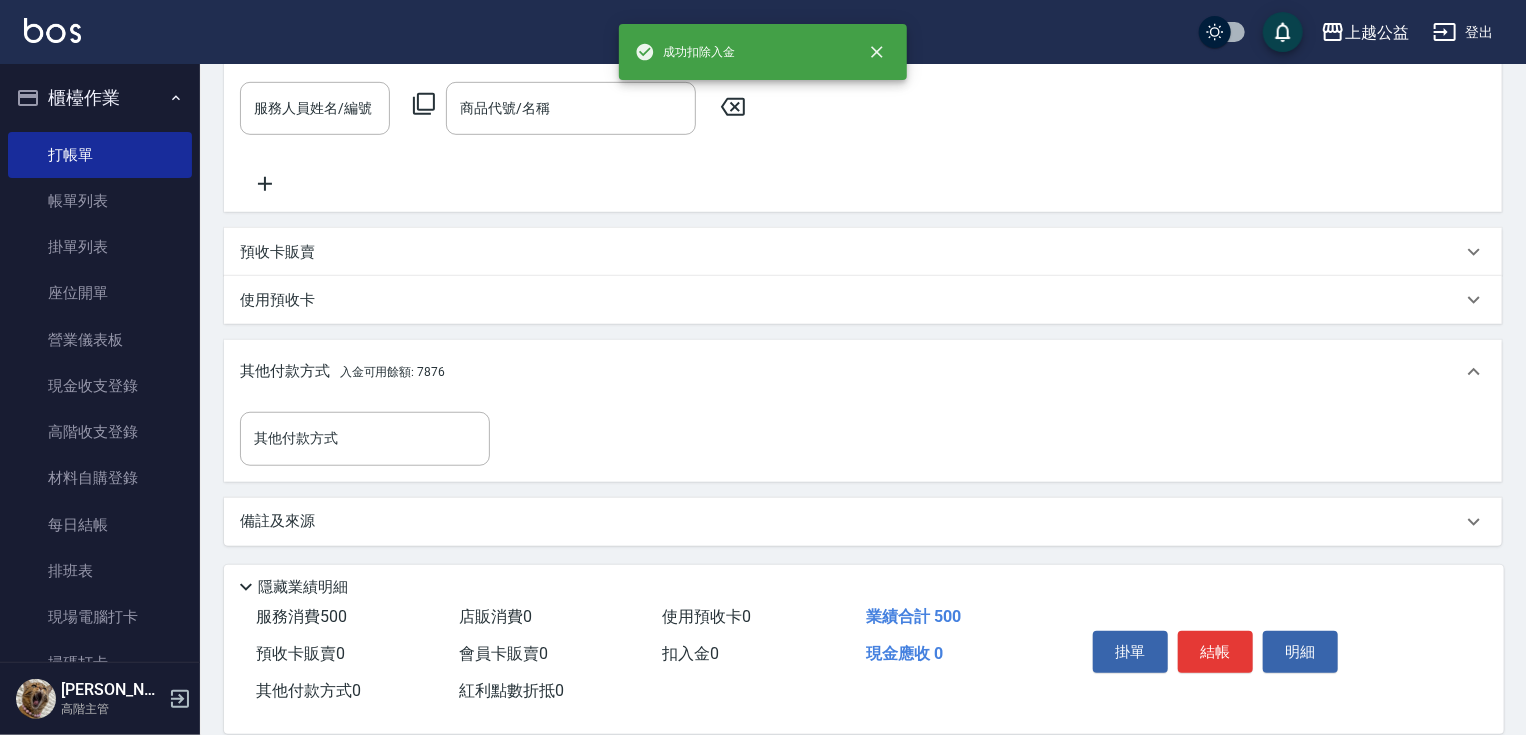 scroll, scrollTop: 649, scrollLeft: 0, axis: vertical 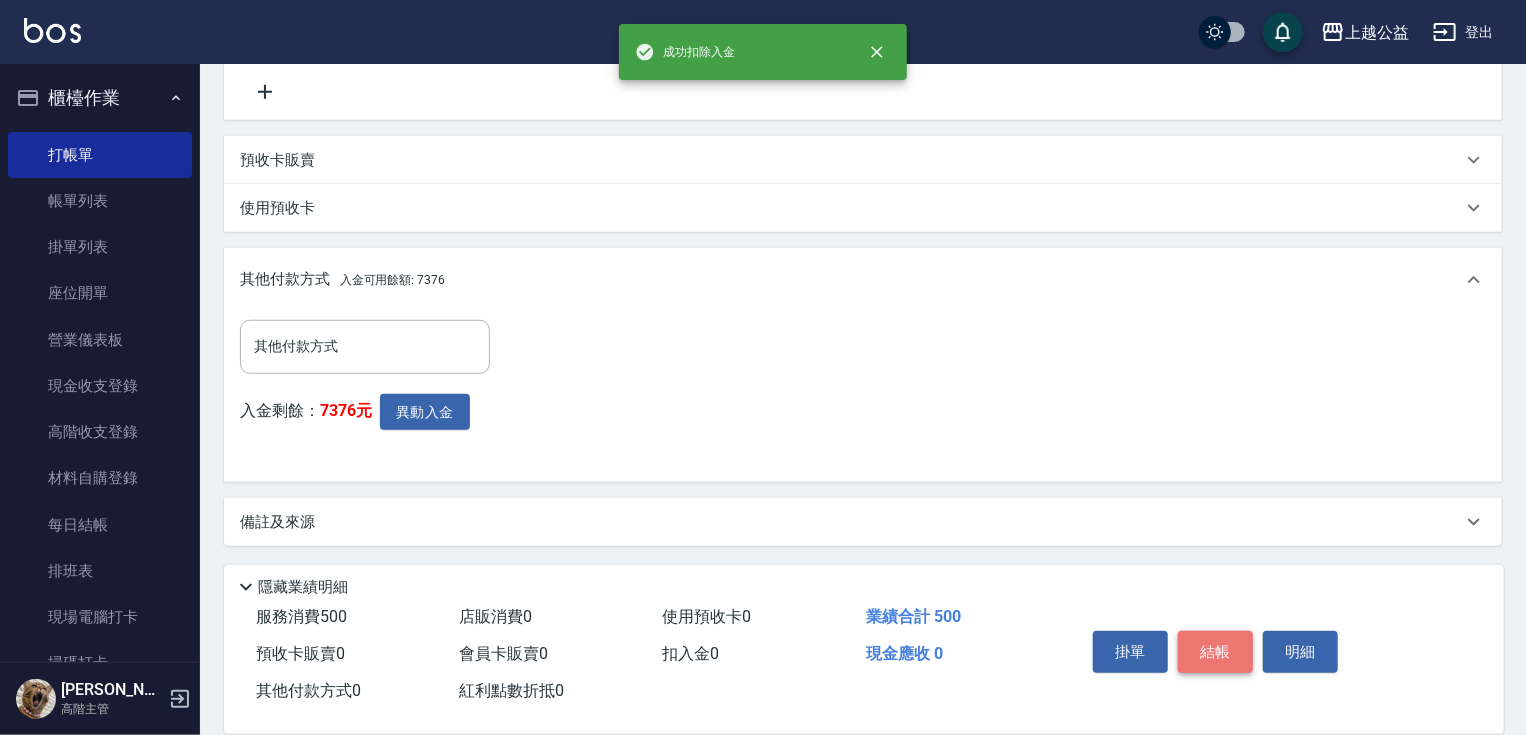 click on "結帳" at bounding box center [1215, 652] 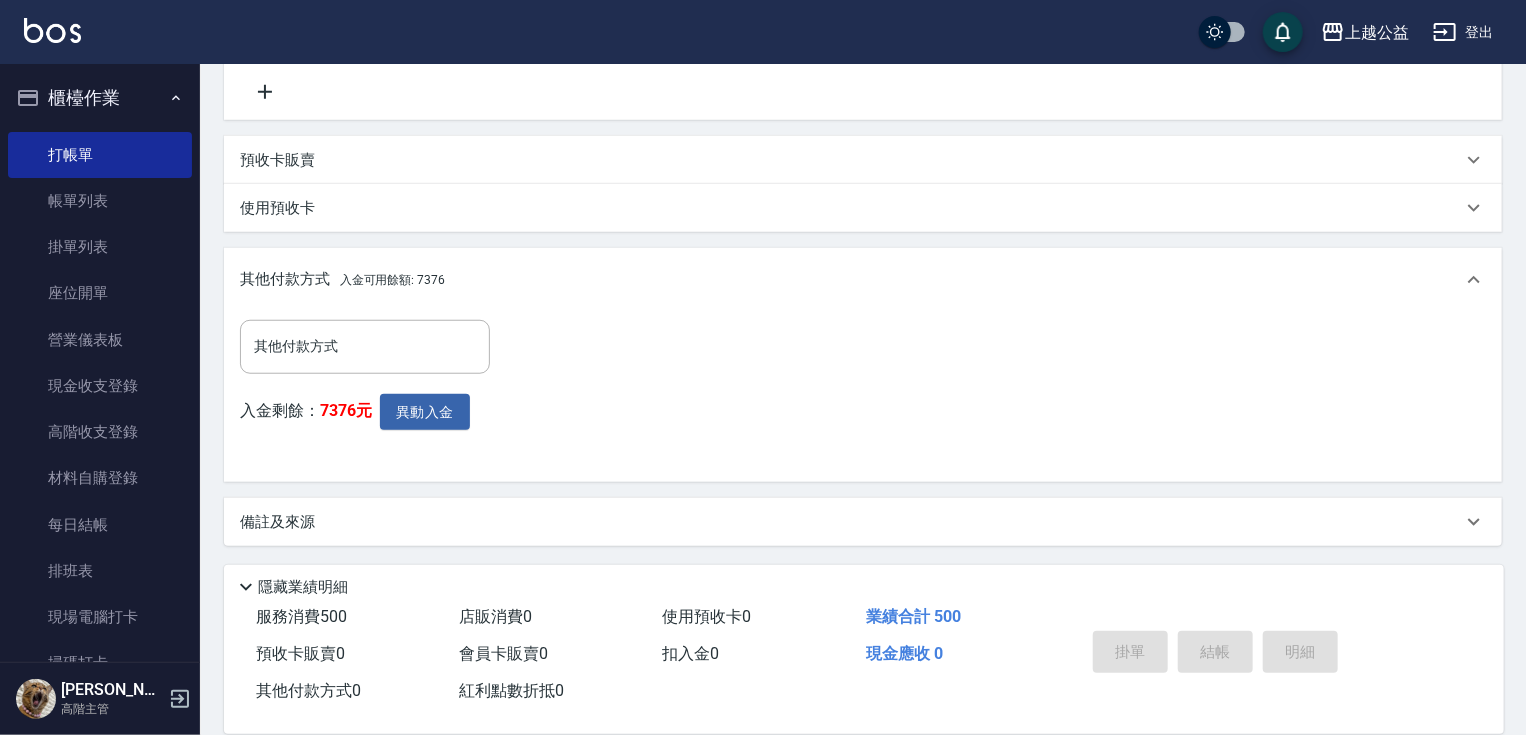 type on "[DATE] 20:47" 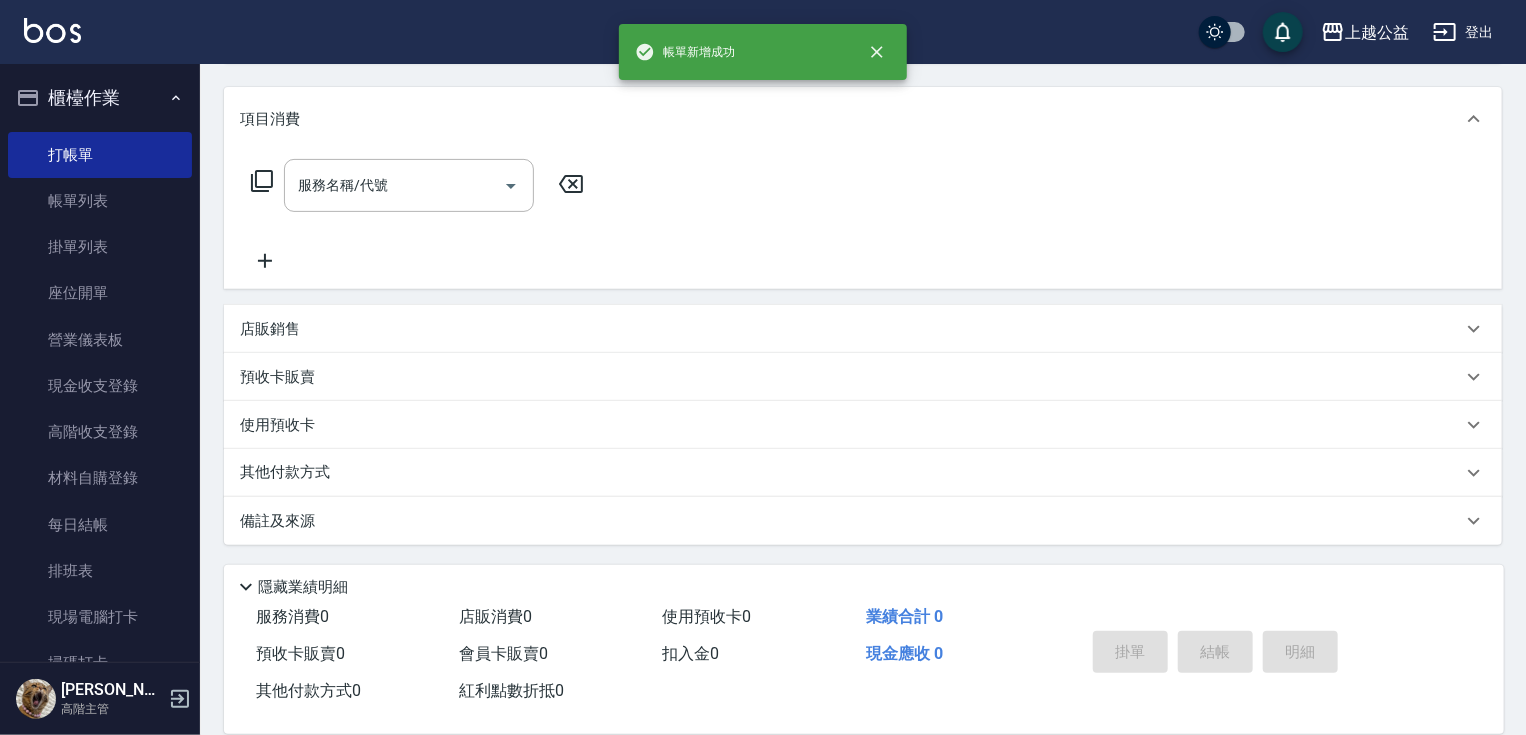 scroll, scrollTop: 0, scrollLeft: 0, axis: both 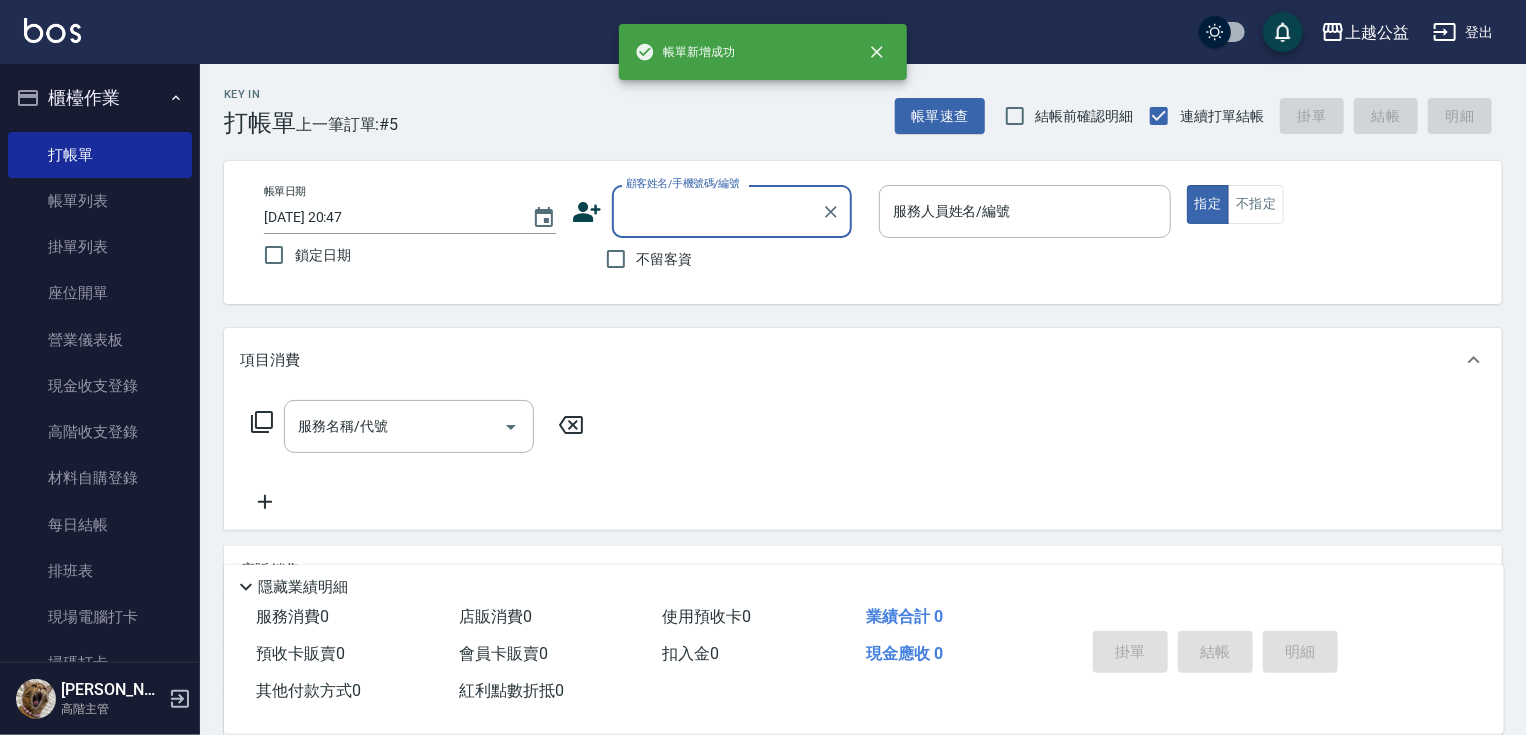 click on "不留客資" at bounding box center [665, 259] 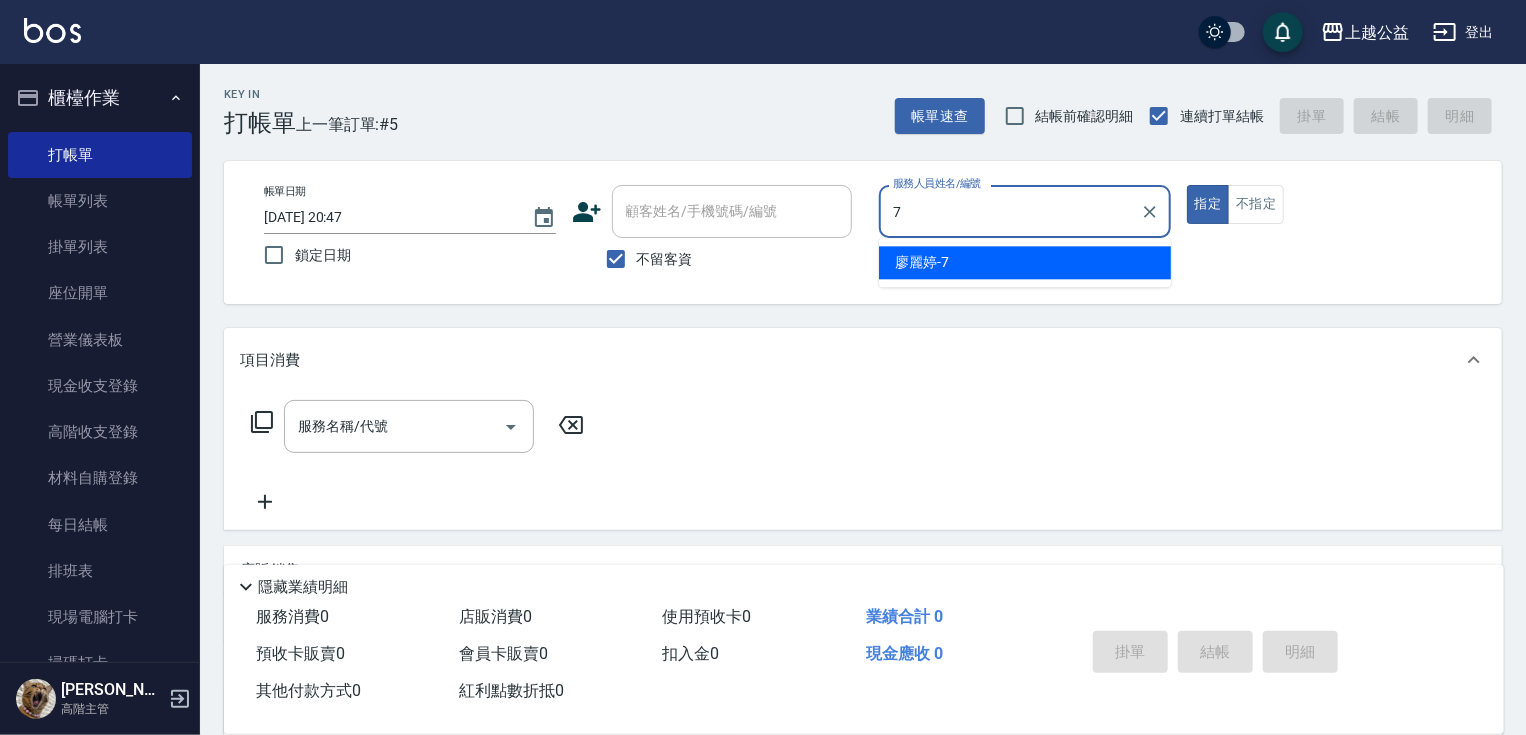 type on "[PERSON_NAME]-7" 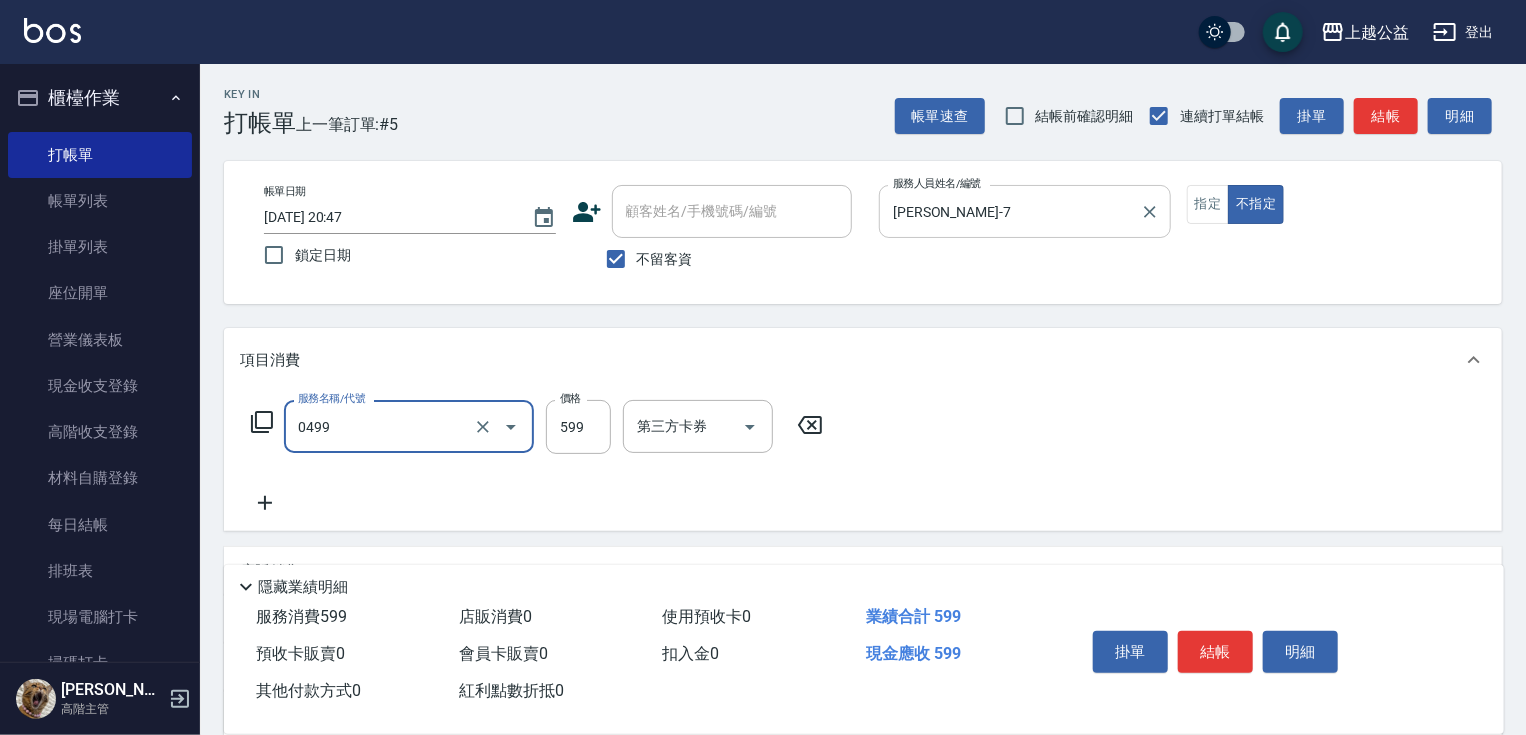 type on "頭皮去角質(0499)" 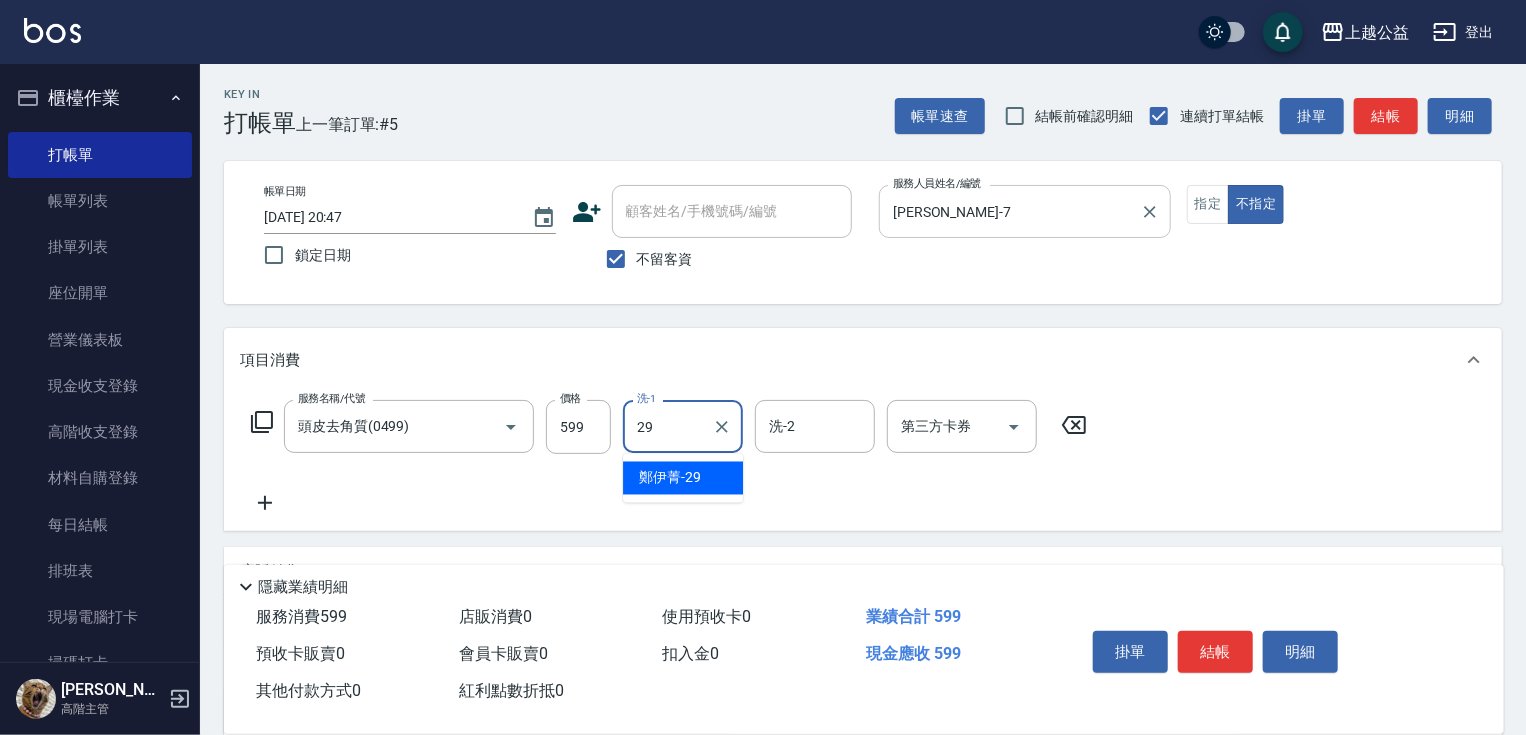 type on "[PERSON_NAME]-29" 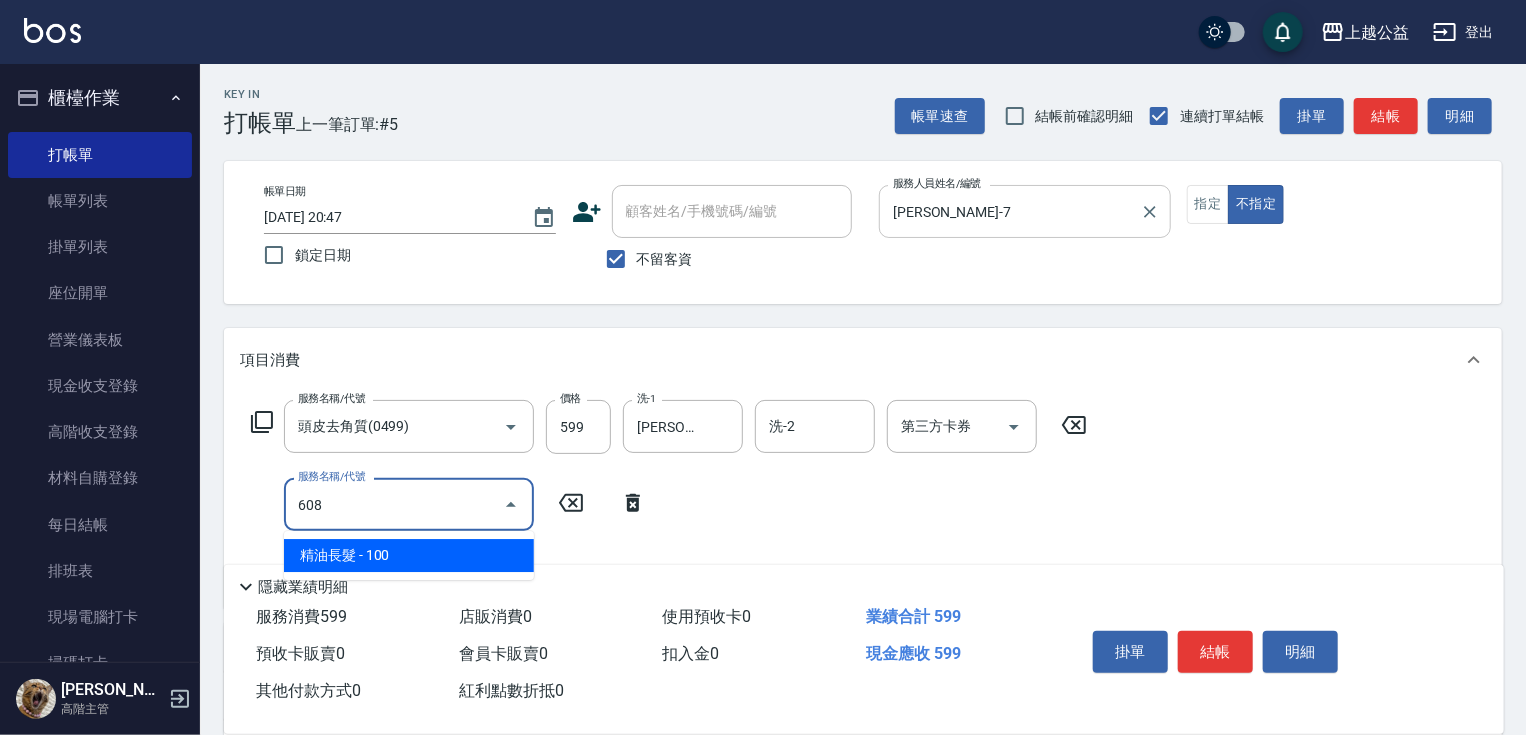 type on "精油長髮(608)" 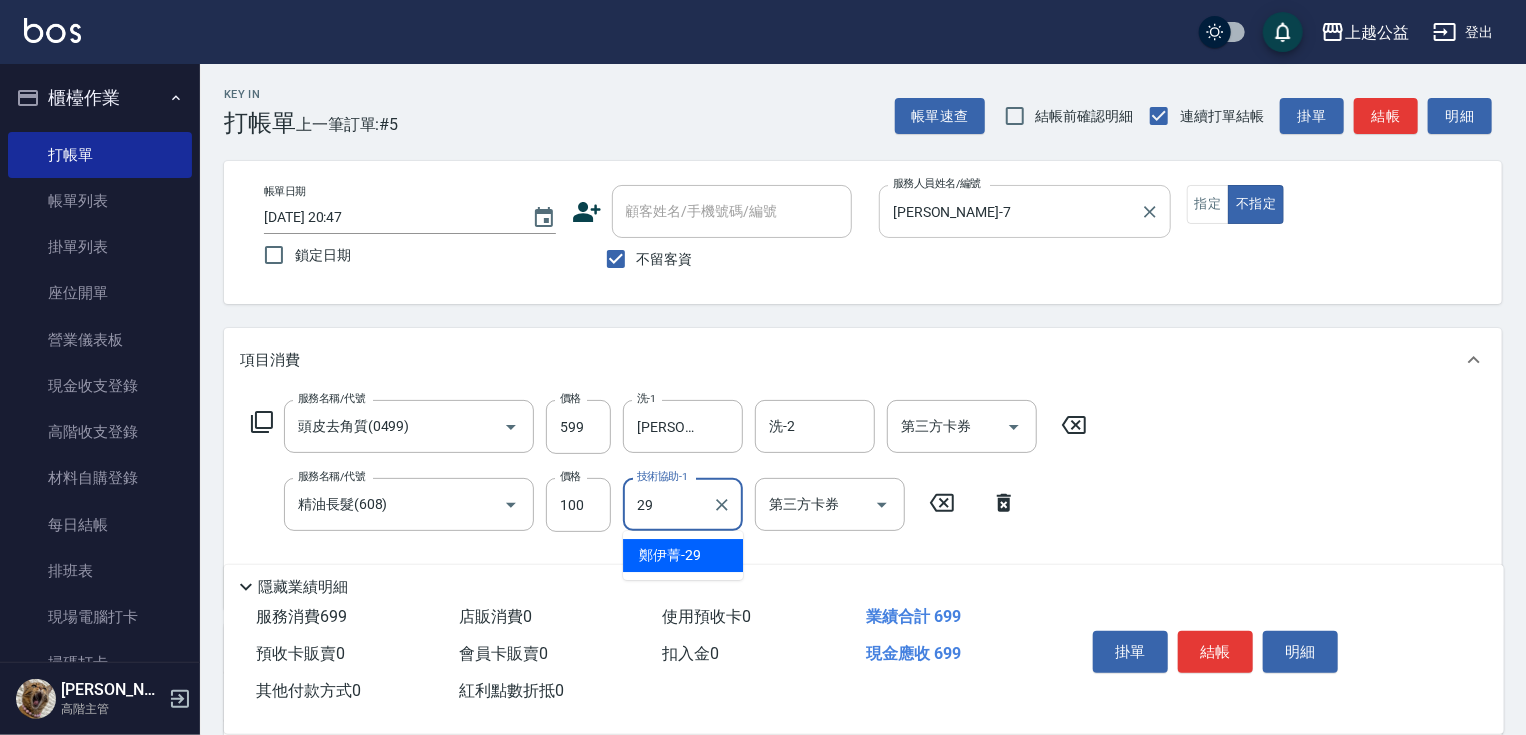 type on "[PERSON_NAME]-29" 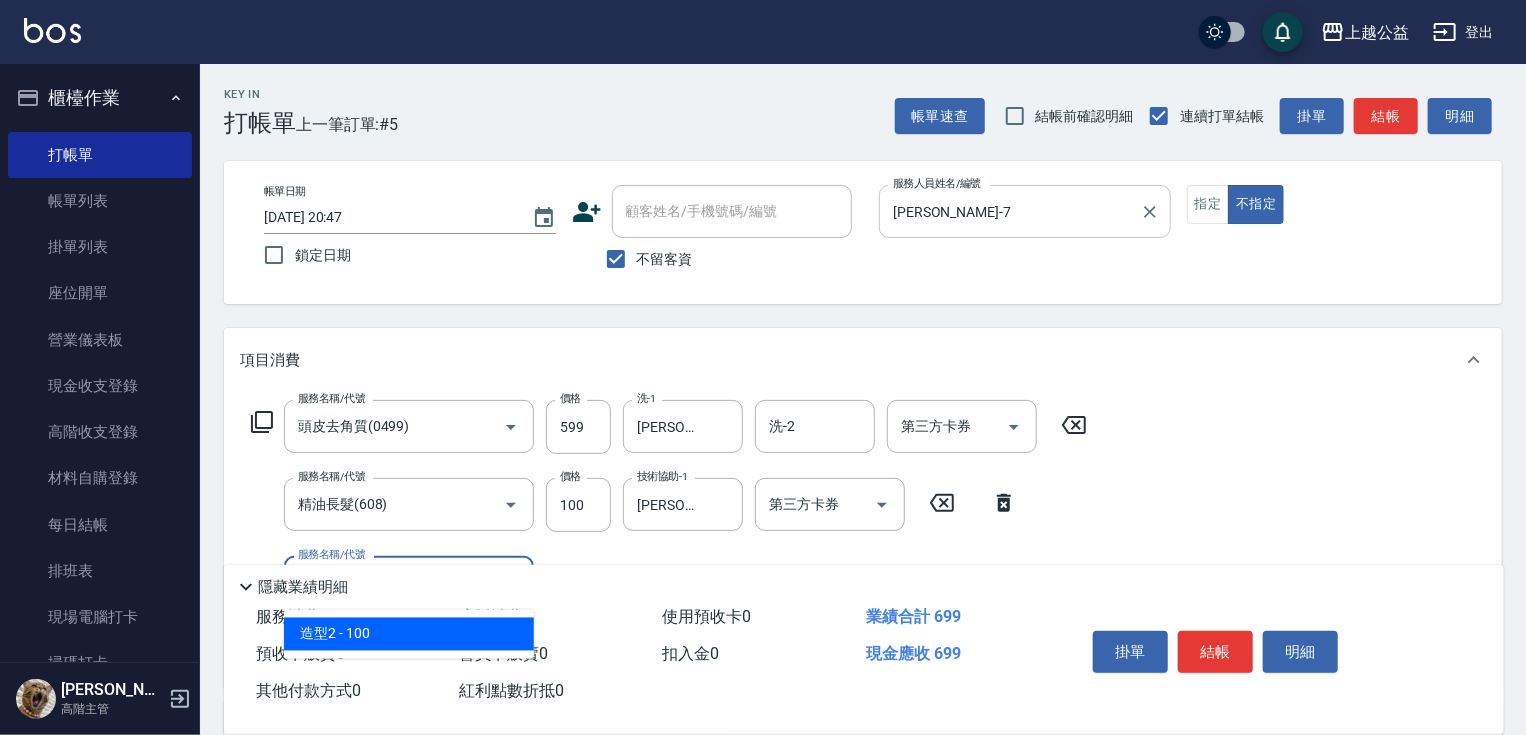 type on "造型2(612)" 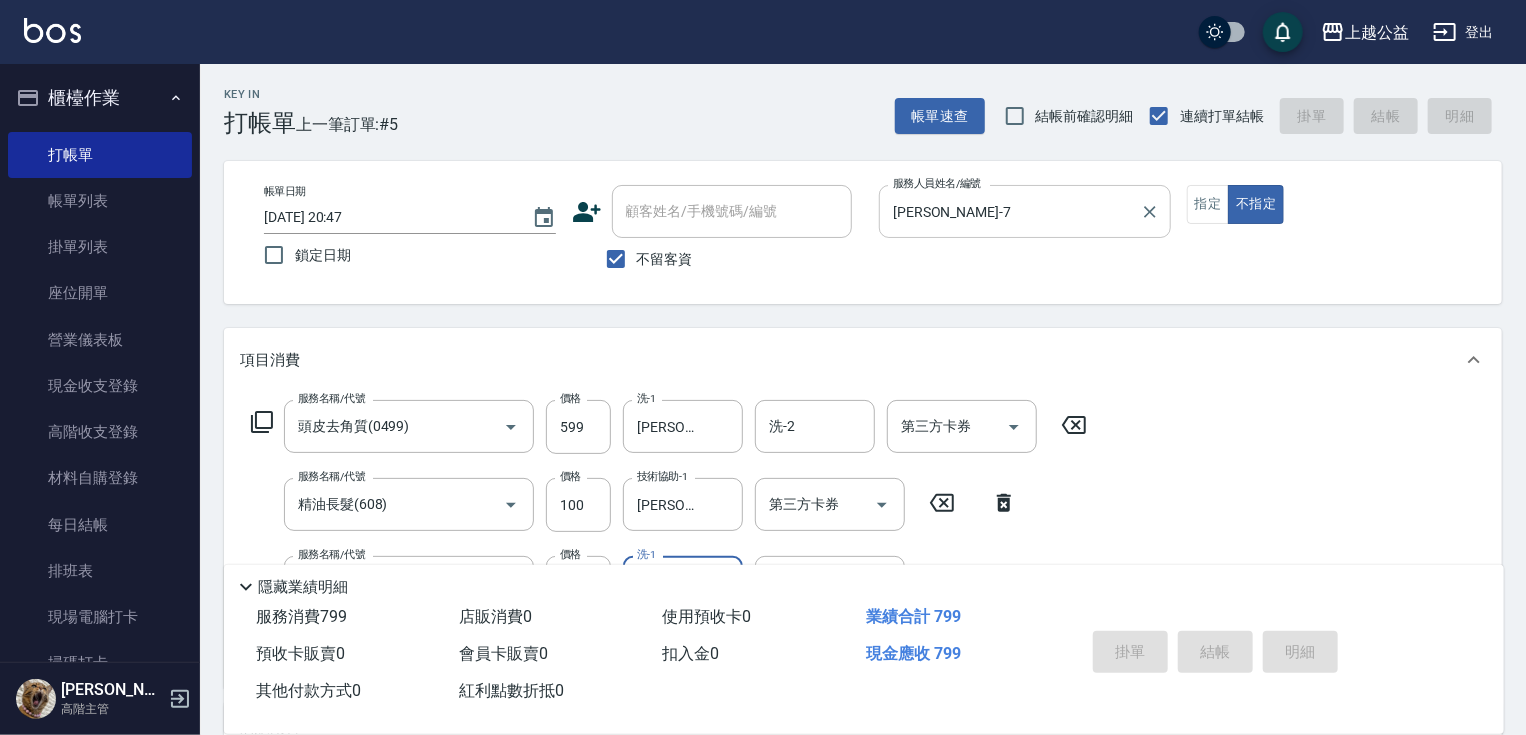 type 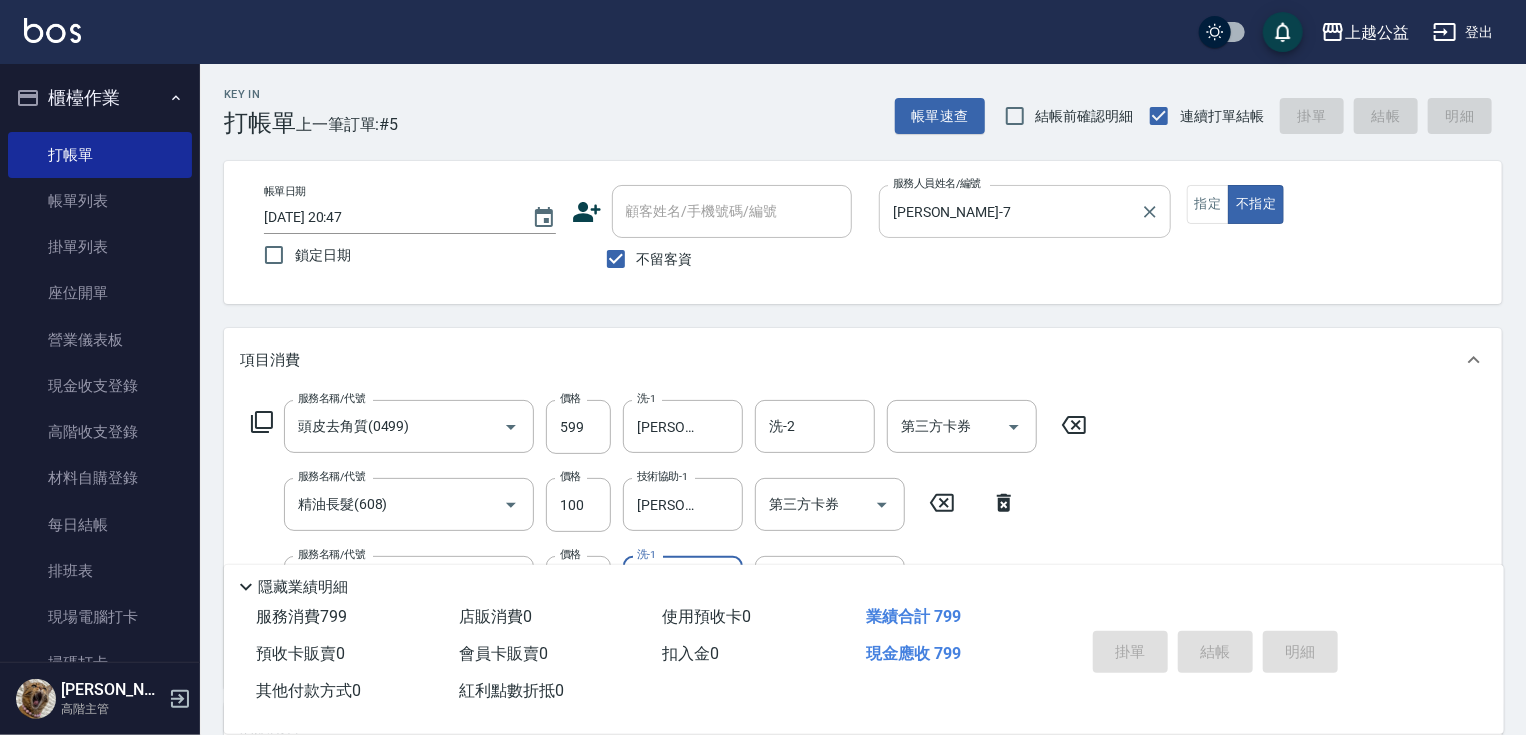 type 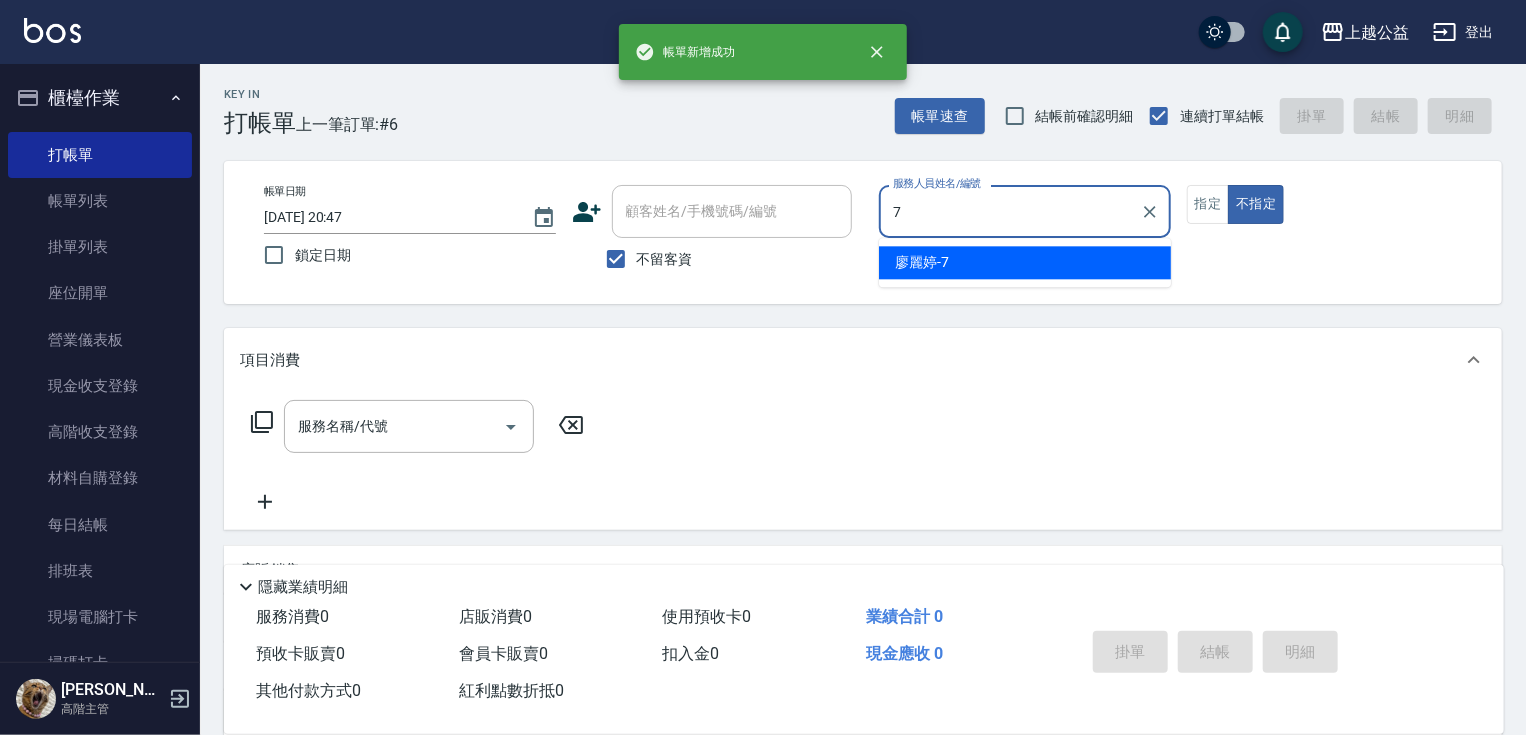 type on "[PERSON_NAME]-7" 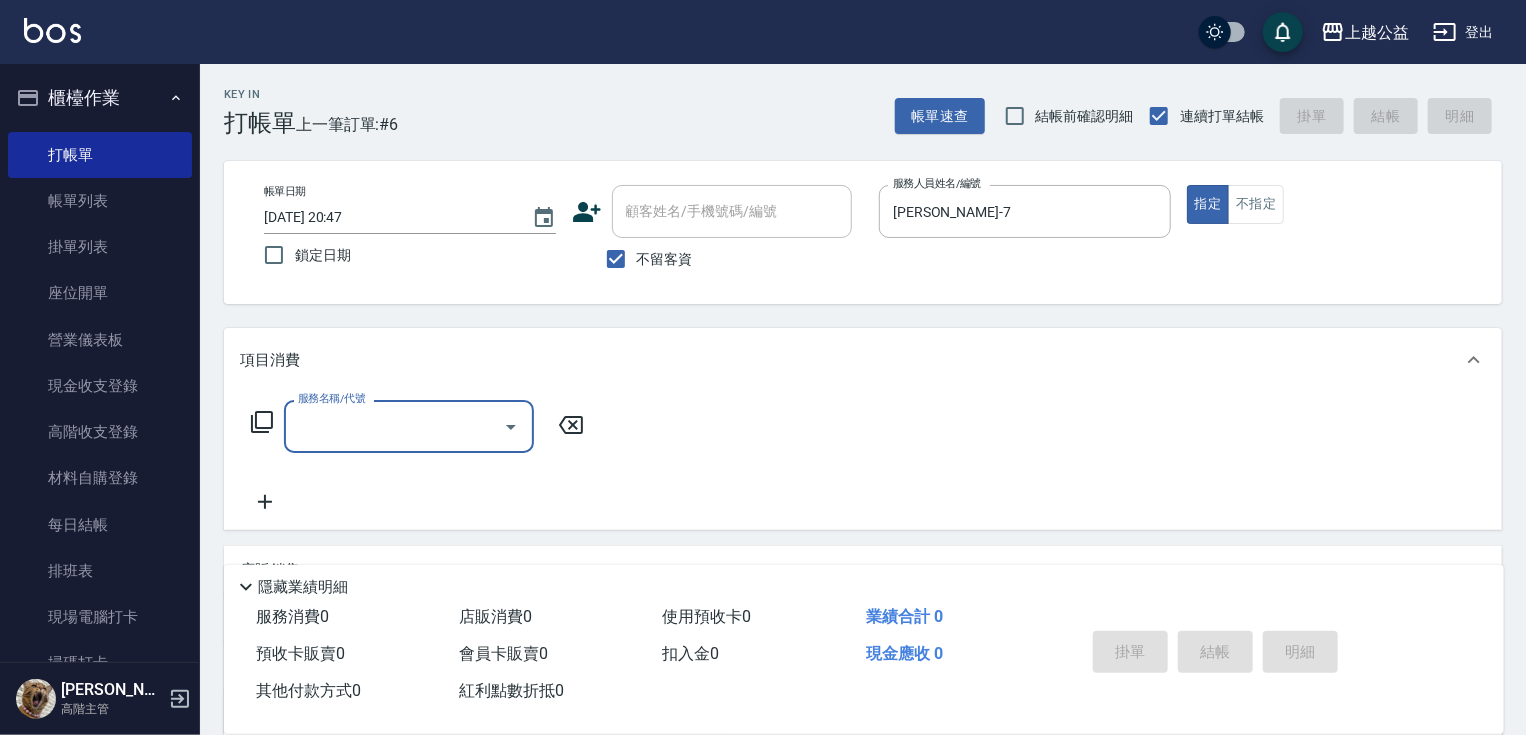 click on "不留客資" at bounding box center [644, 259] 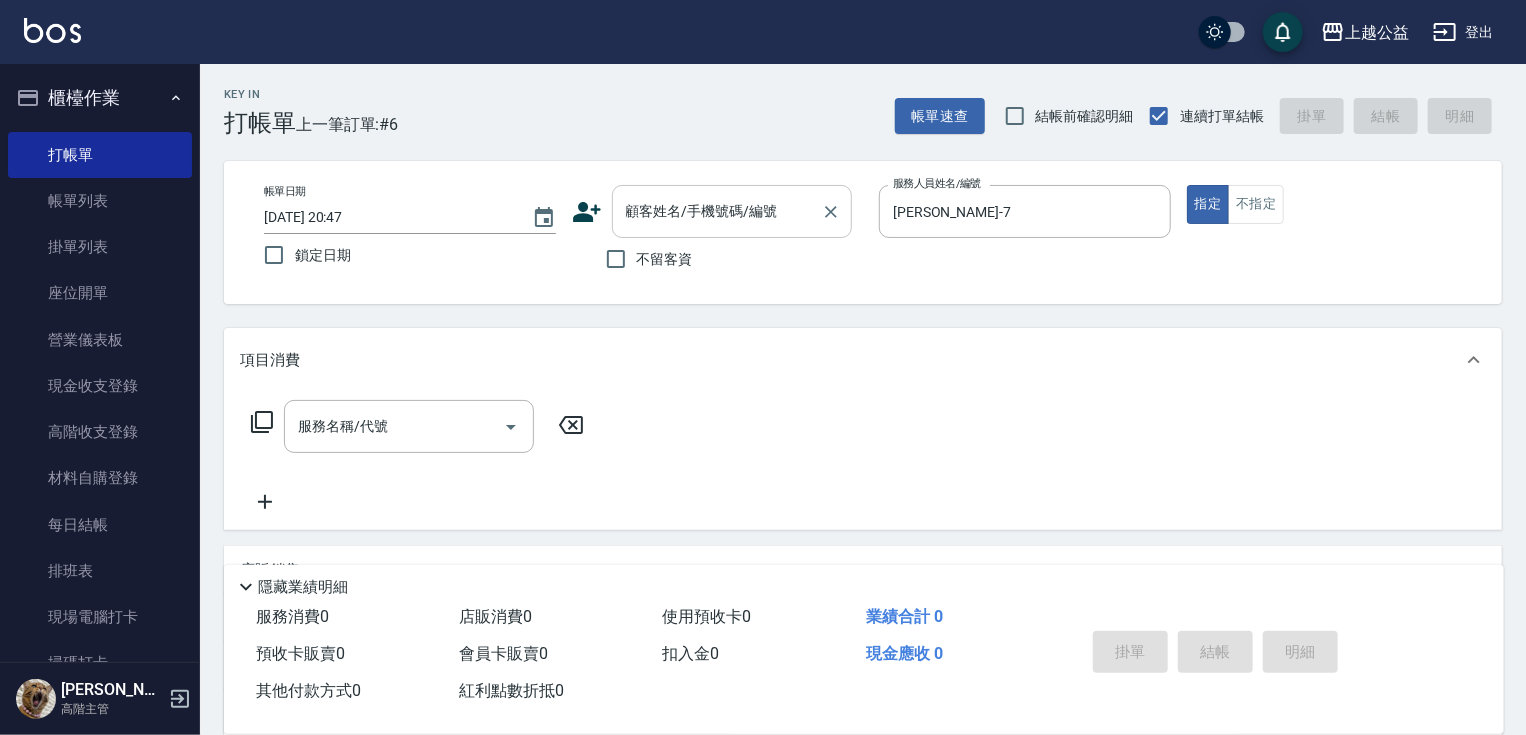 click on "顧客姓名/手機號碼/編號" at bounding box center [717, 211] 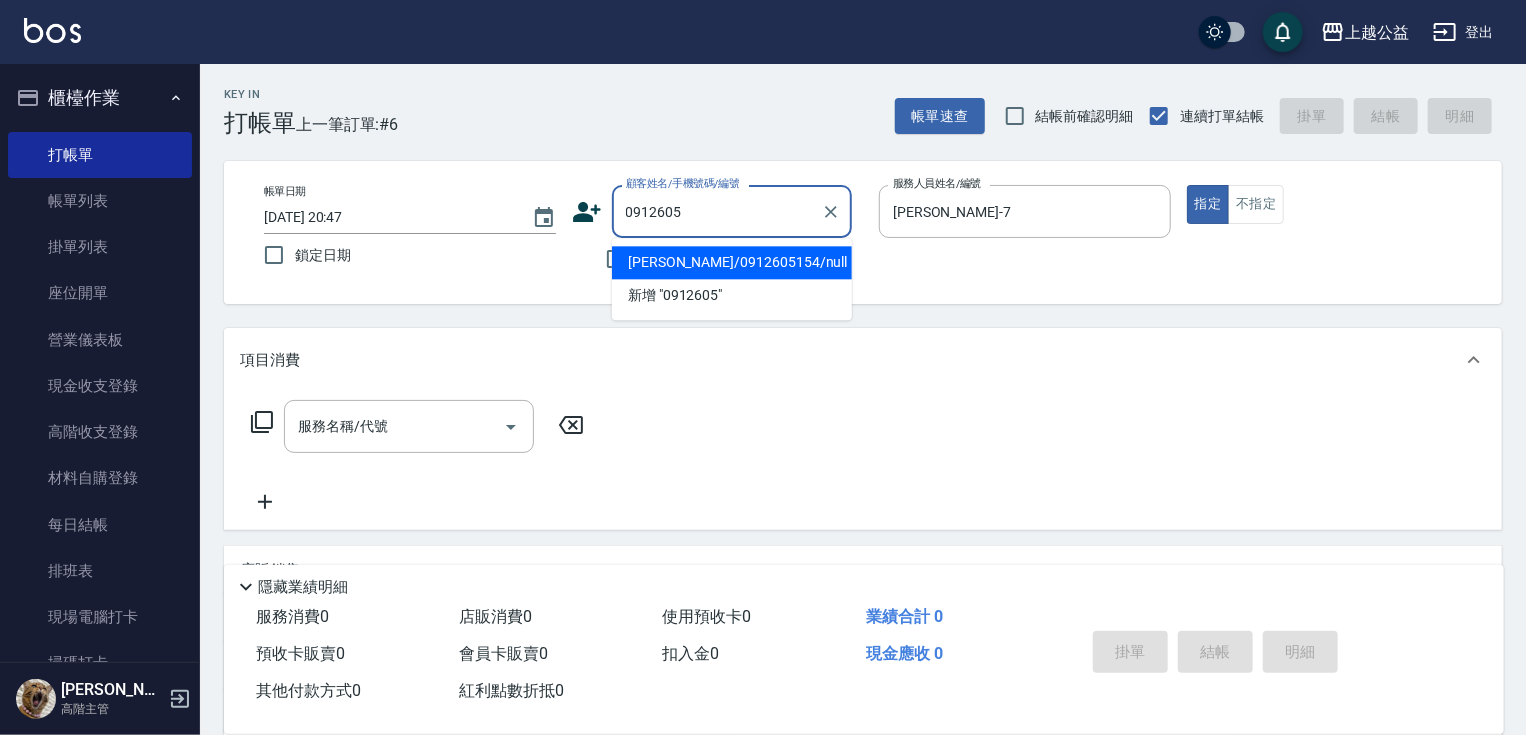 type on "[PERSON_NAME]/0912605154/null" 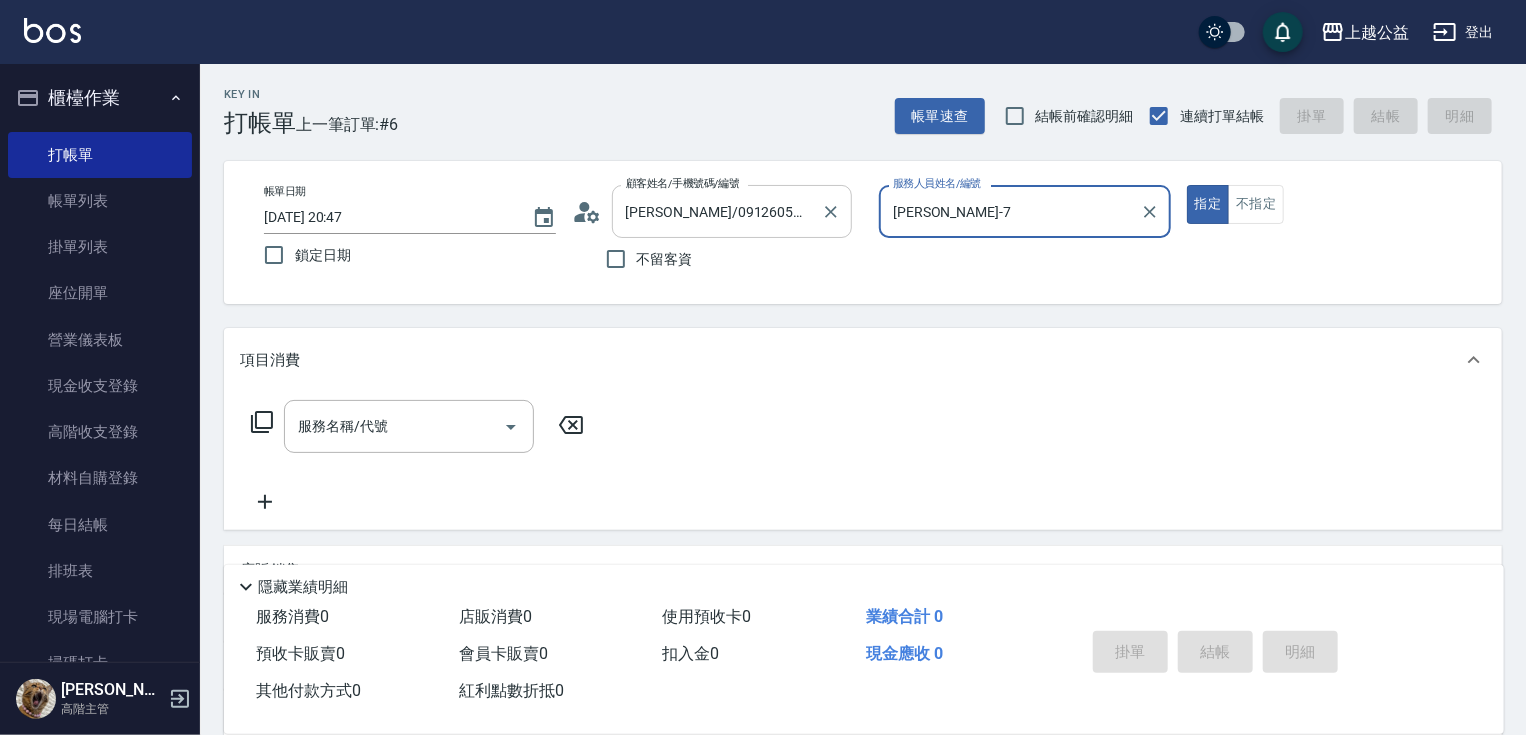 click on "指定" at bounding box center (1208, 204) 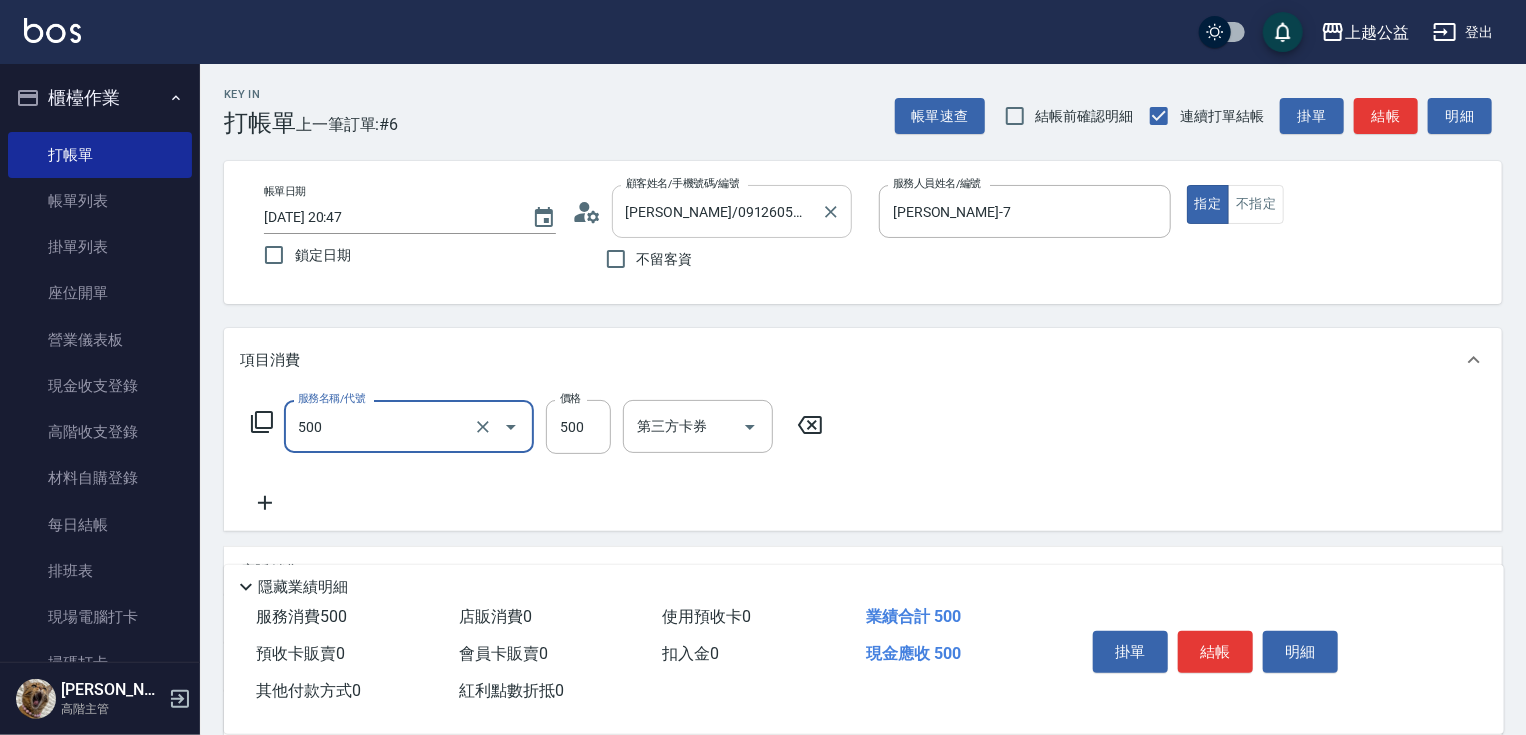 type on "洗剪500(500)" 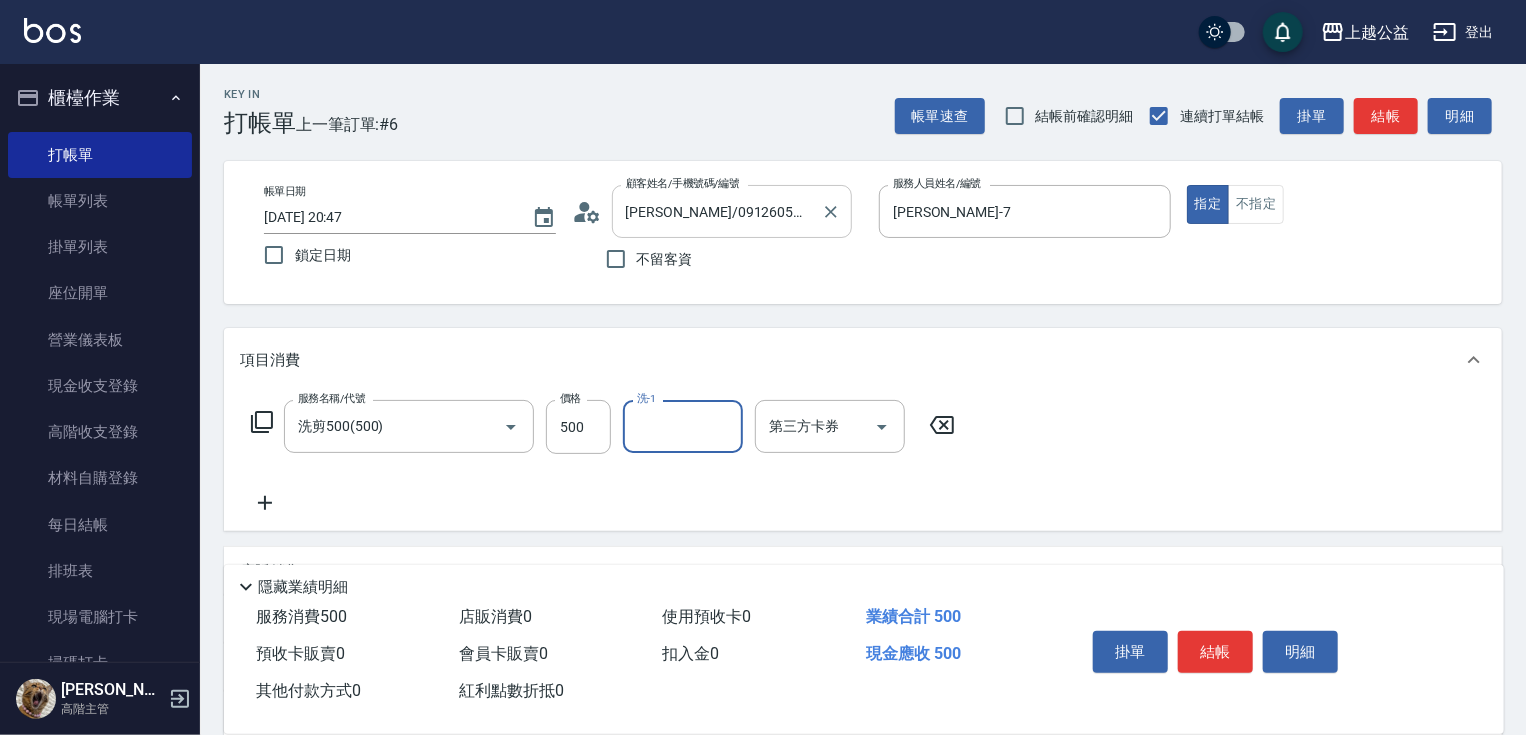 type on "3" 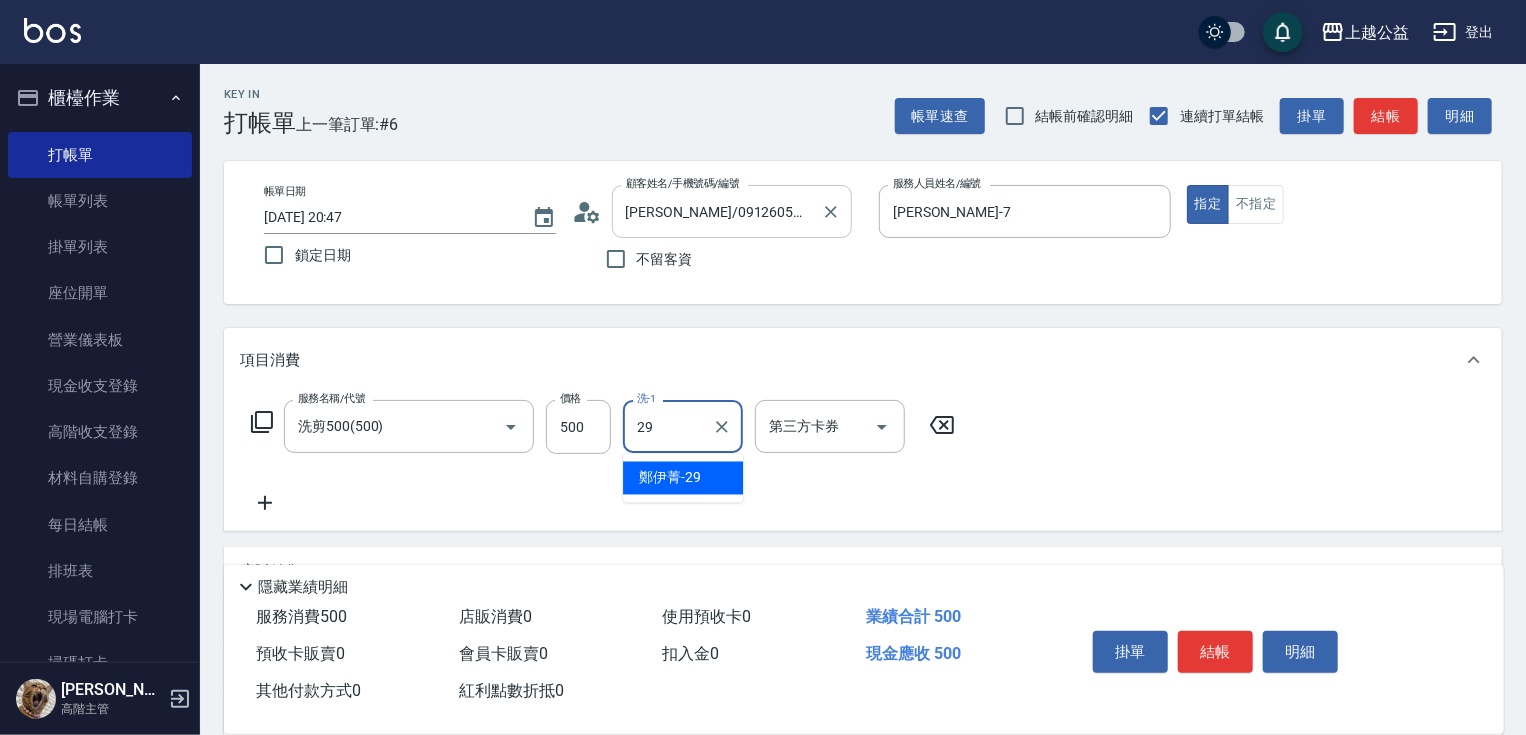 type on "[PERSON_NAME]-29" 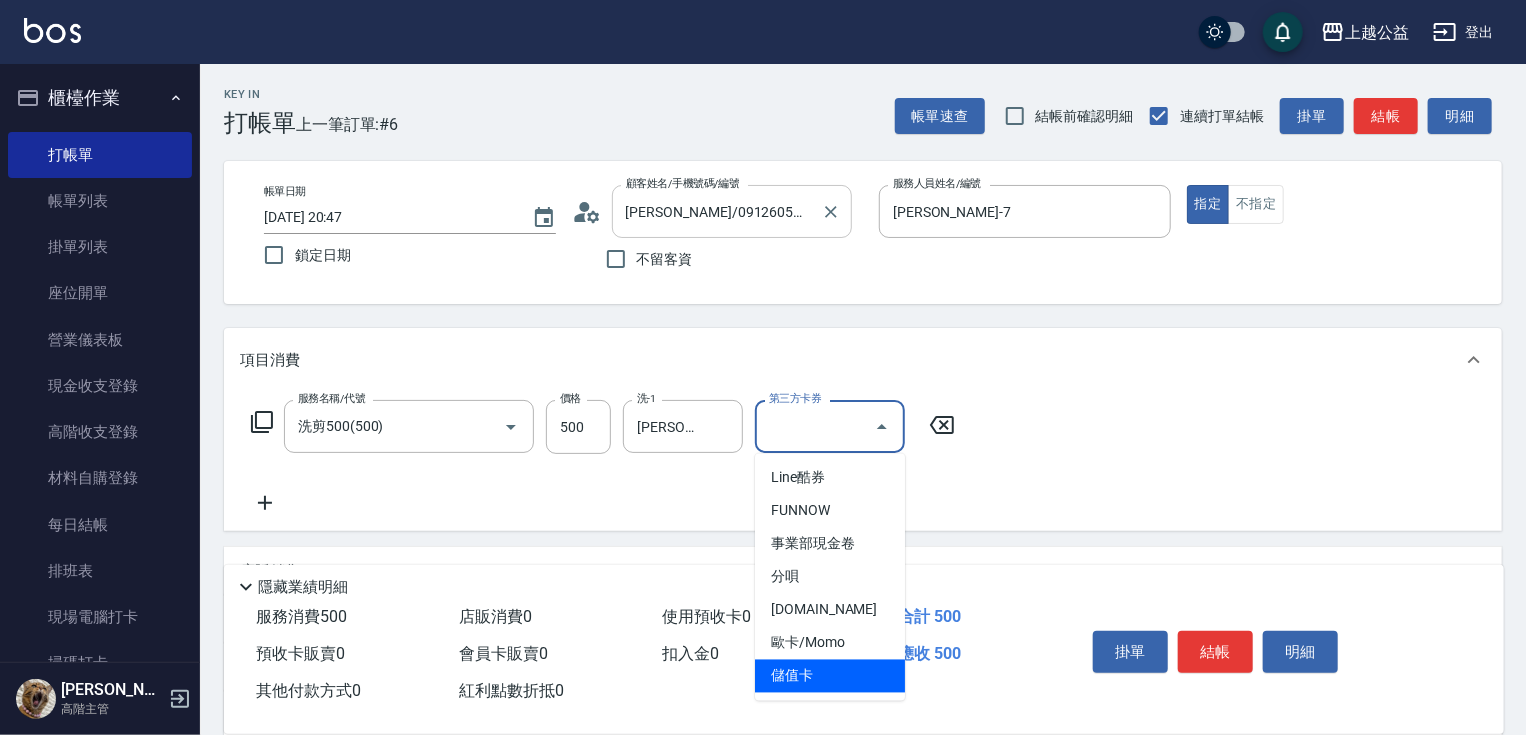 type on "儲值卡" 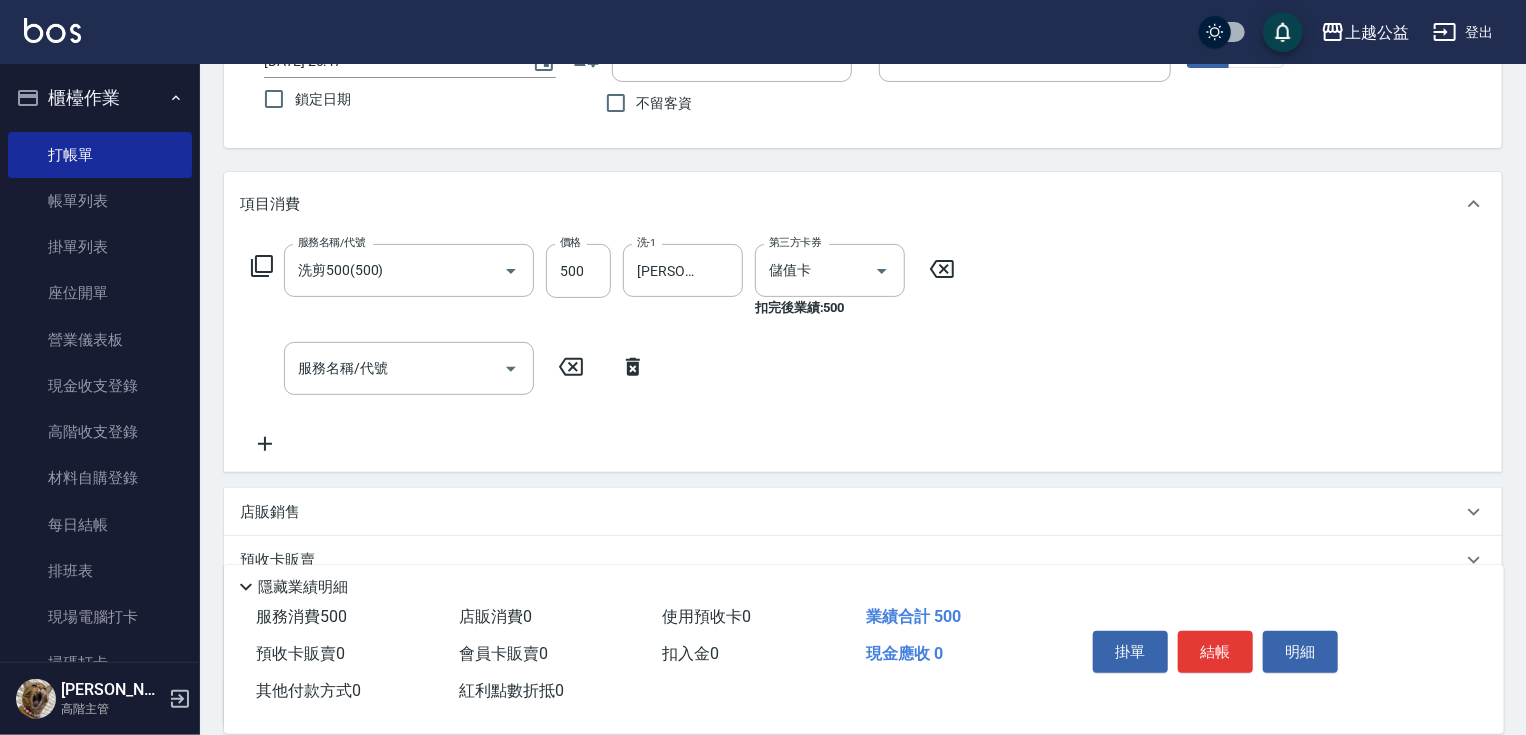 scroll, scrollTop: 339, scrollLeft: 0, axis: vertical 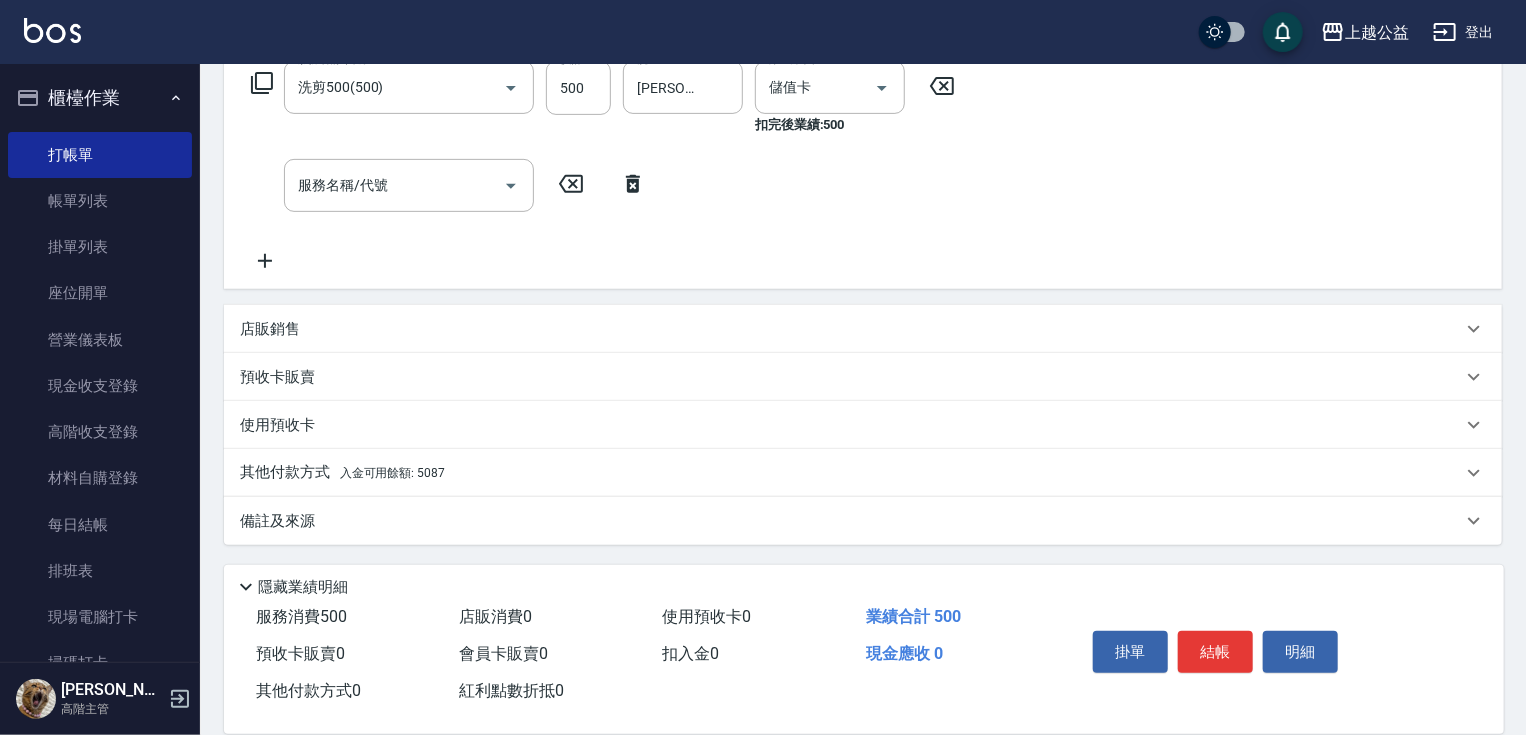 click on "入金可用餘額: 5087" at bounding box center [392, 473] 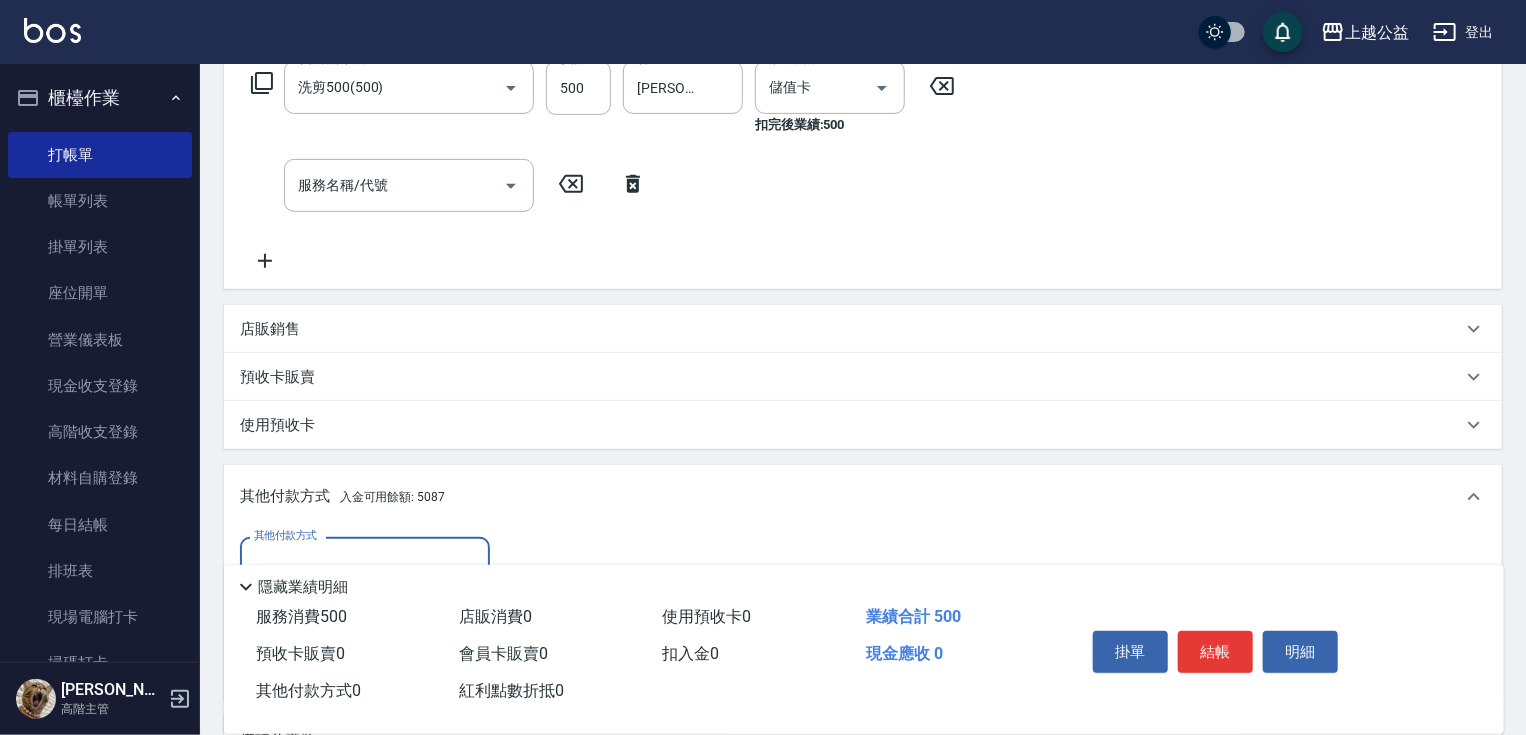 scroll, scrollTop: 0, scrollLeft: 0, axis: both 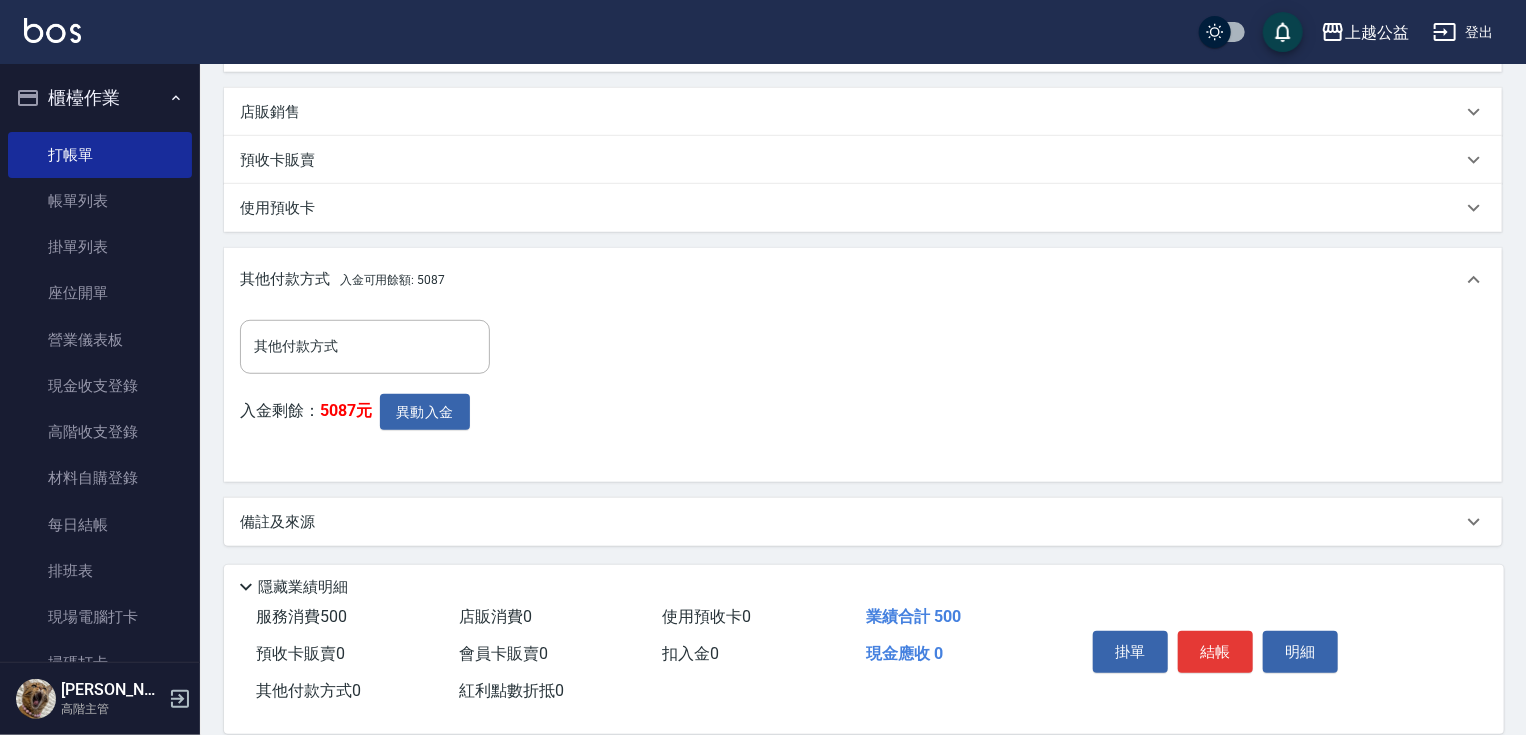 drag, startPoint x: 644, startPoint y: 455, endPoint x: 648, endPoint y: 512, distance: 57.14018 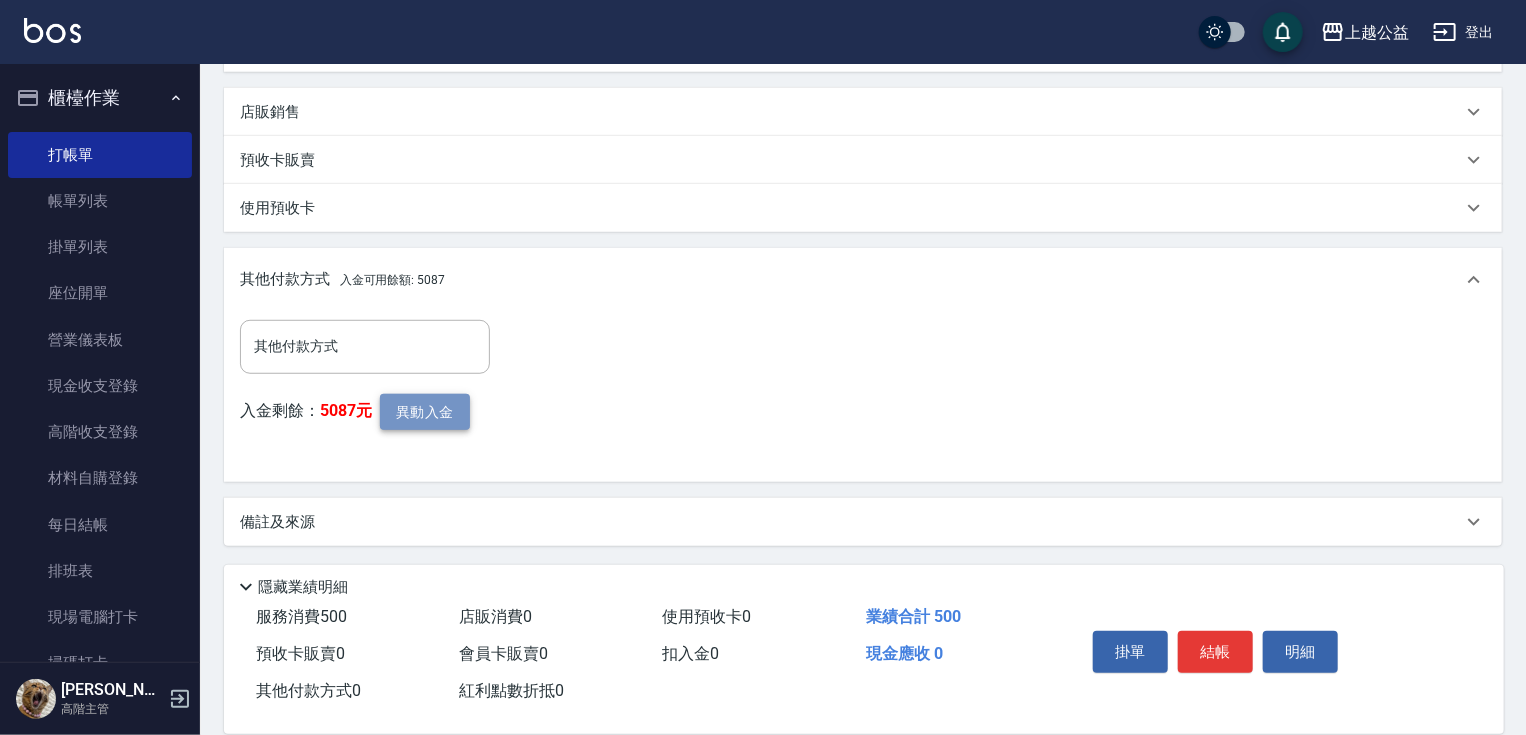 click on "異動入金" at bounding box center [425, 412] 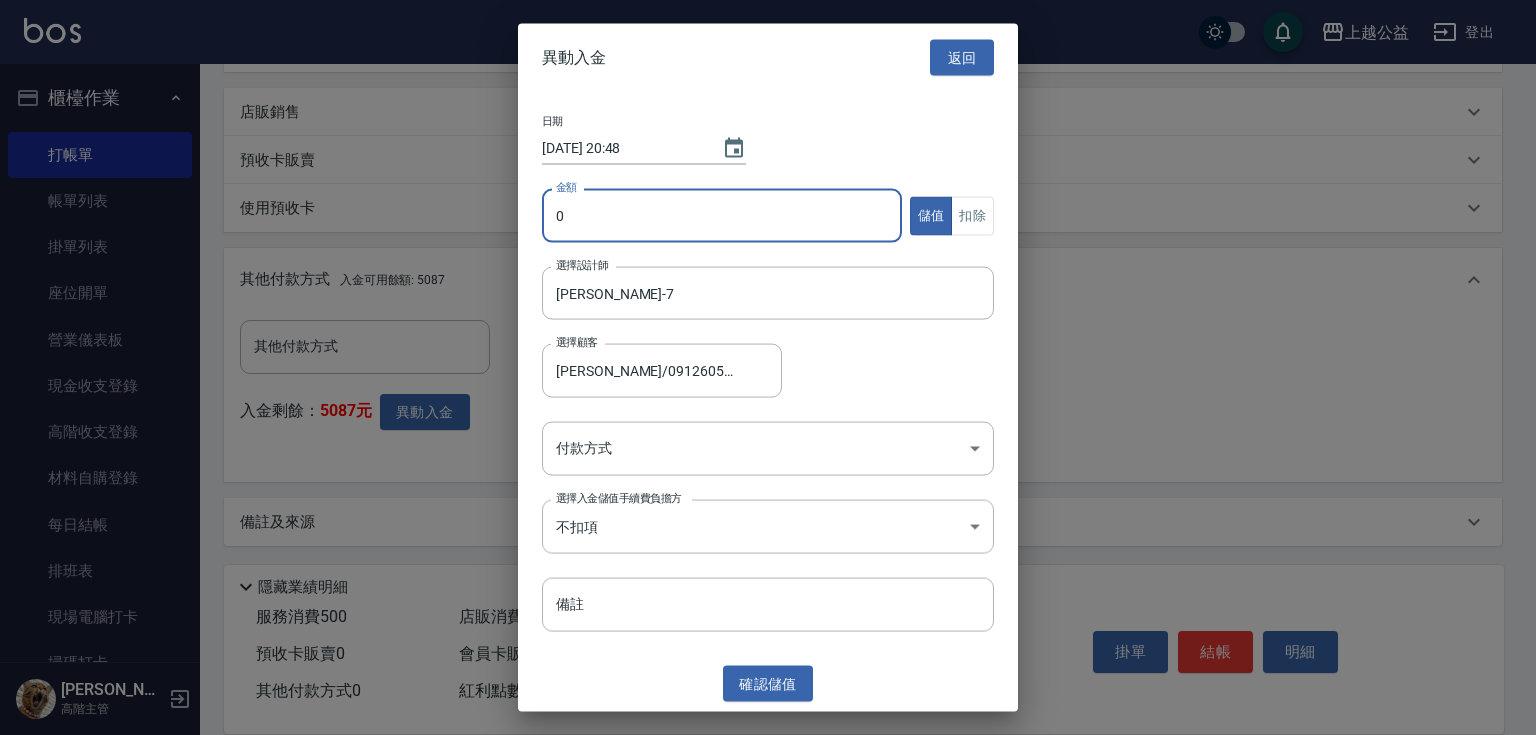 click on "0" at bounding box center (722, 216) 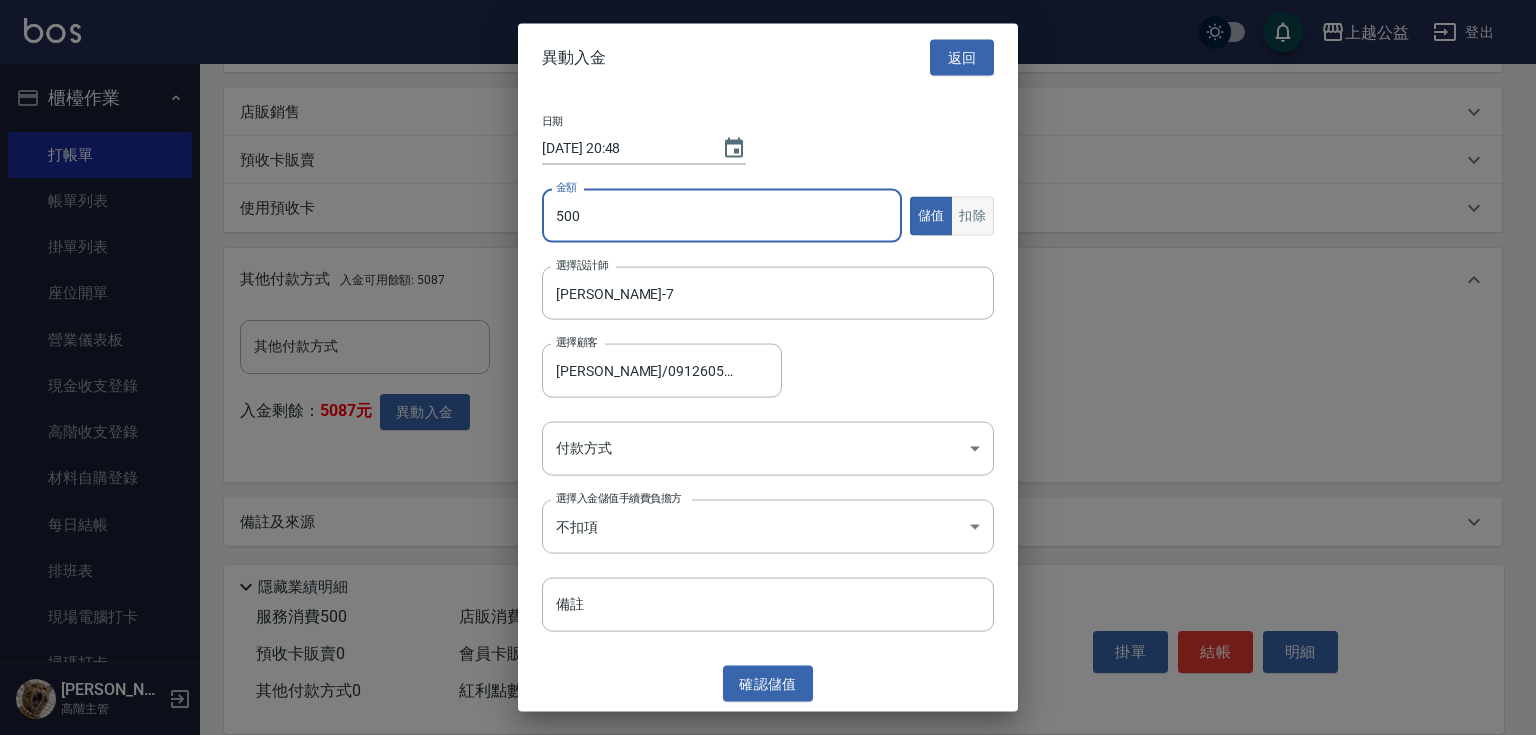 type on "500" 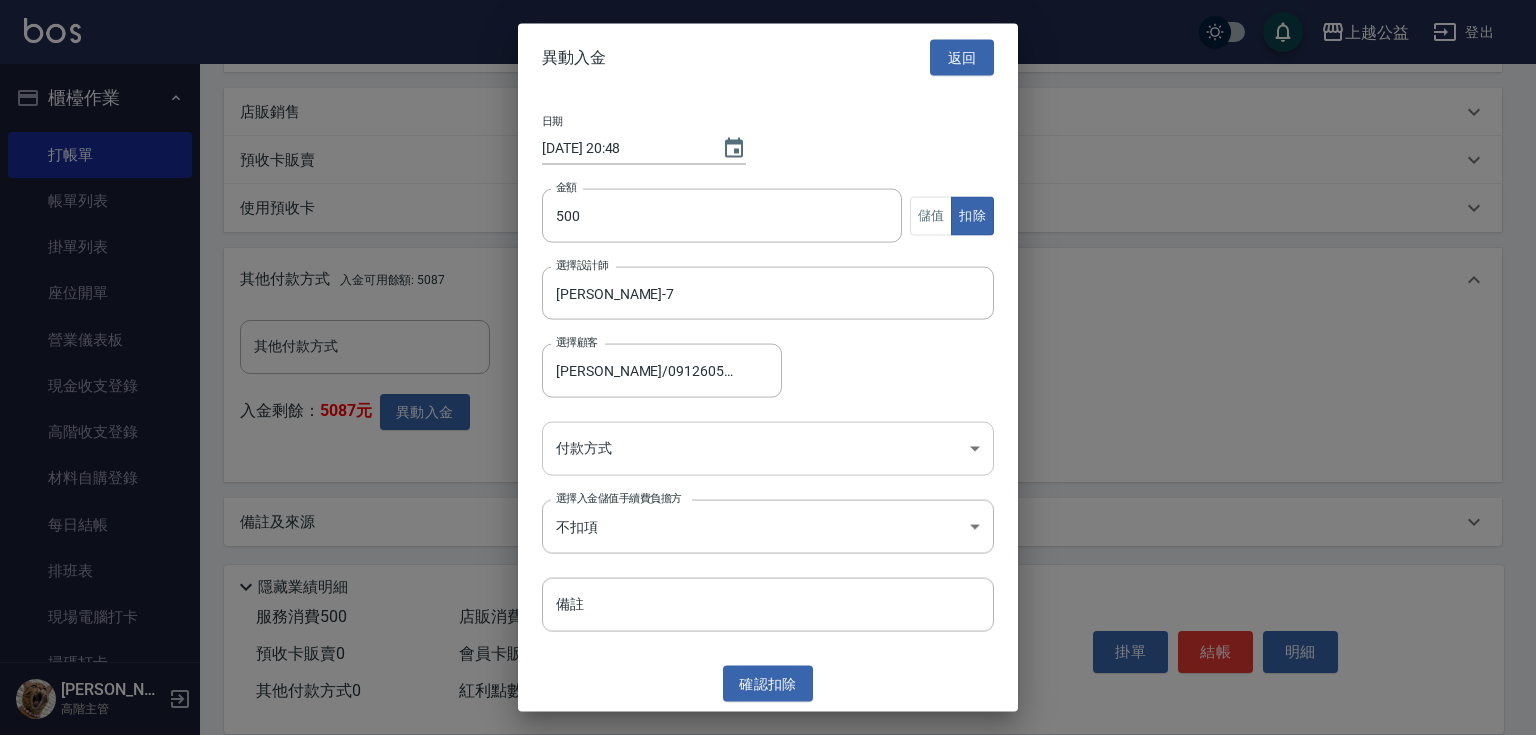 click on "上越公益 登出 櫃檯作業 打帳單 帳單列表 掛單列表 座位開單 營業儀表板 現金收支登錄 高階收支登錄 材料自購登錄 每日結帳 排班表 現場電腦打卡 掃碼打卡 預約管理 預約管理 單日預約紀錄 單週預約紀錄 報表及分析 報表目錄 消費分析儀表板 店家區間累計表 店家日報表 店家排行榜 互助日報表 互助月報表 互助排行榜 互助點數明細 互助業績報表 全店業績分析表 每日業績分析表 營業統計分析表 營業項目月分析表 設計師業績表 設計師日報表 設計師業績分析表 設計師業績月報表 設計師抽成報表 設計師排行榜 商品銷售排行榜 商品消耗明細 商品進銷貨報表 商品庫存表 商品庫存盤點表 會員卡銷售報表 服務扣項明細表 單一服務項目查詢 店販抽成明細 店販分類抽成明細 顧客入金餘額表 顧客卡券餘額表 每日非現金明細 每日收支明細 收支分類明細表 收支匯款表 0" at bounding box center (768, 90) 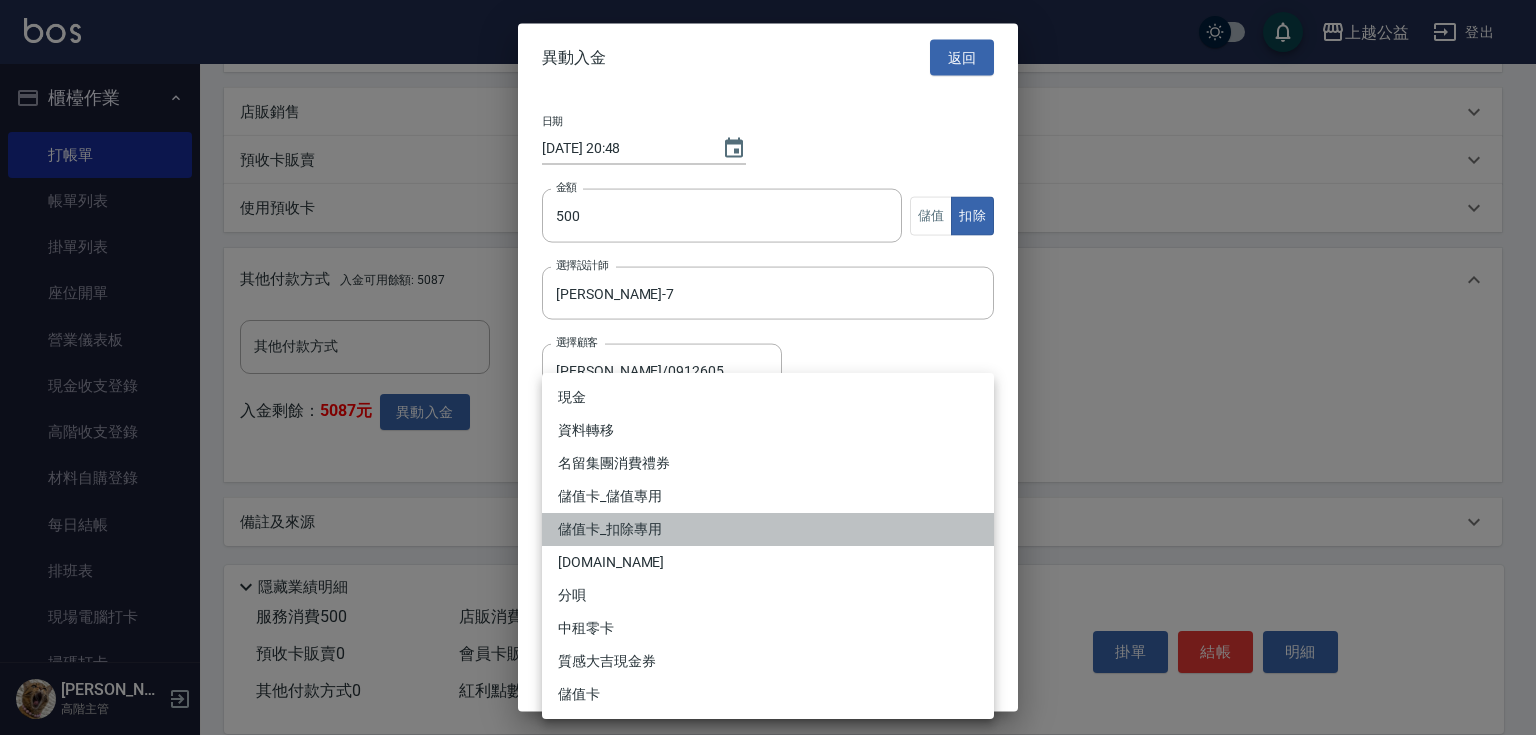 click on "儲值卡_扣除專用" at bounding box center [768, 529] 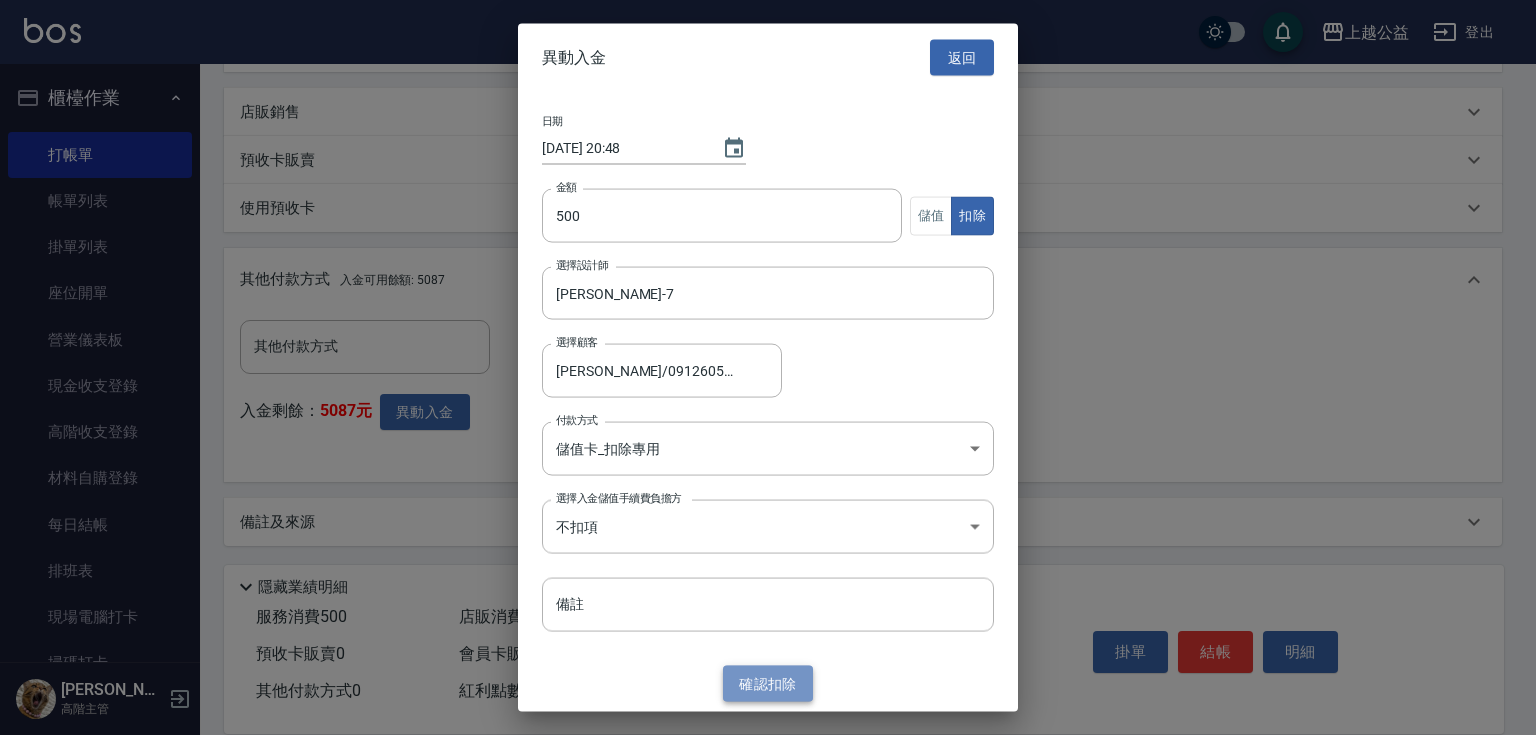 click on "確認 扣除" at bounding box center [768, 683] 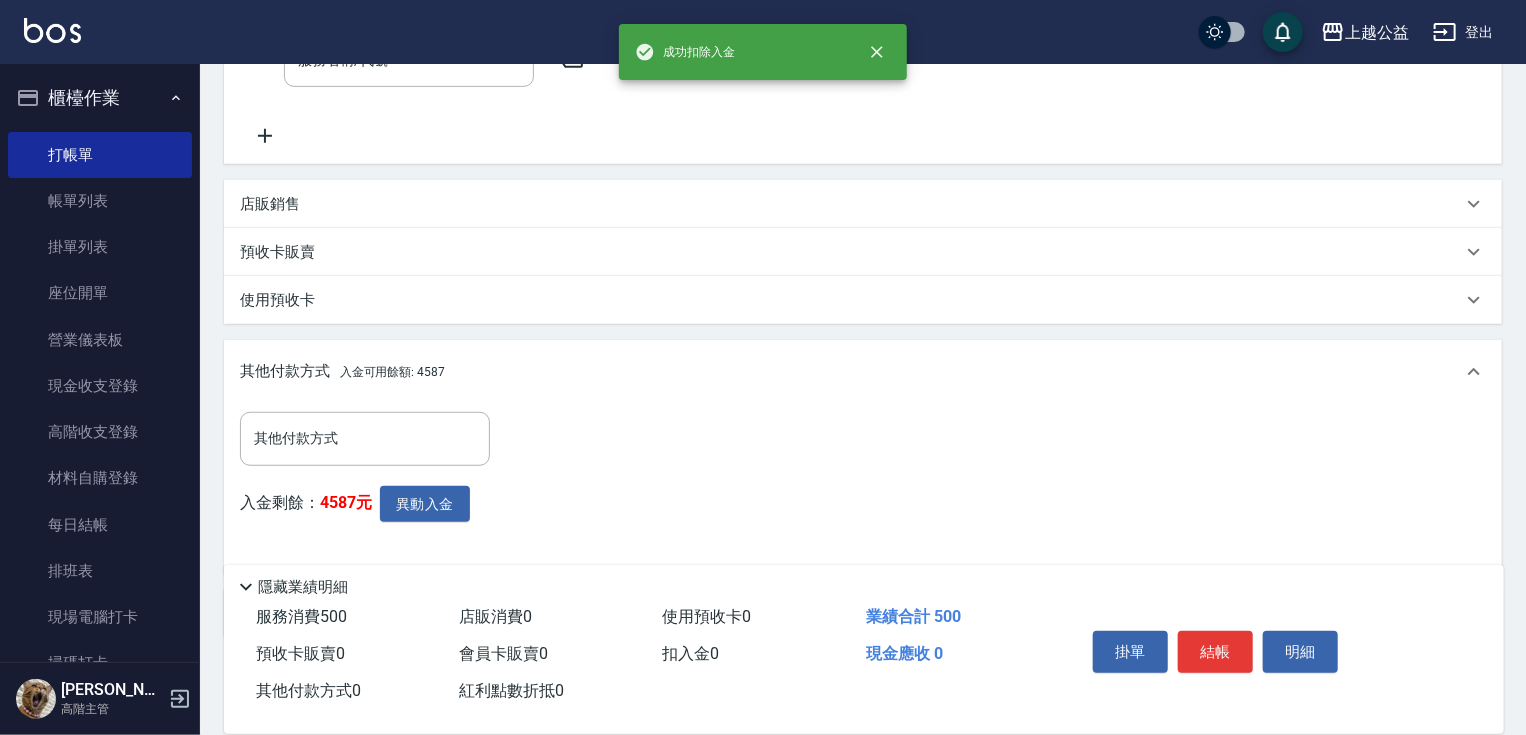 scroll, scrollTop: 556, scrollLeft: 0, axis: vertical 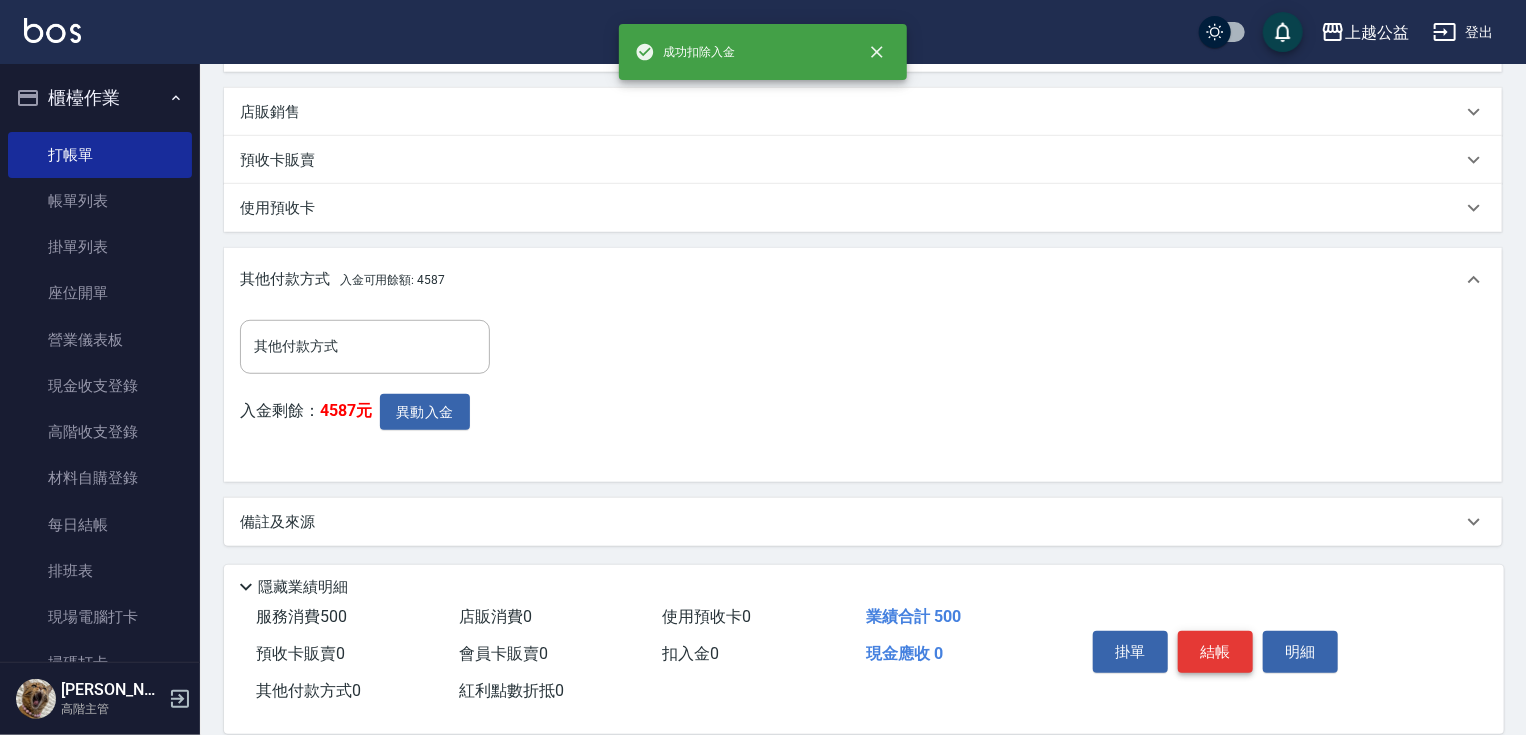 click on "結帳" at bounding box center [1215, 652] 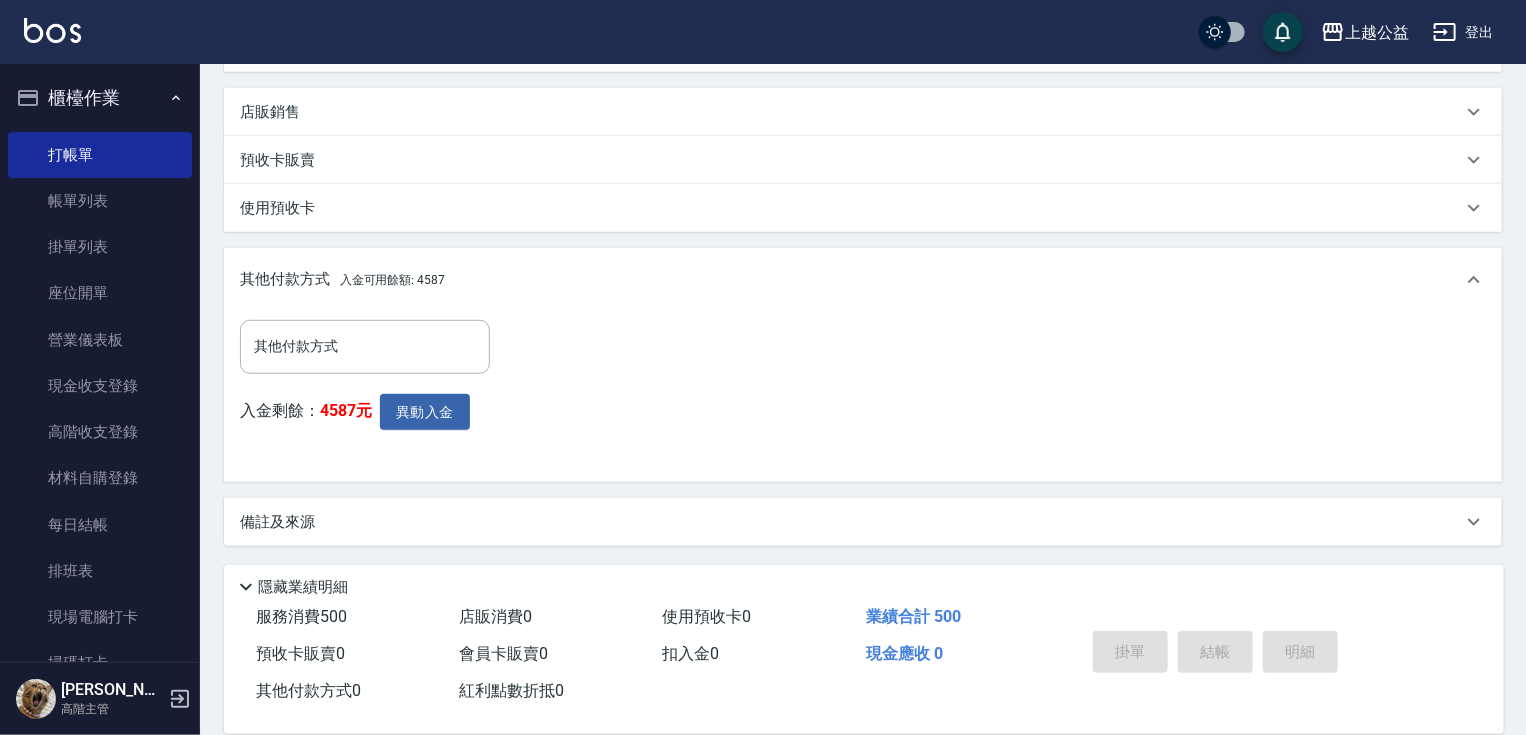 type on "[DATE] 20:48" 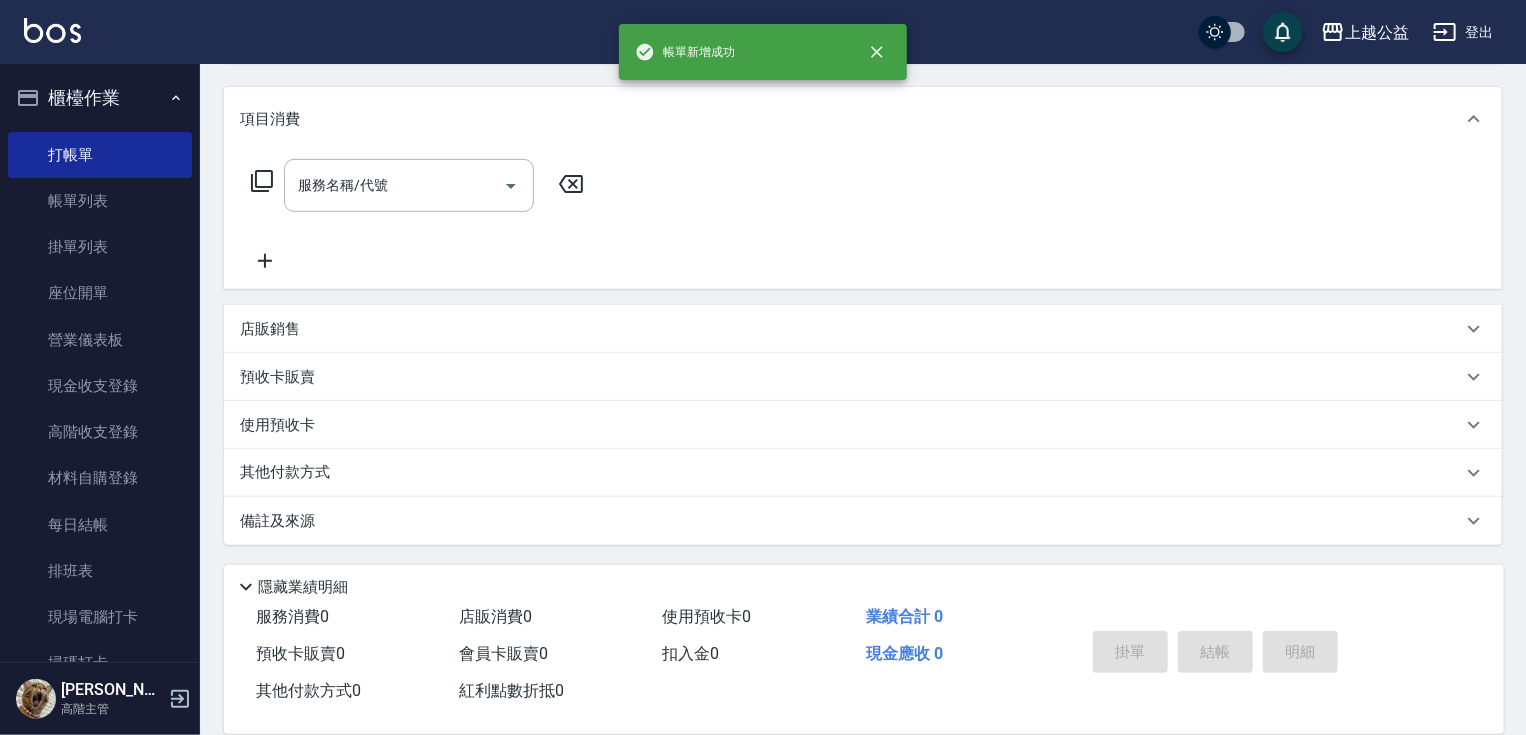 scroll, scrollTop: 0, scrollLeft: 0, axis: both 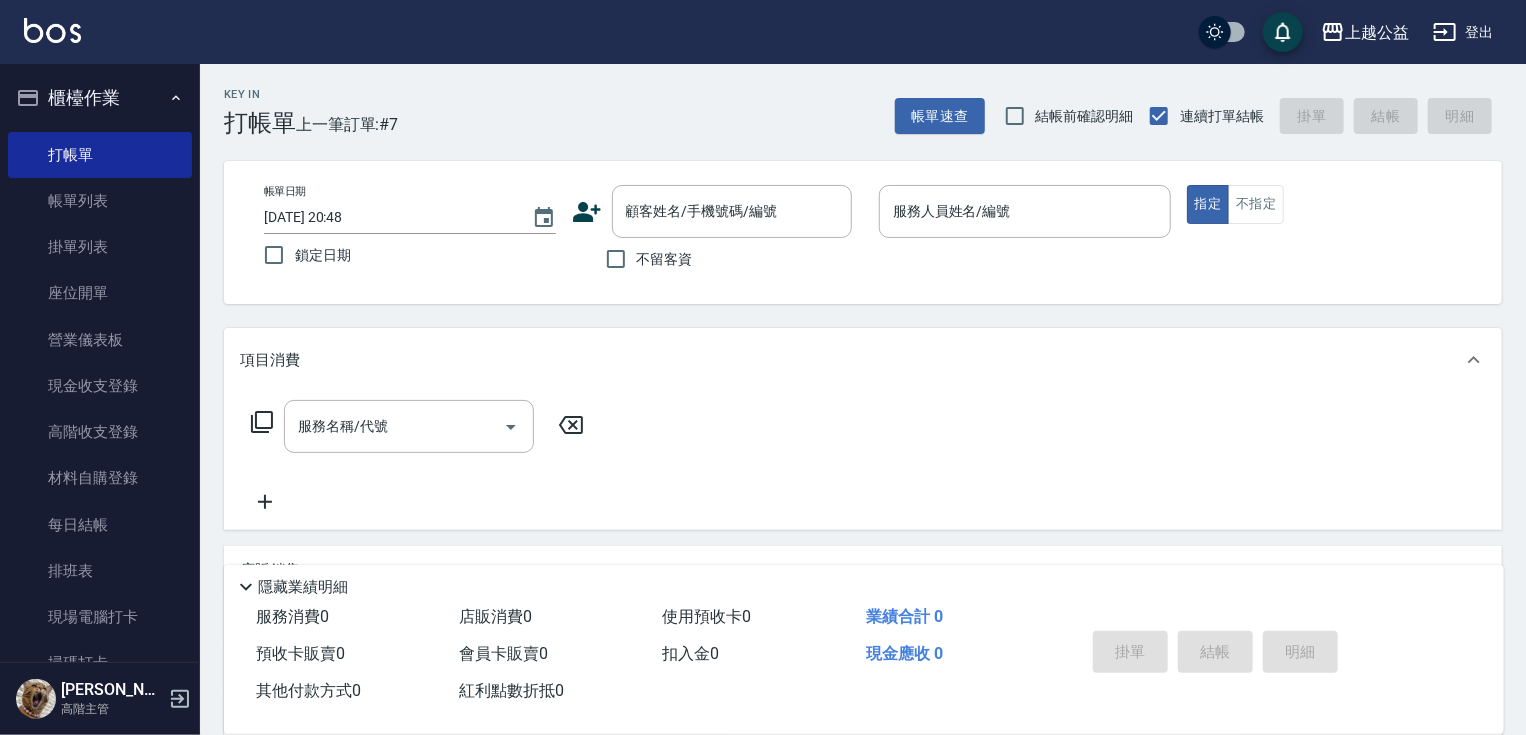 drag, startPoint x: 763, startPoint y: 560, endPoint x: 780, endPoint y: 394, distance: 166.86821 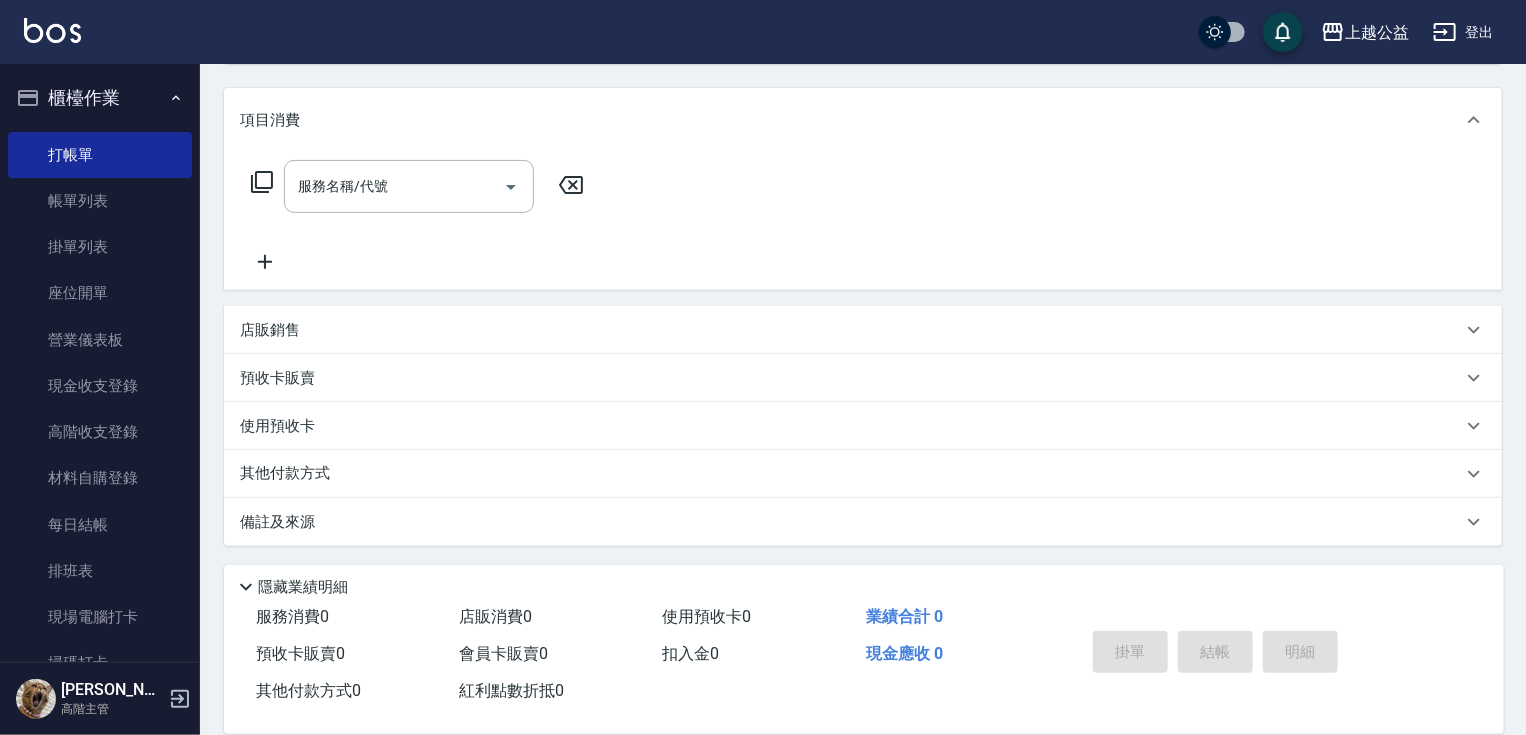 drag, startPoint x: 570, startPoint y: 486, endPoint x: 576, endPoint y: 543, distance: 57.31492 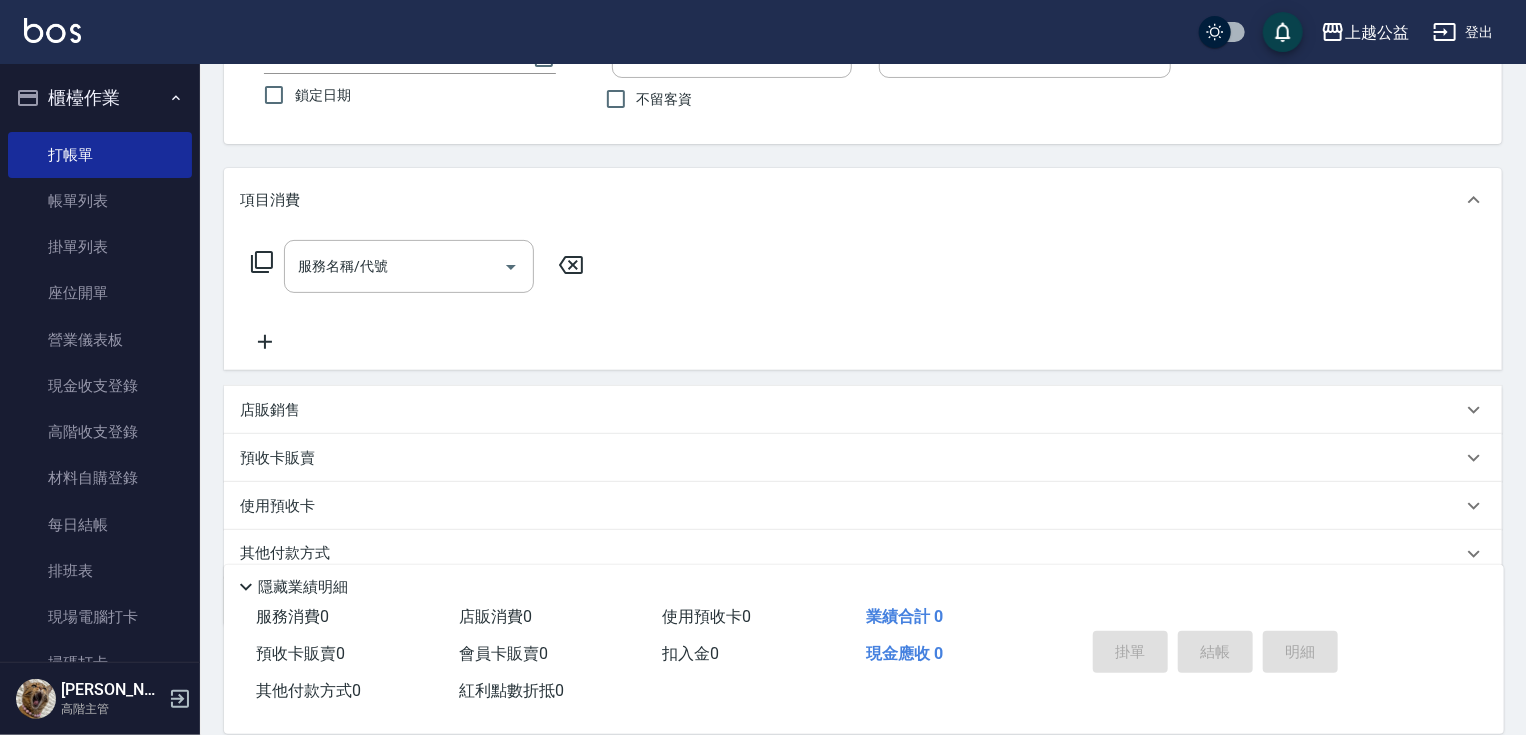 scroll, scrollTop: 0, scrollLeft: 0, axis: both 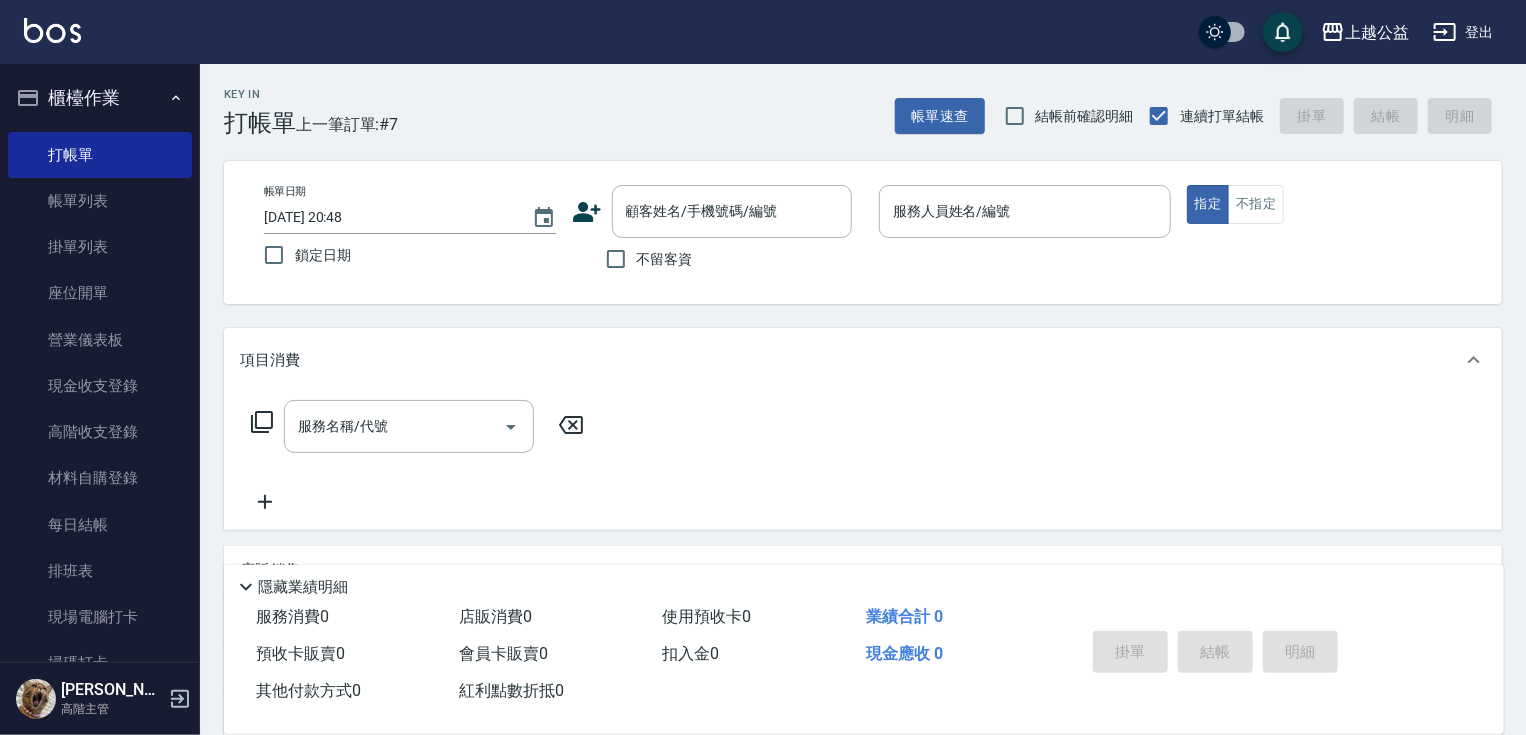 drag, startPoint x: 733, startPoint y: 376, endPoint x: 887, endPoint y: 244, distance: 202.82997 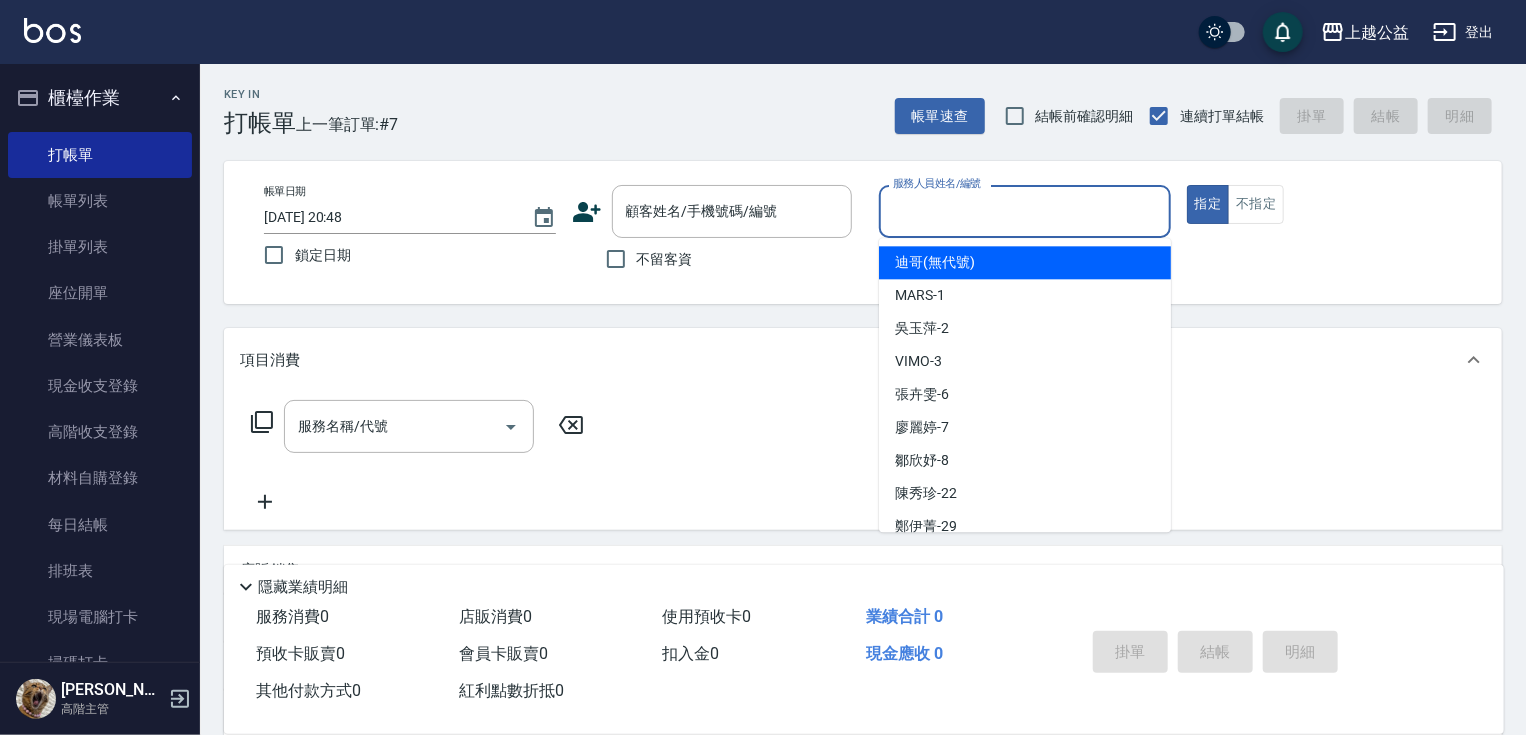 click on "服務人員姓名/編號" at bounding box center (1025, 211) 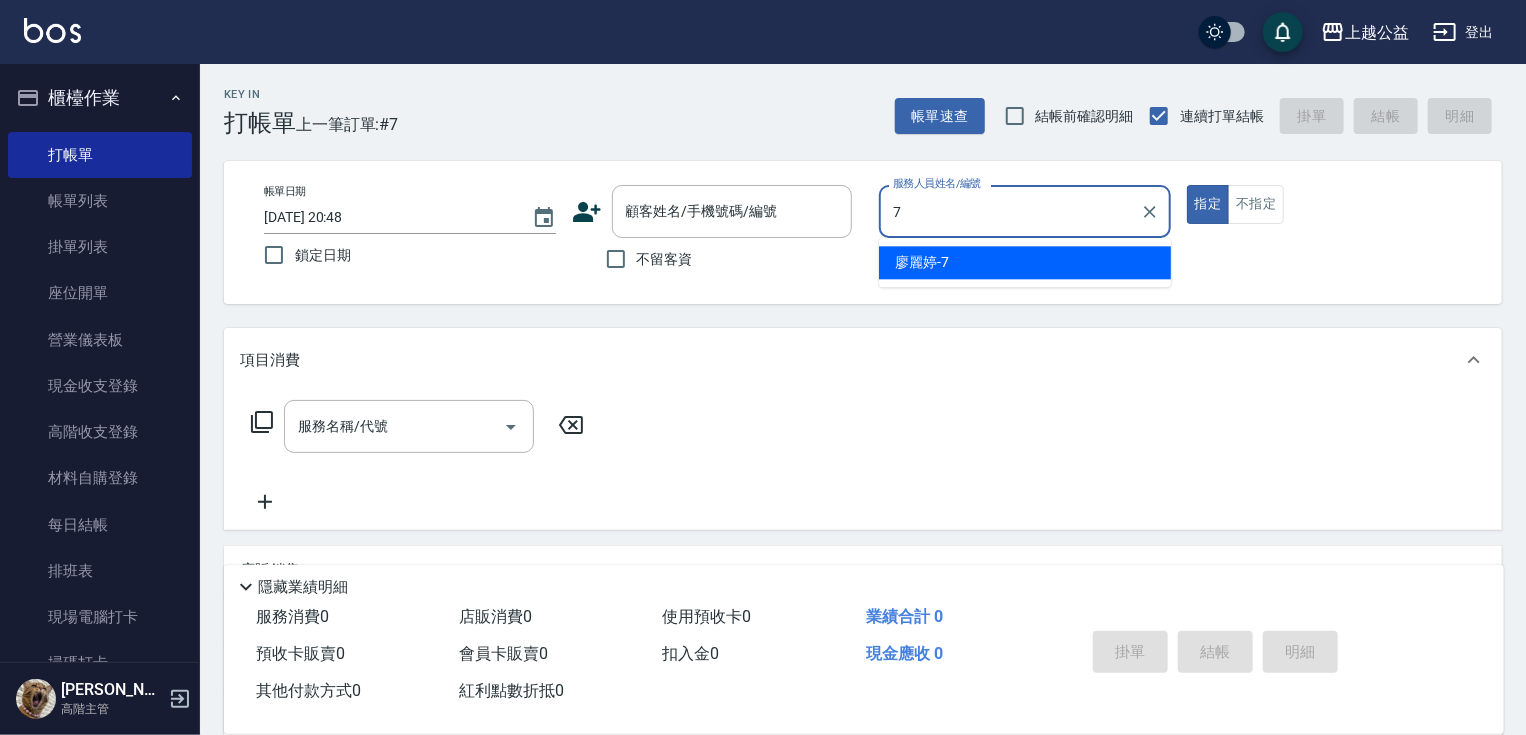type on "[PERSON_NAME]-7" 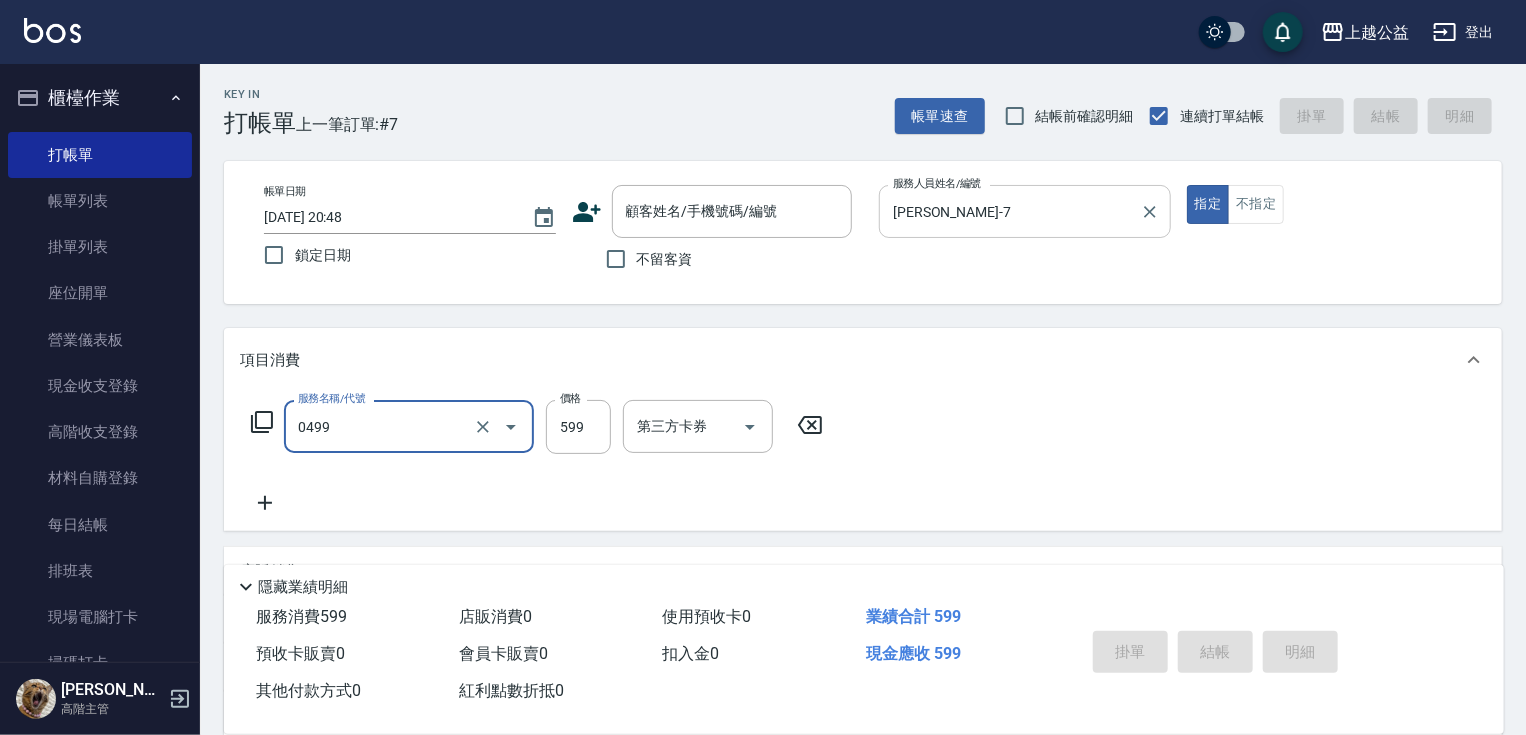type on "頭皮去角質(0499)" 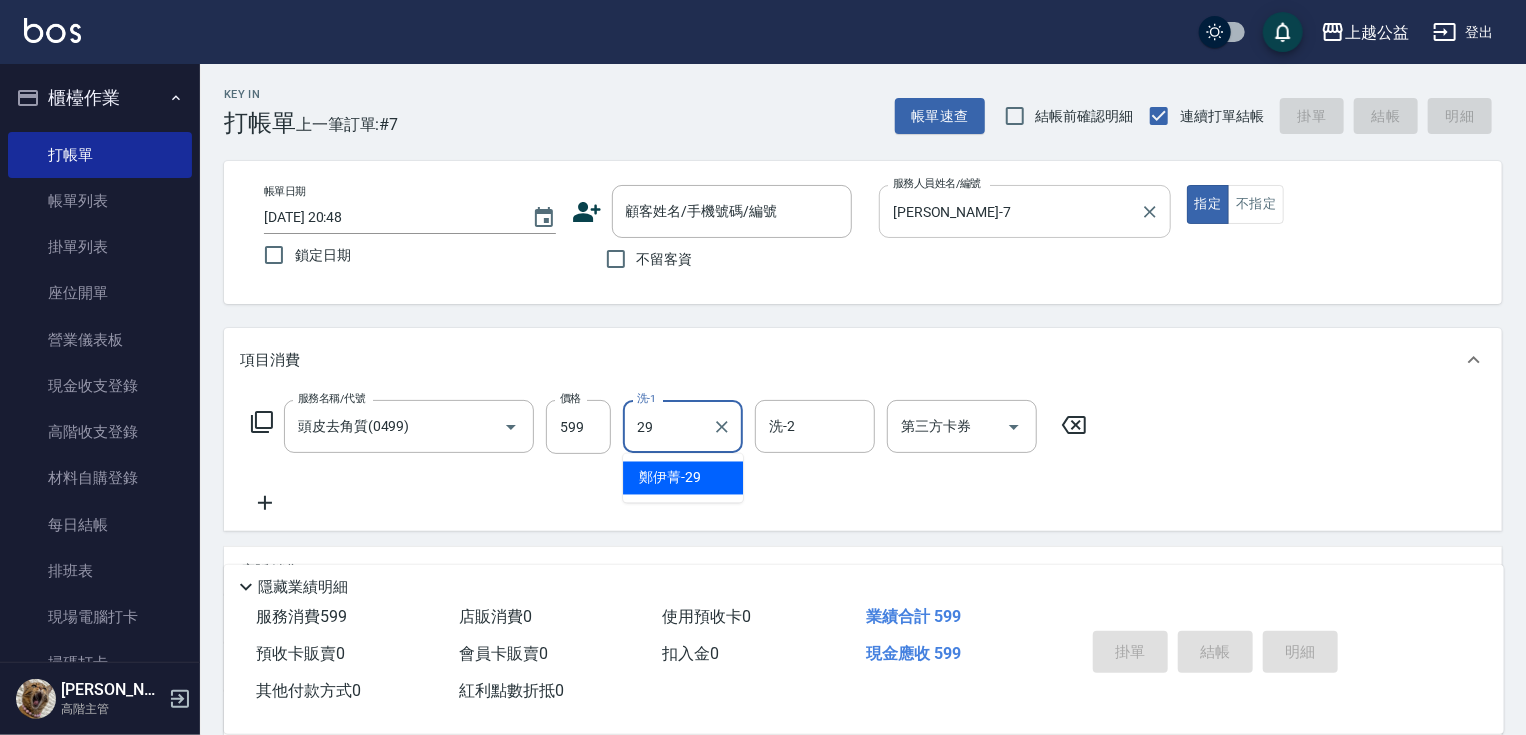 type on "[PERSON_NAME]-29" 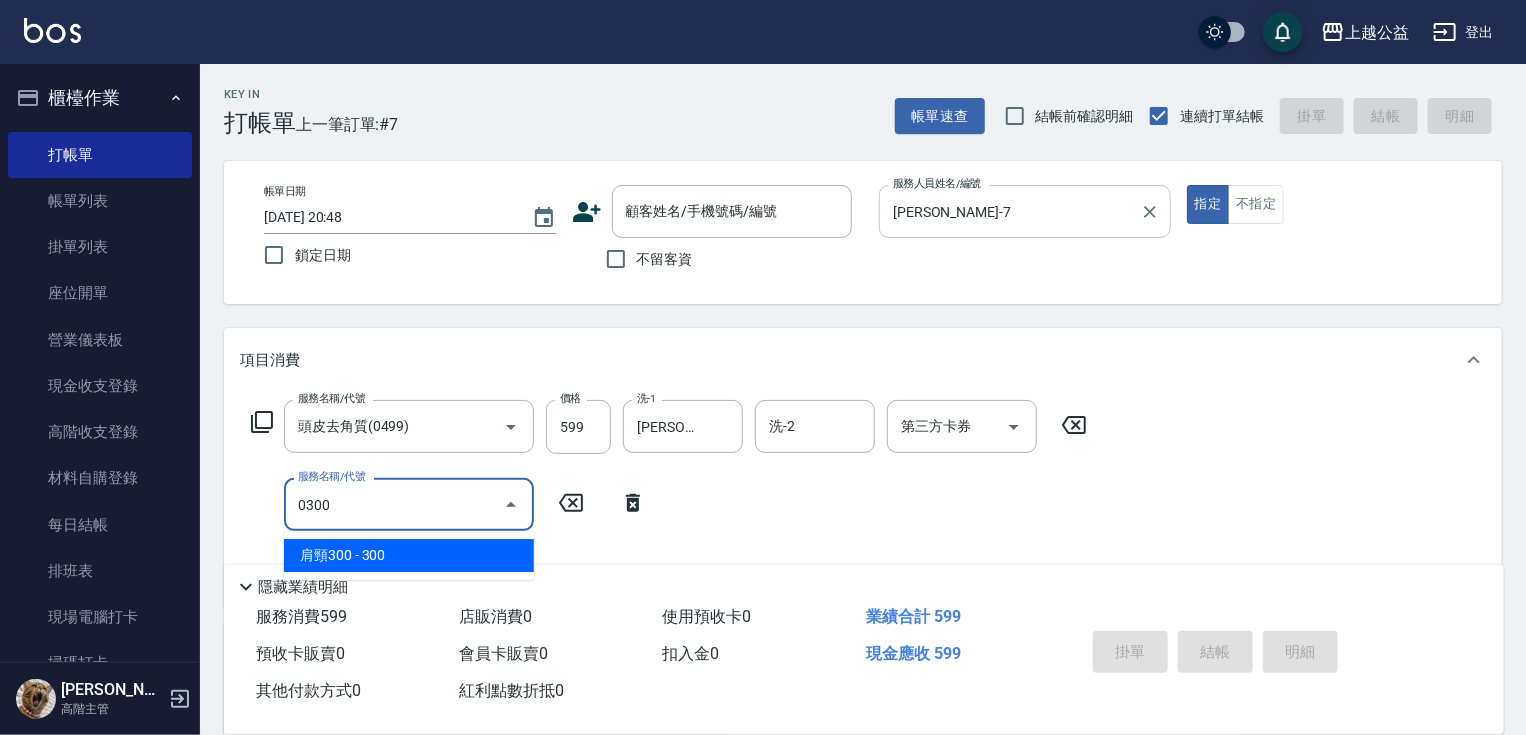 type on "肩頸300(0300)" 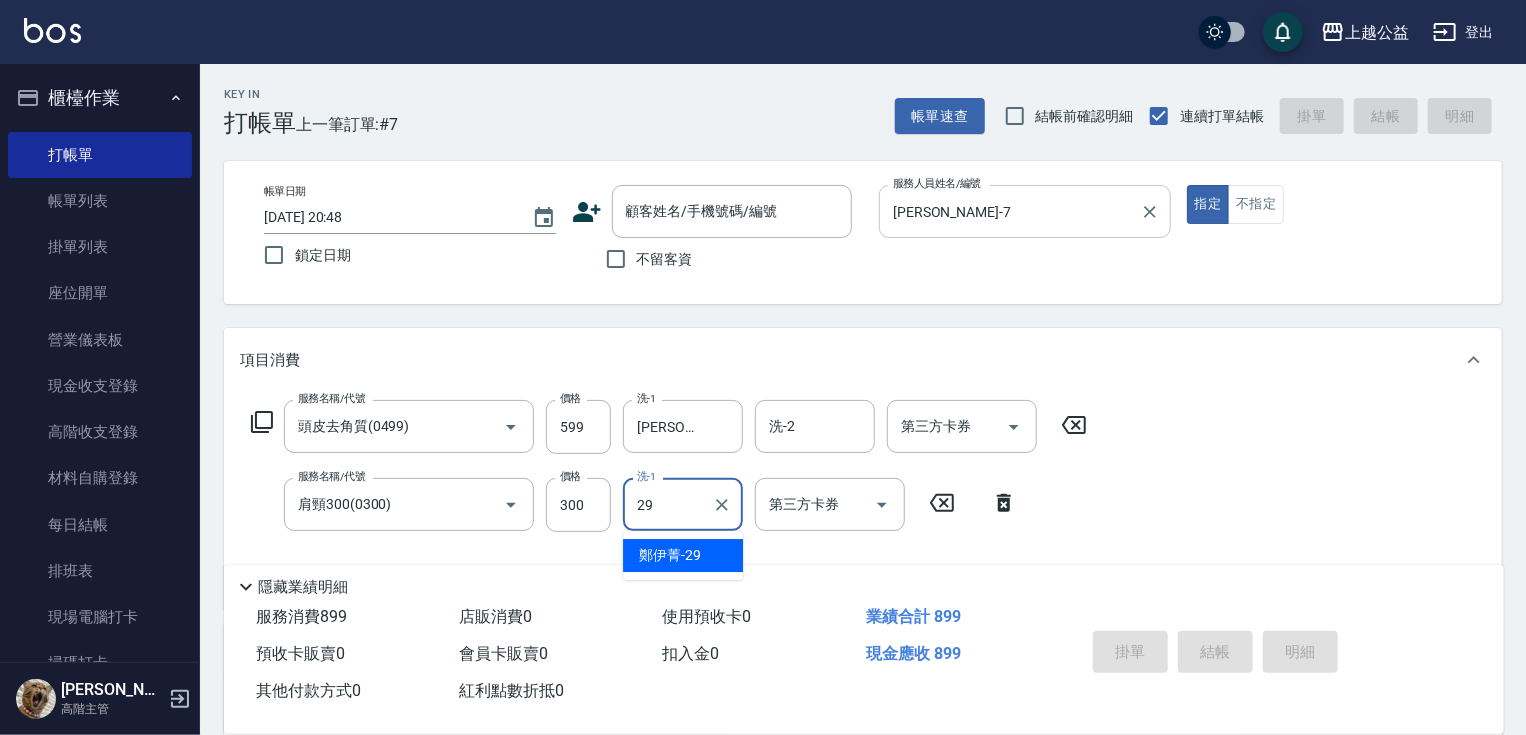 type on "[PERSON_NAME]-29" 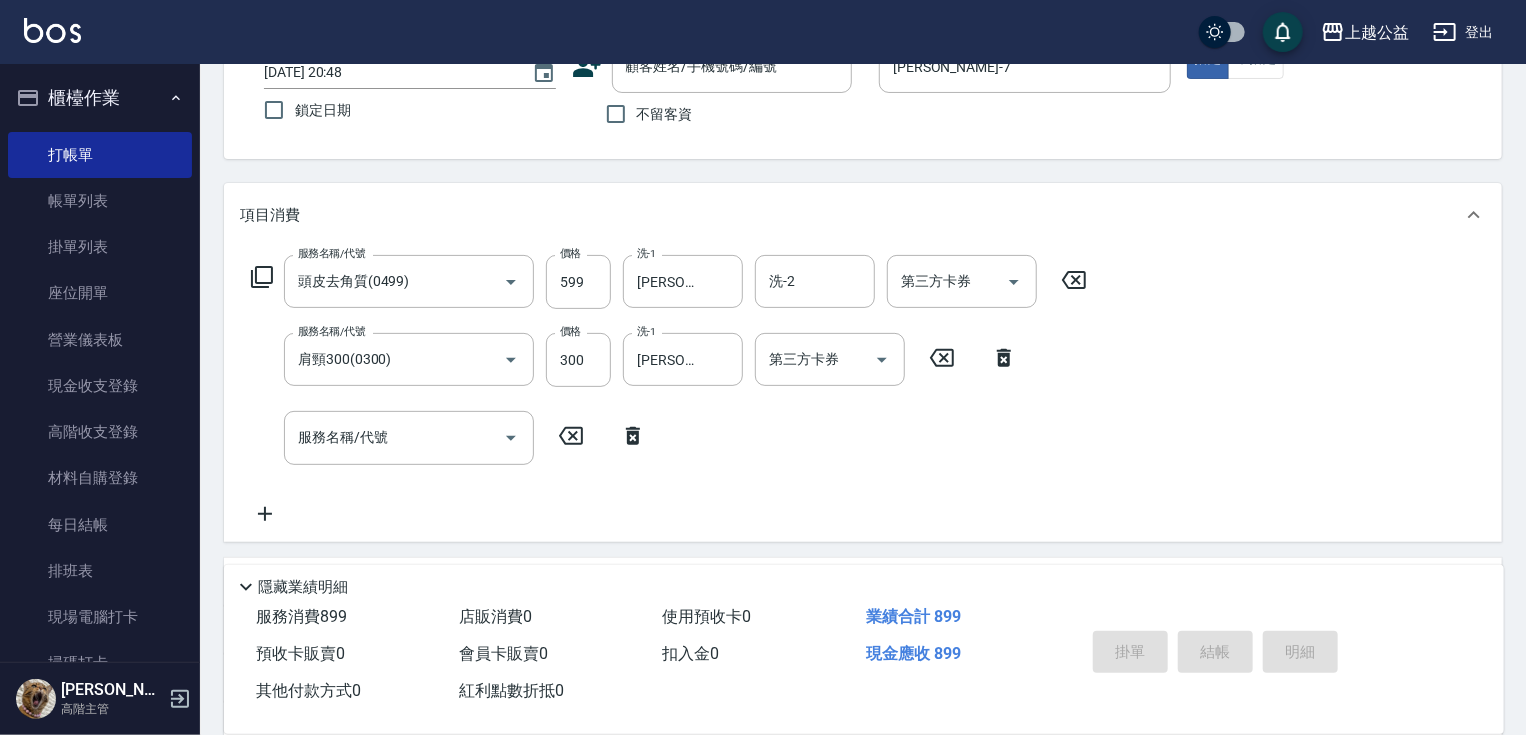 scroll, scrollTop: 397, scrollLeft: 0, axis: vertical 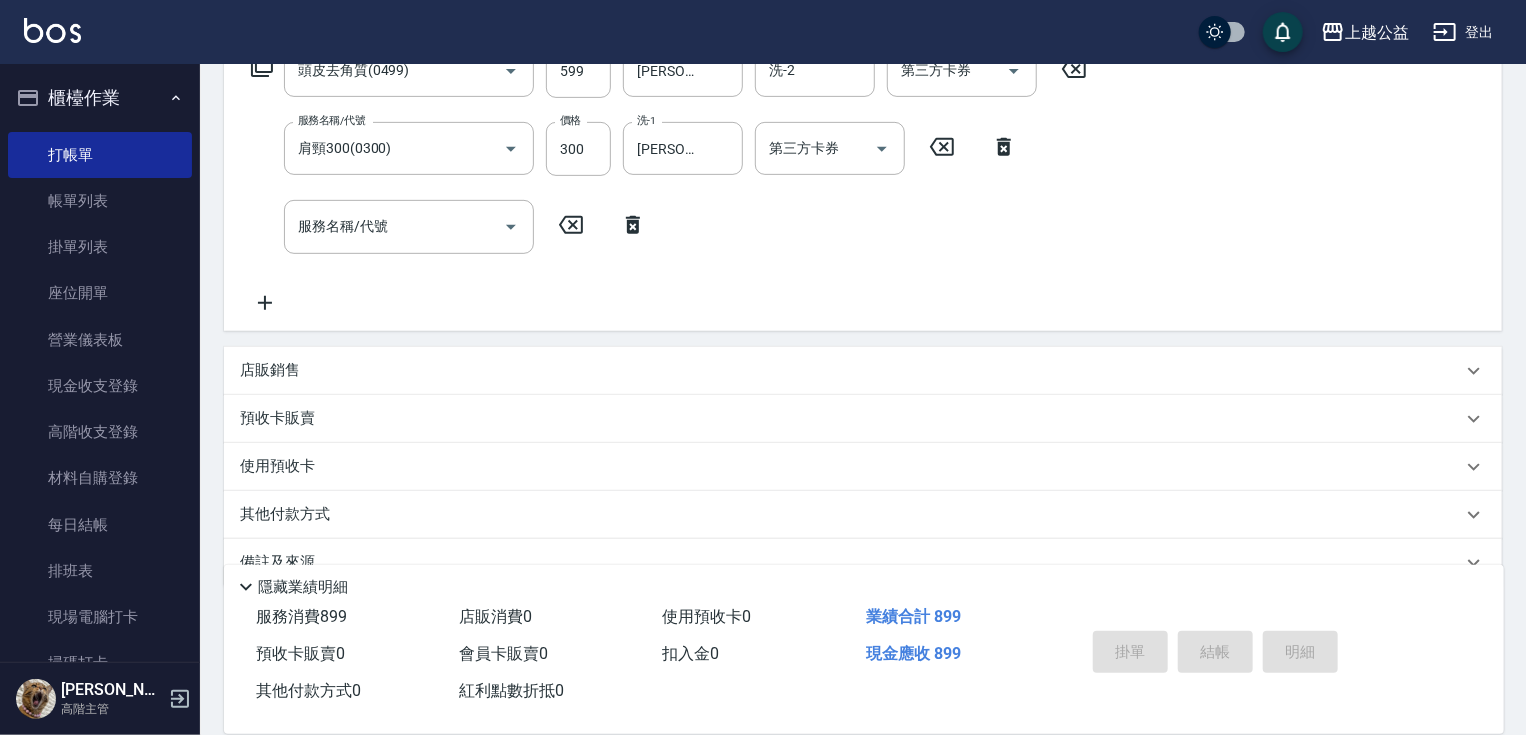 drag, startPoint x: 821, startPoint y: 404, endPoint x: 831, endPoint y: 470, distance: 66.75328 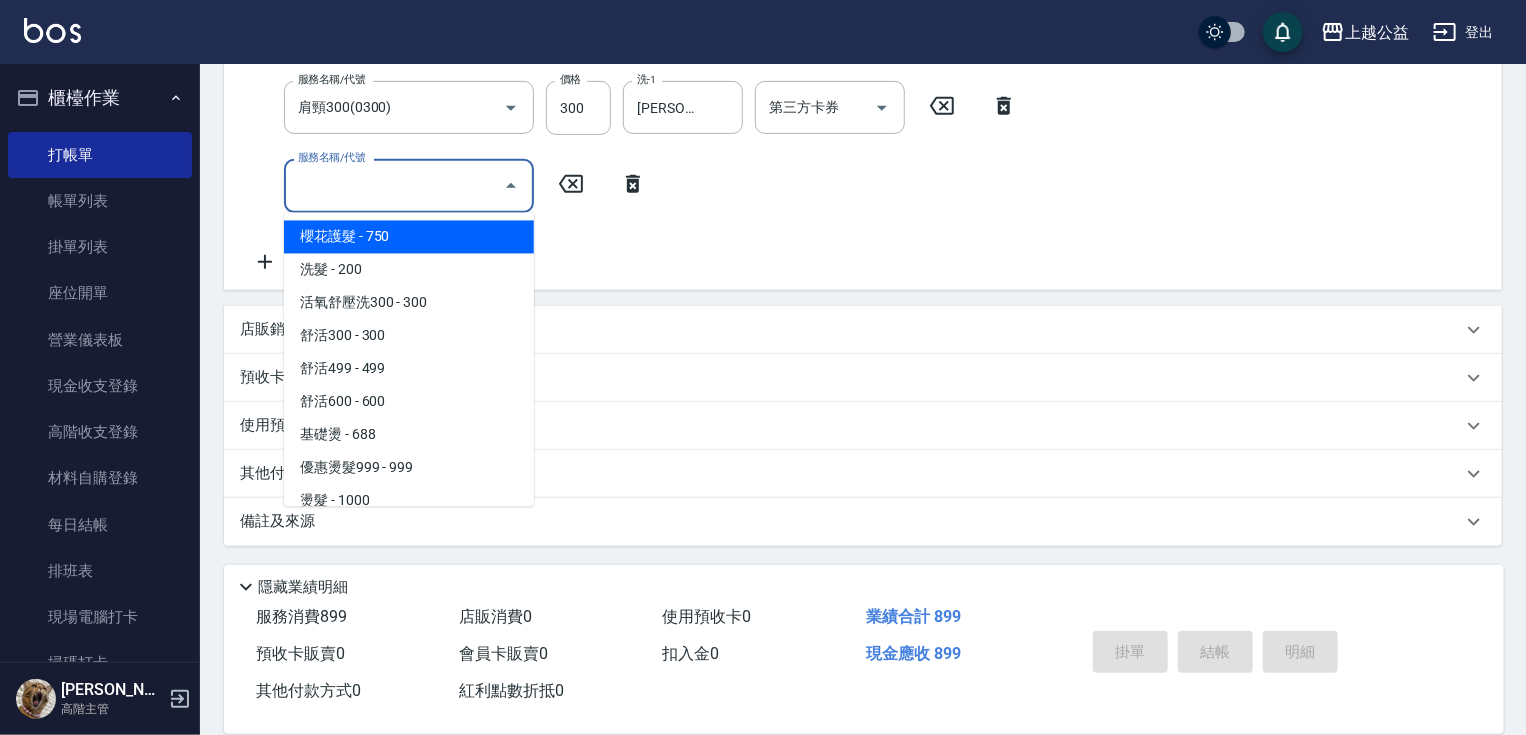 click on "服務名稱/代號" at bounding box center [394, 185] 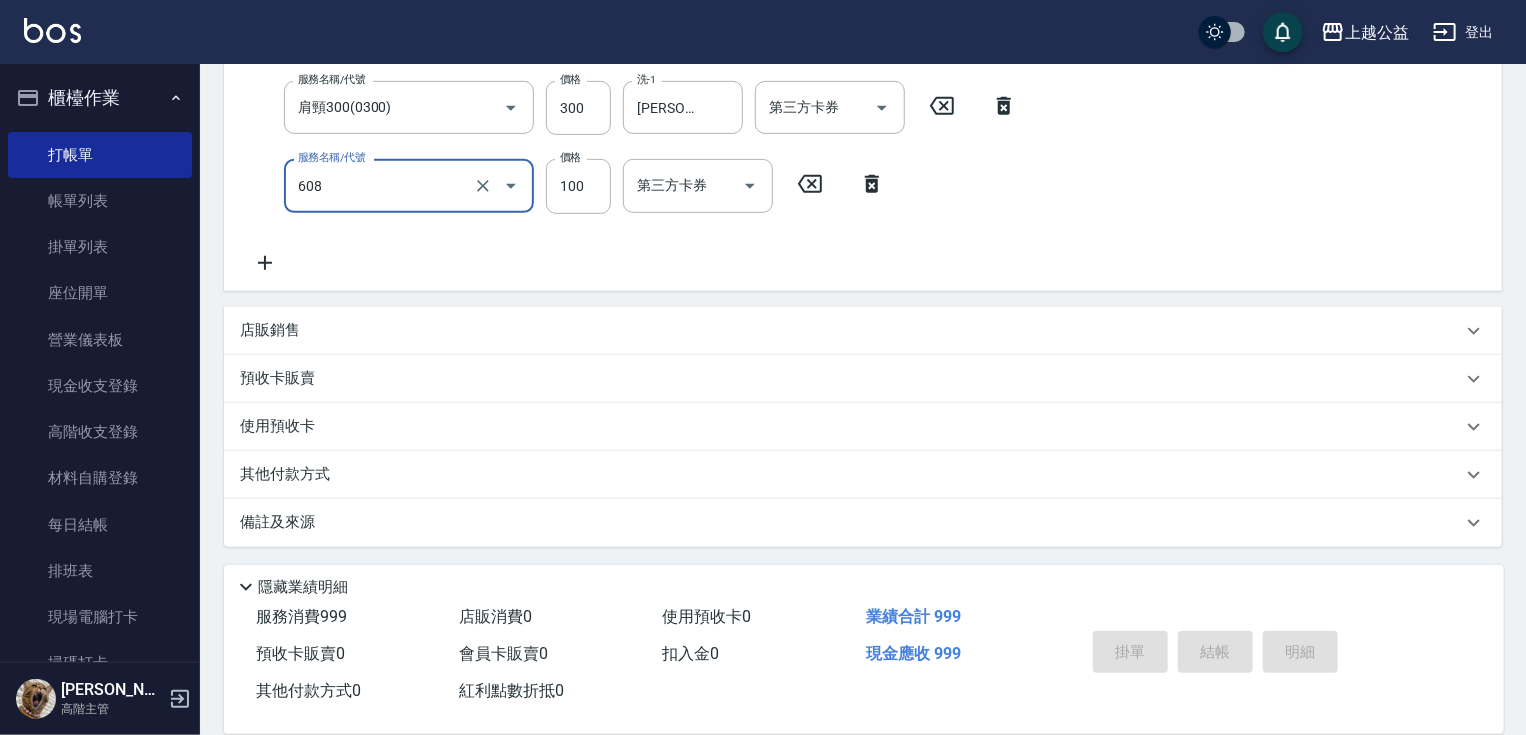 type on "精油長髮(608)" 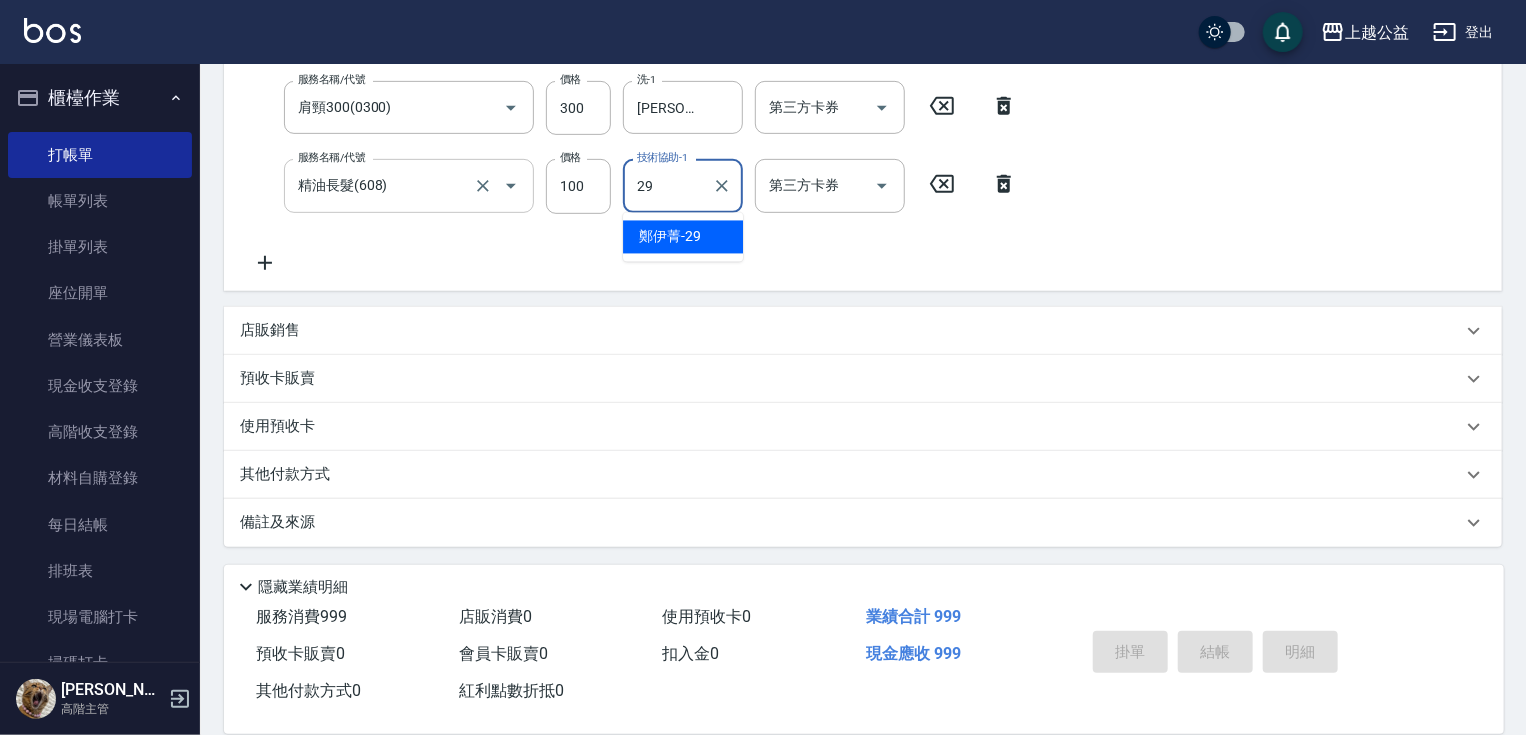 type on "[PERSON_NAME]-29" 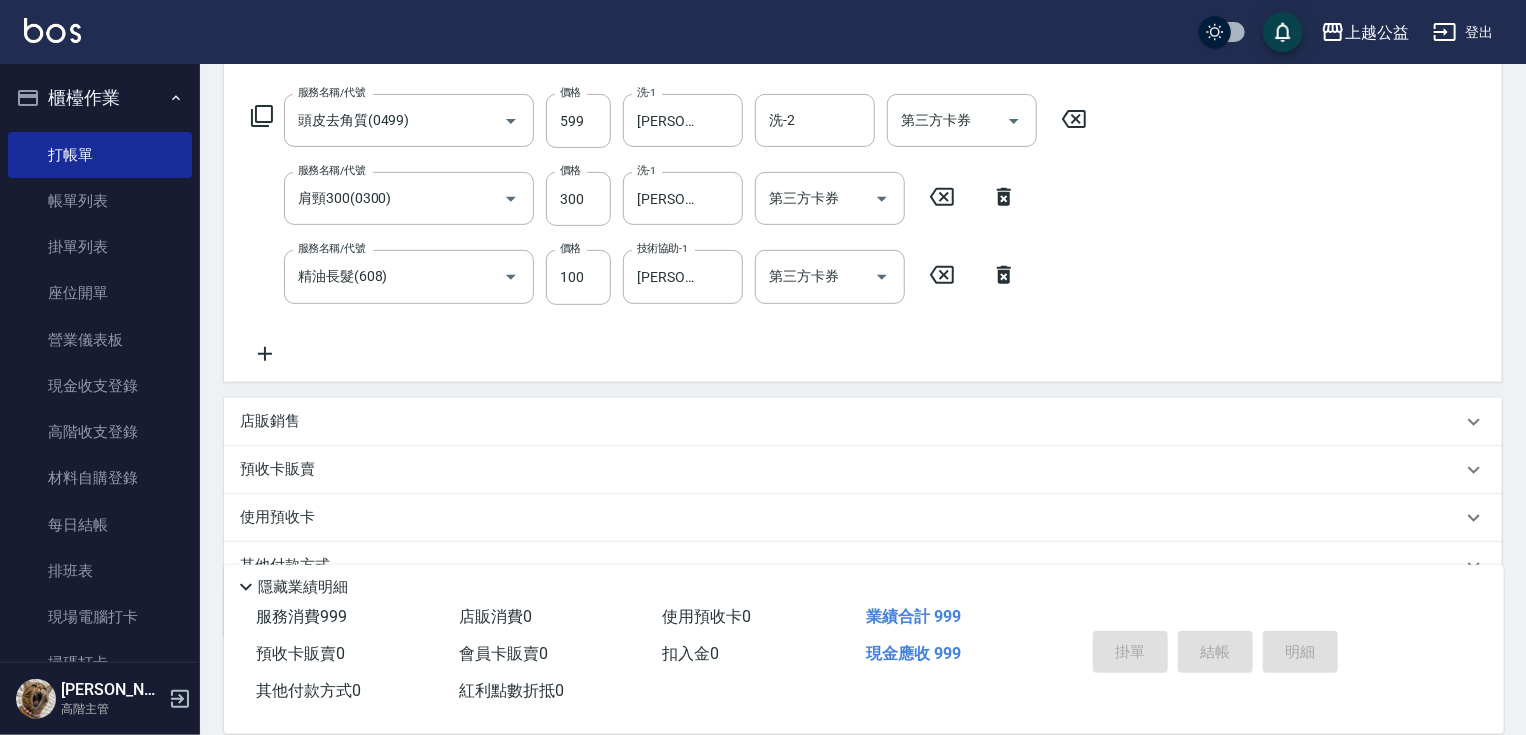 scroll, scrollTop: 0, scrollLeft: 0, axis: both 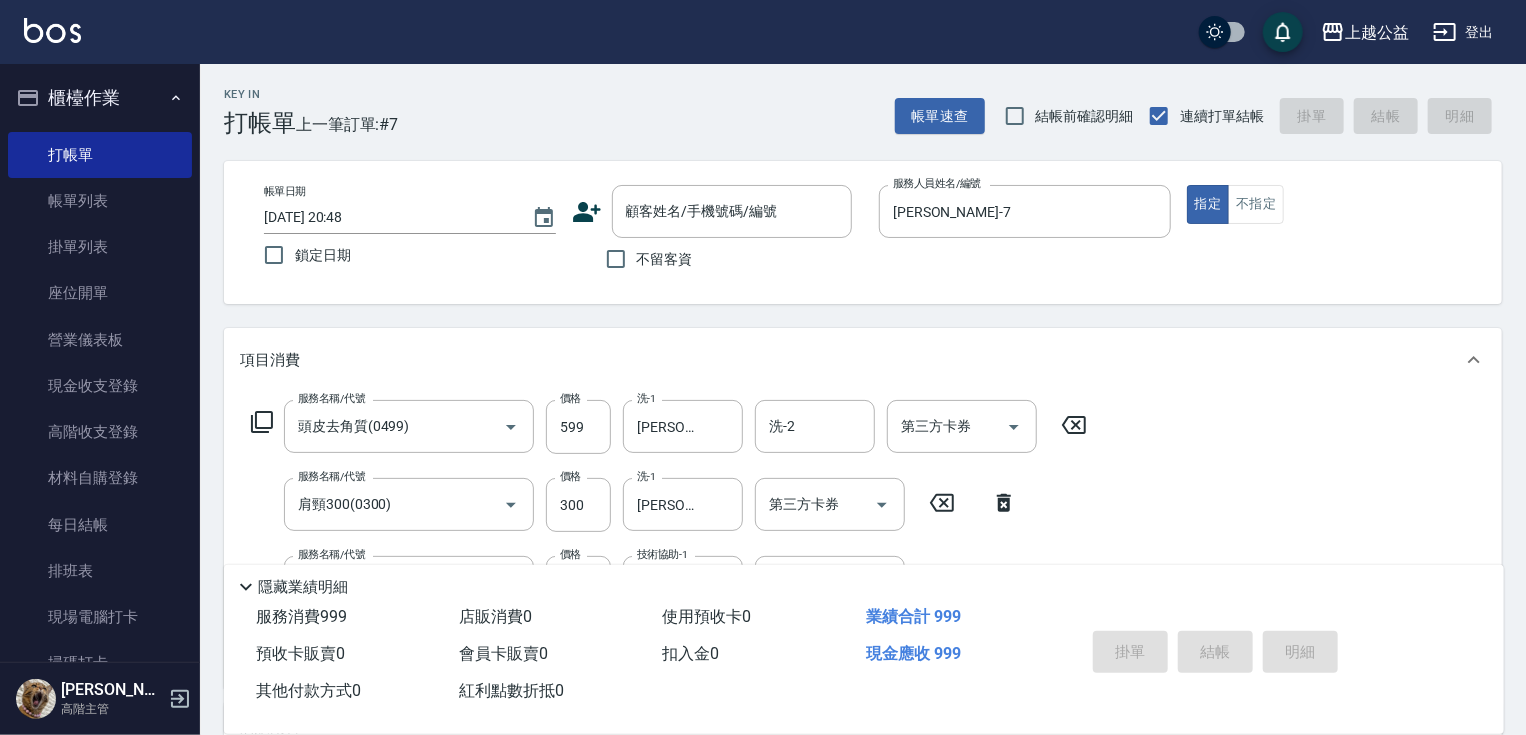 drag, startPoint x: 787, startPoint y: 406, endPoint x: 831, endPoint y: 156, distance: 253.84247 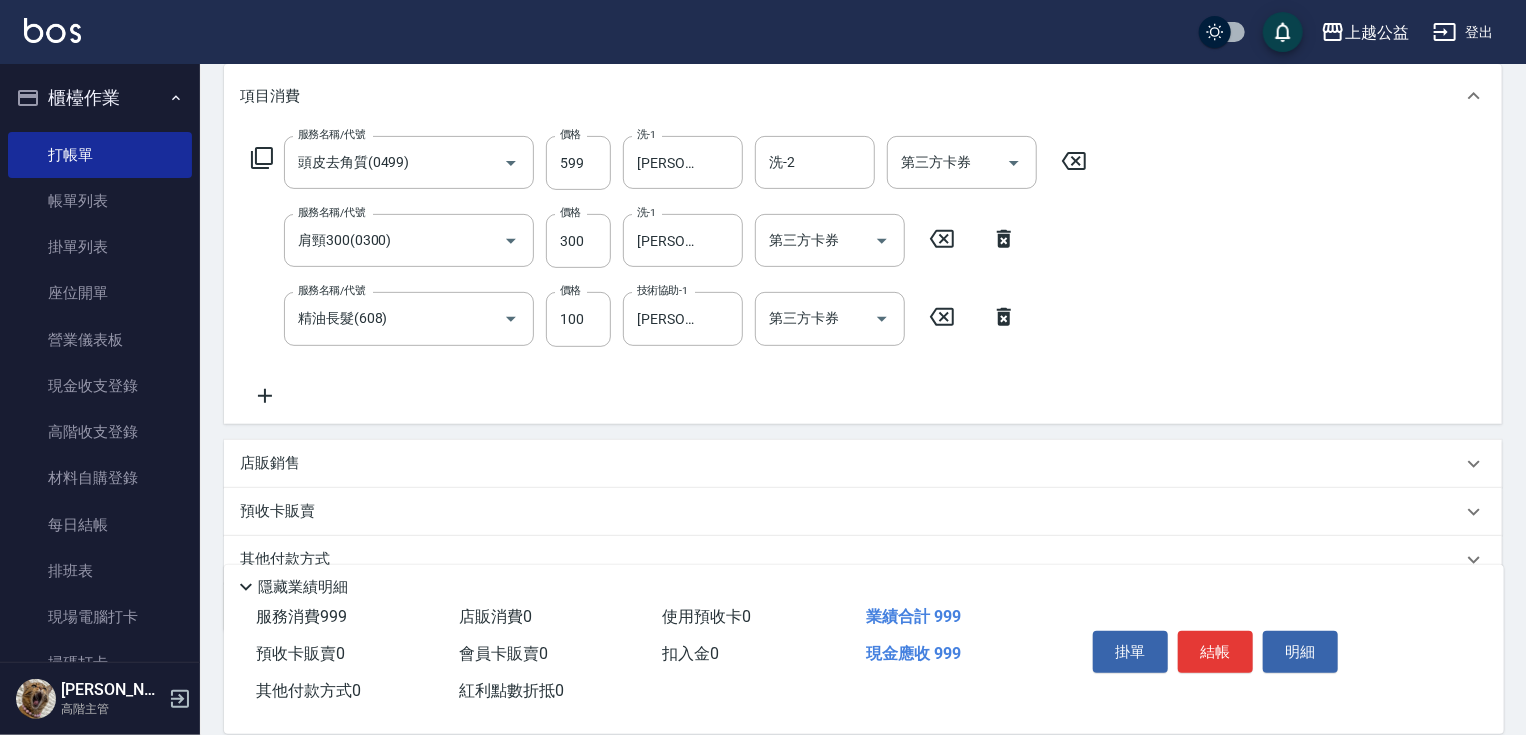 scroll, scrollTop: 350, scrollLeft: 0, axis: vertical 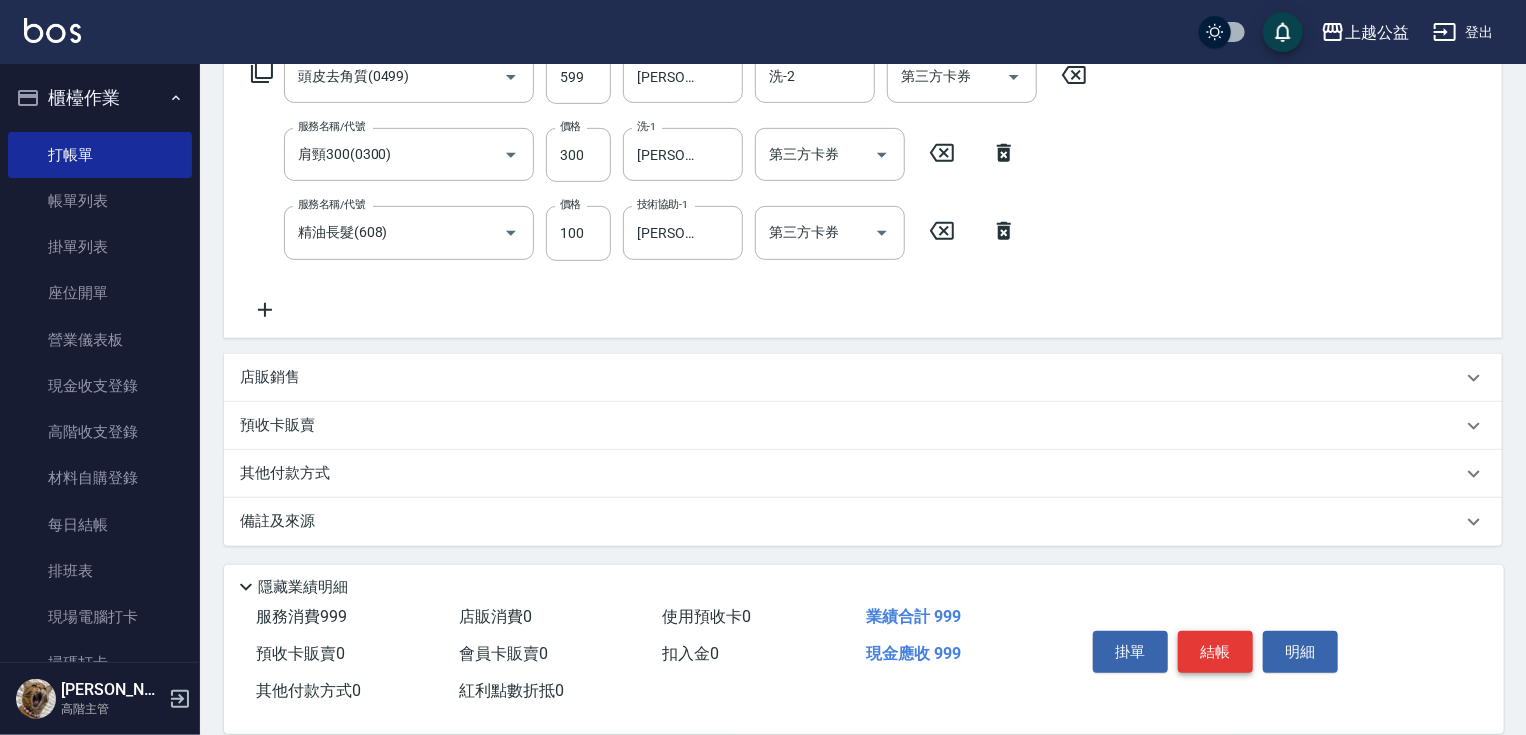 drag, startPoint x: 1009, startPoint y: 320, endPoint x: 1180, endPoint y: 664, distance: 384.15753 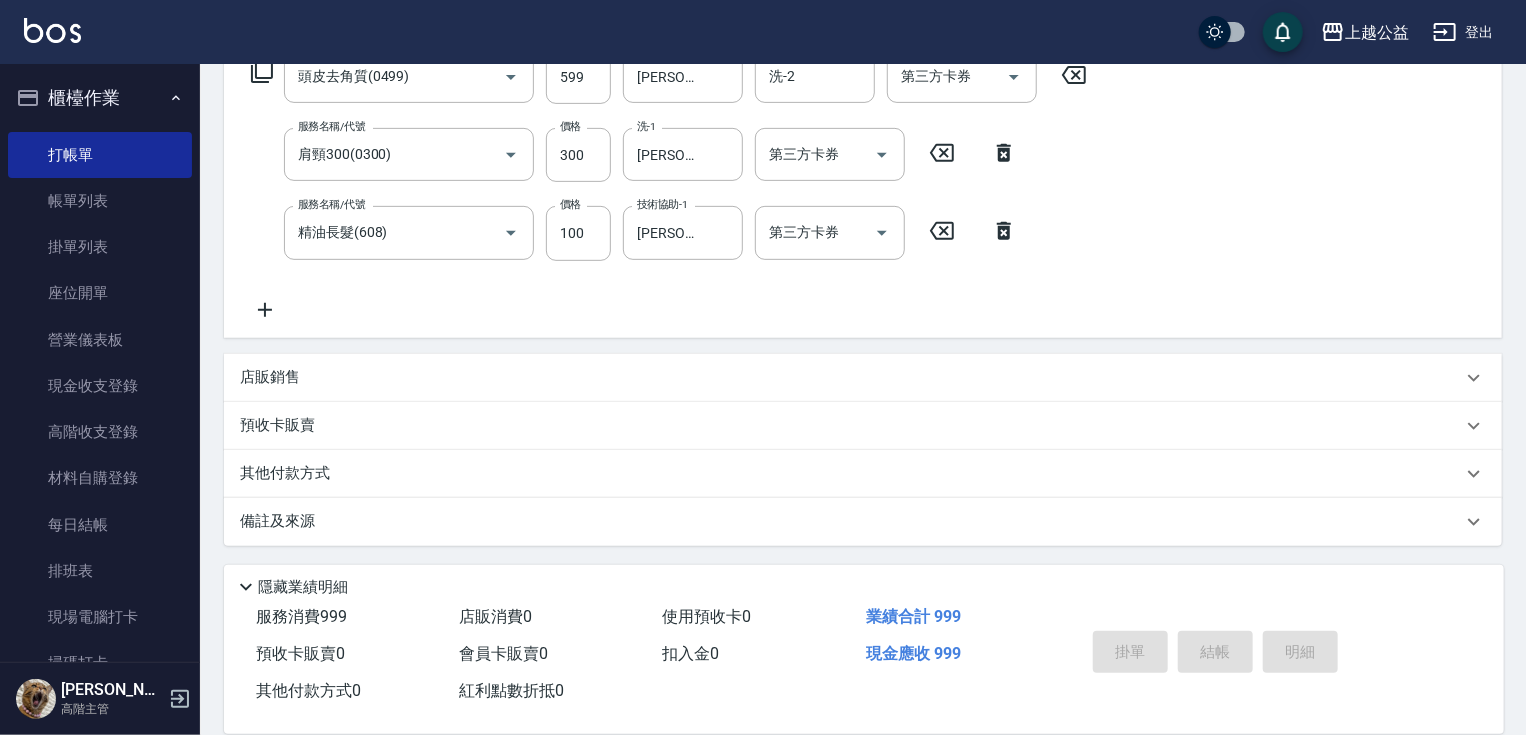 type on "[DATE] 21:10" 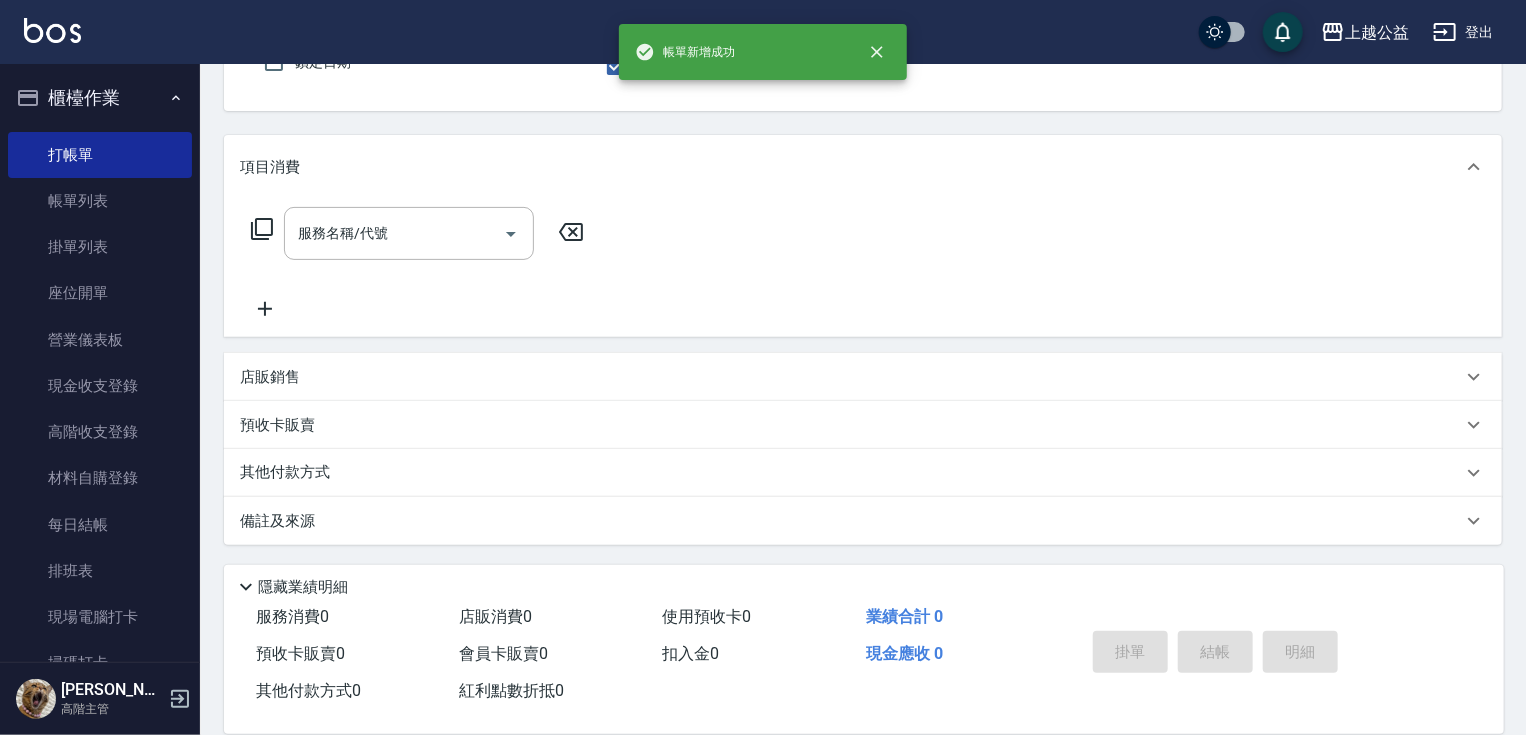 scroll, scrollTop: 192, scrollLeft: 0, axis: vertical 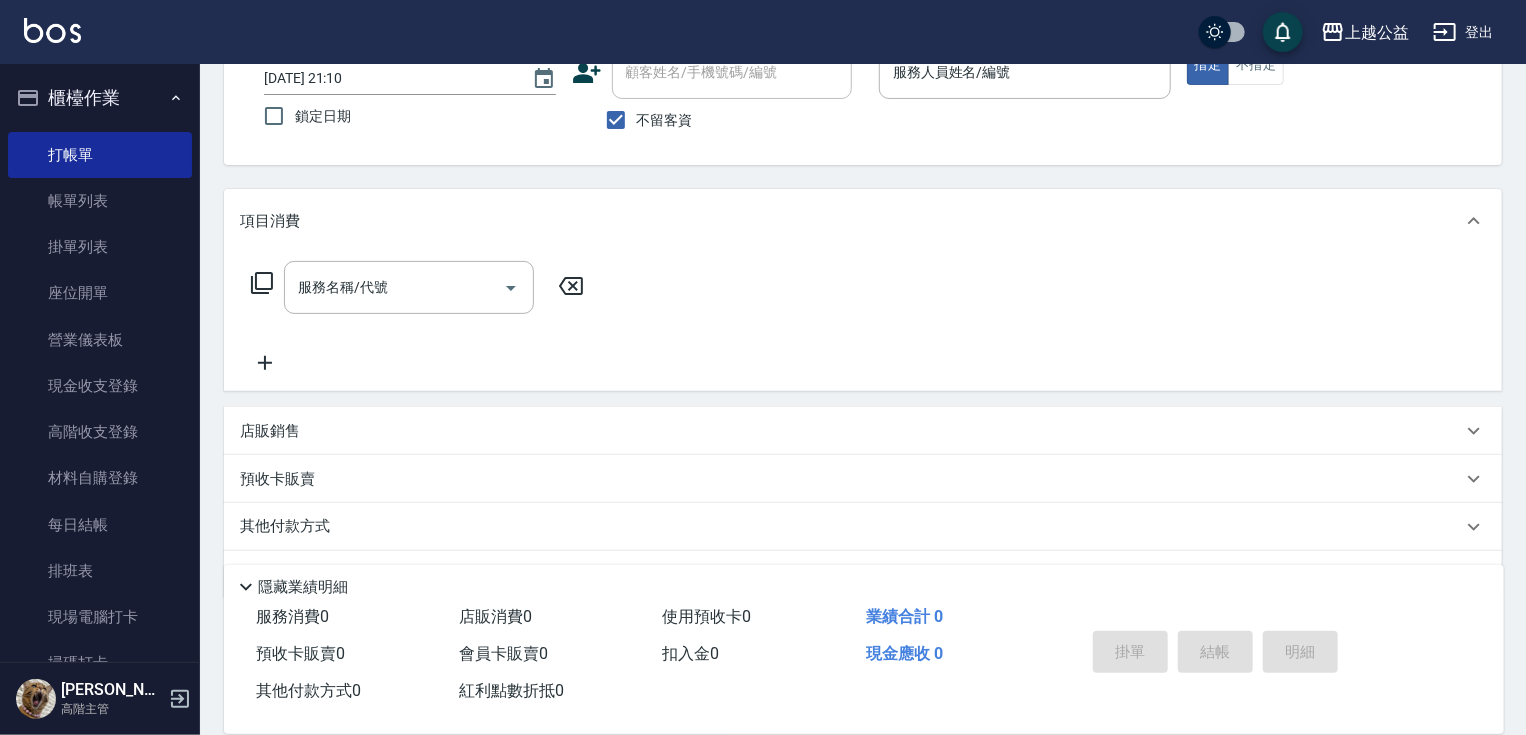 drag, startPoint x: 593, startPoint y: 222, endPoint x: 508, endPoint y: 181, distance: 94.371605 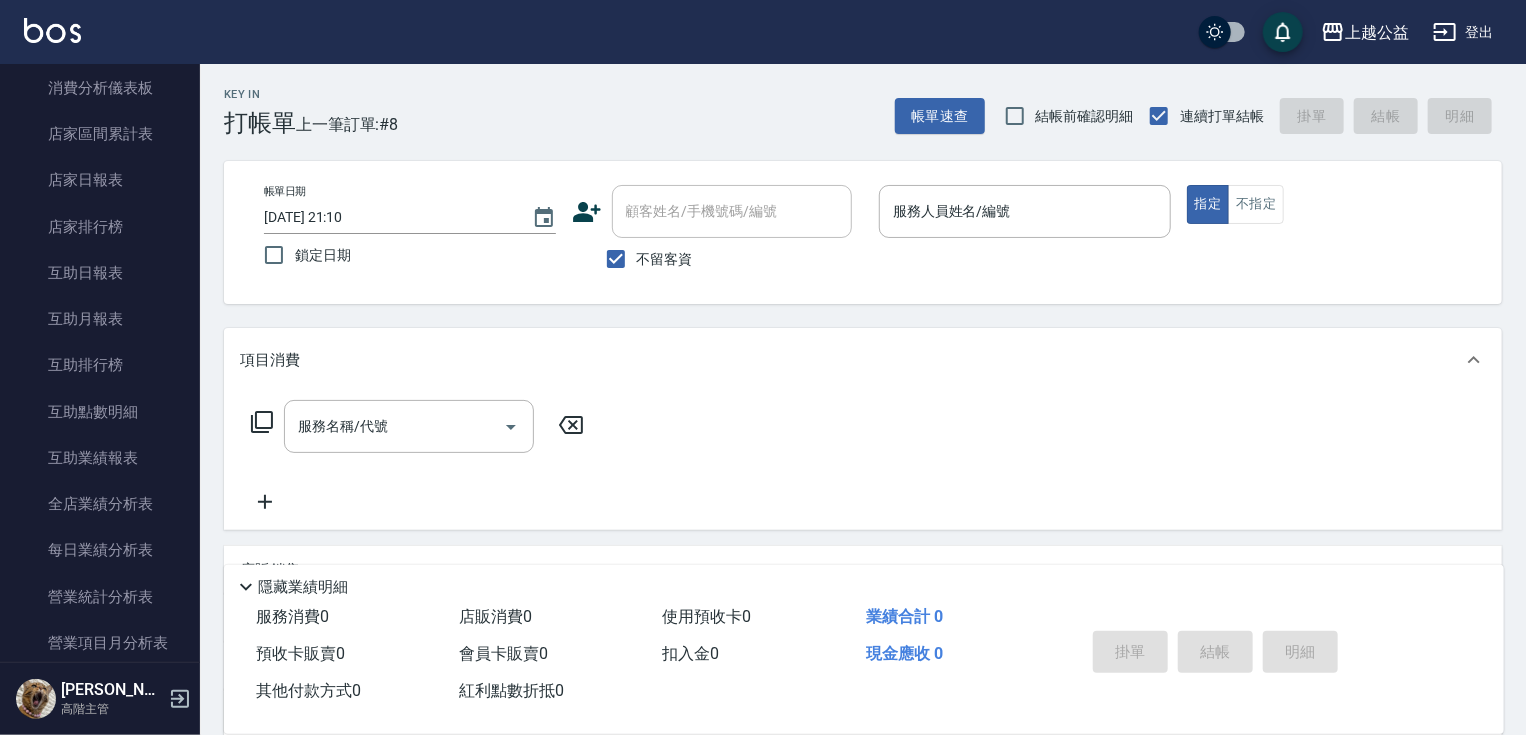 scroll, scrollTop: 938, scrollLeft: 0, axis: vertical 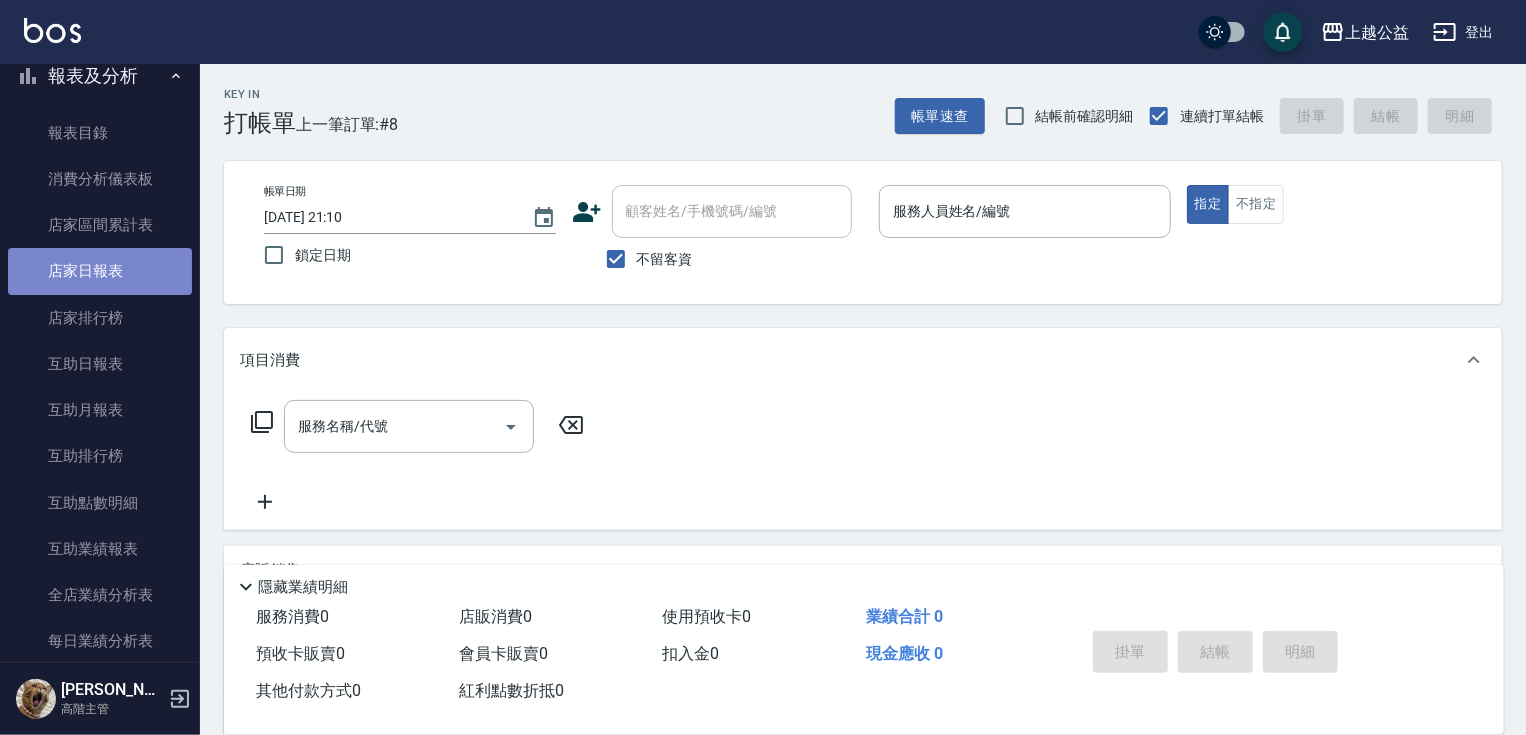 click on "店家日報表" at bounding box center [100, 271] 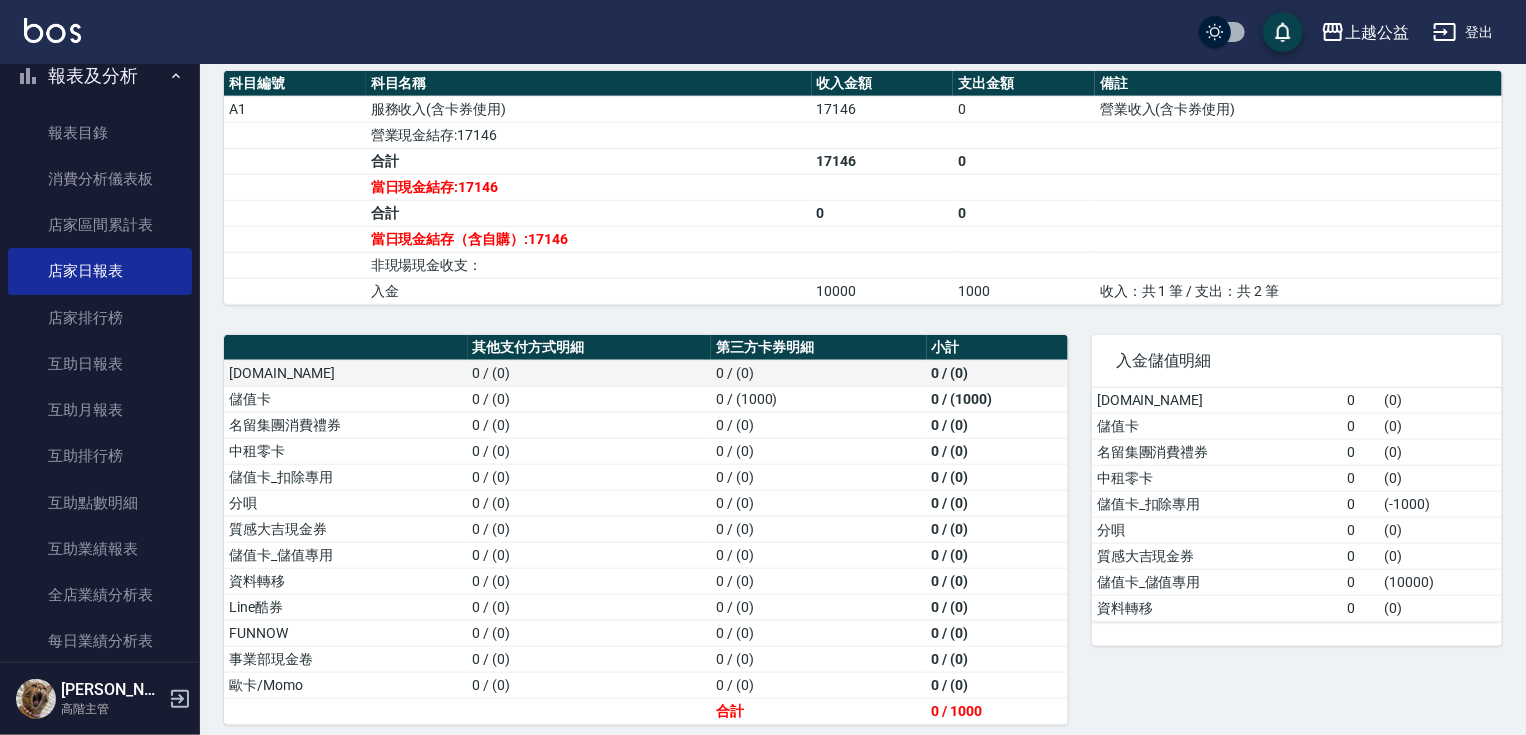 drag, startPoint x: 673, startPoint y: 558, endPoint x: 671, endPoint y: 585, distance: 27.073973 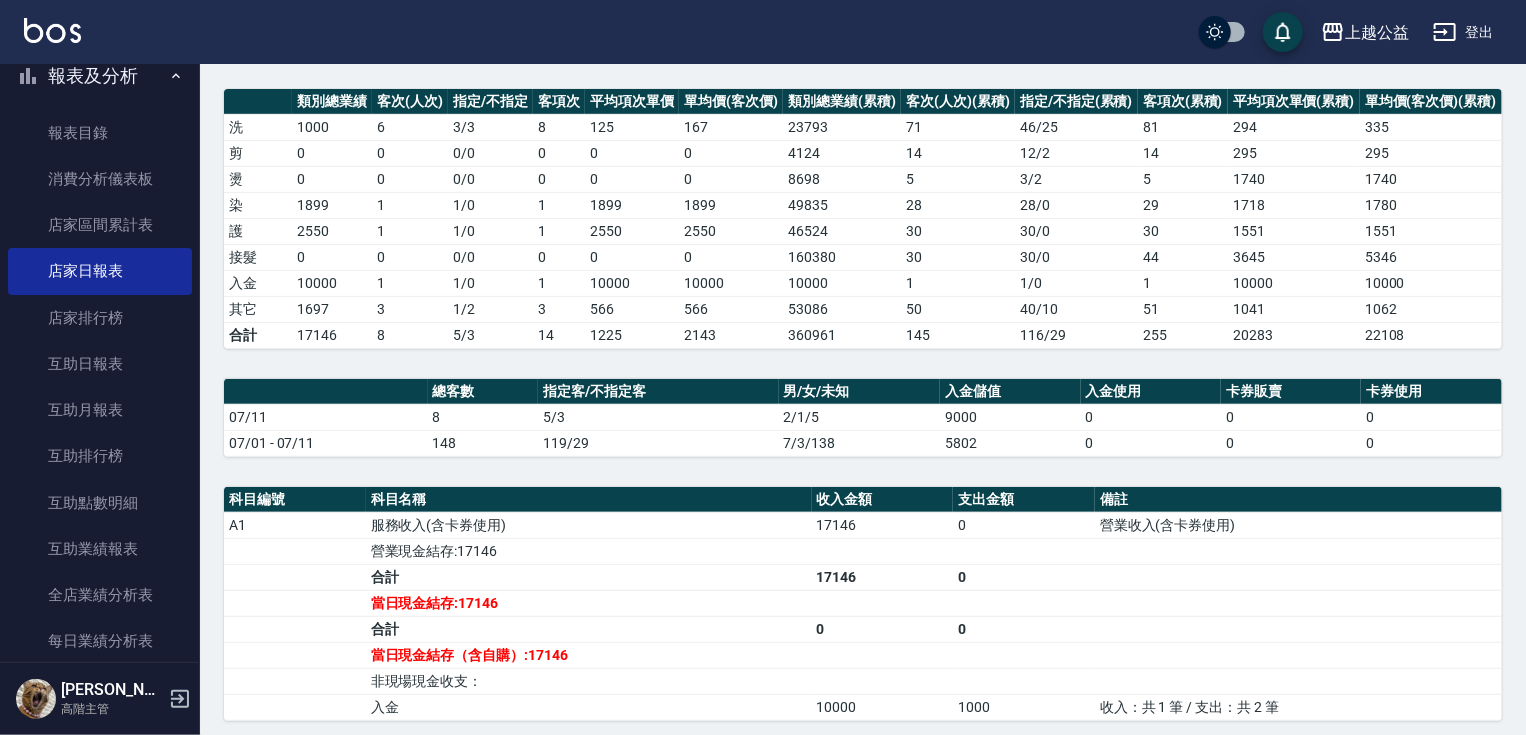 drag, startPoint x: 1087, startPoint y: 687, endPoint x: 1087, endPoint y: 631, distance: 56 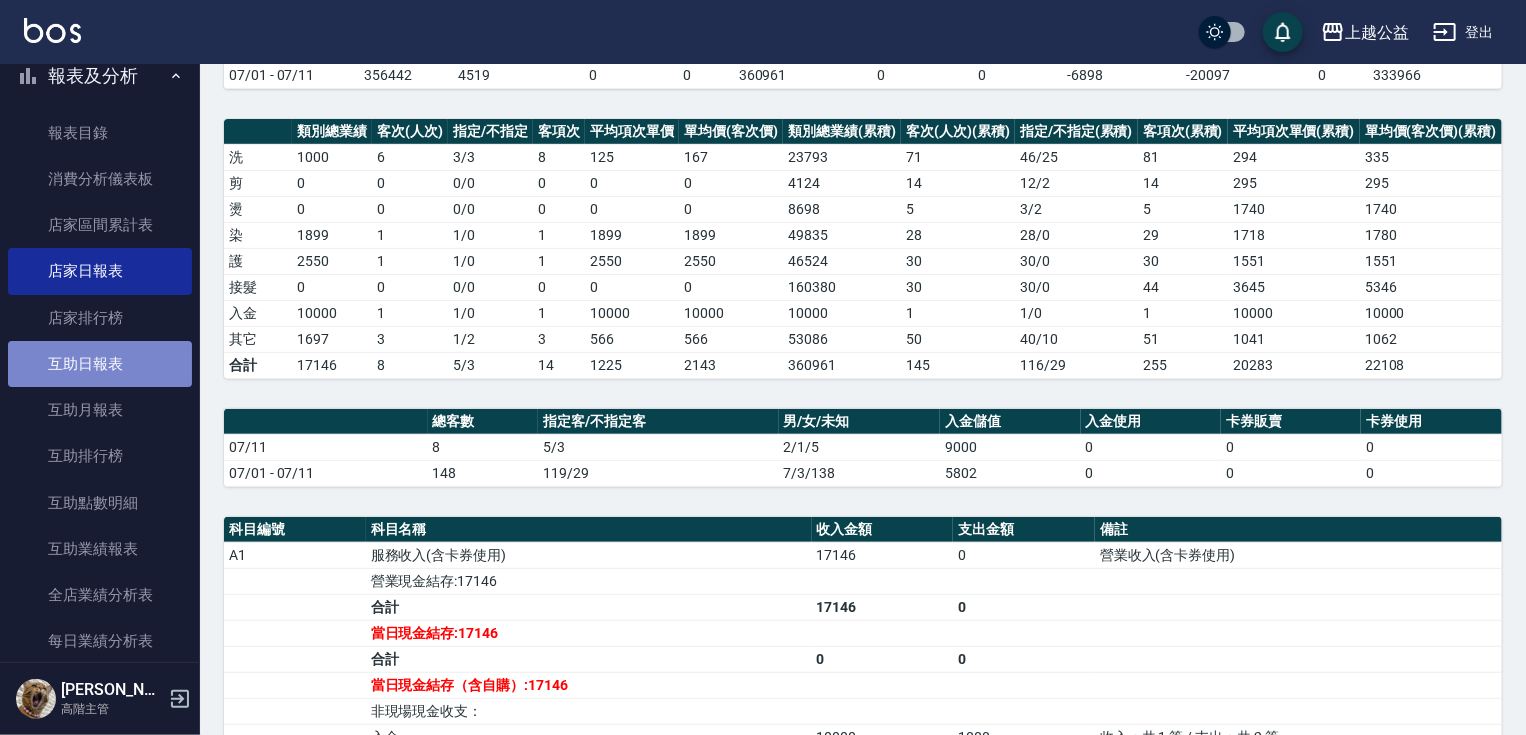 click on "互助日報表" at bounding box center (100, 364) 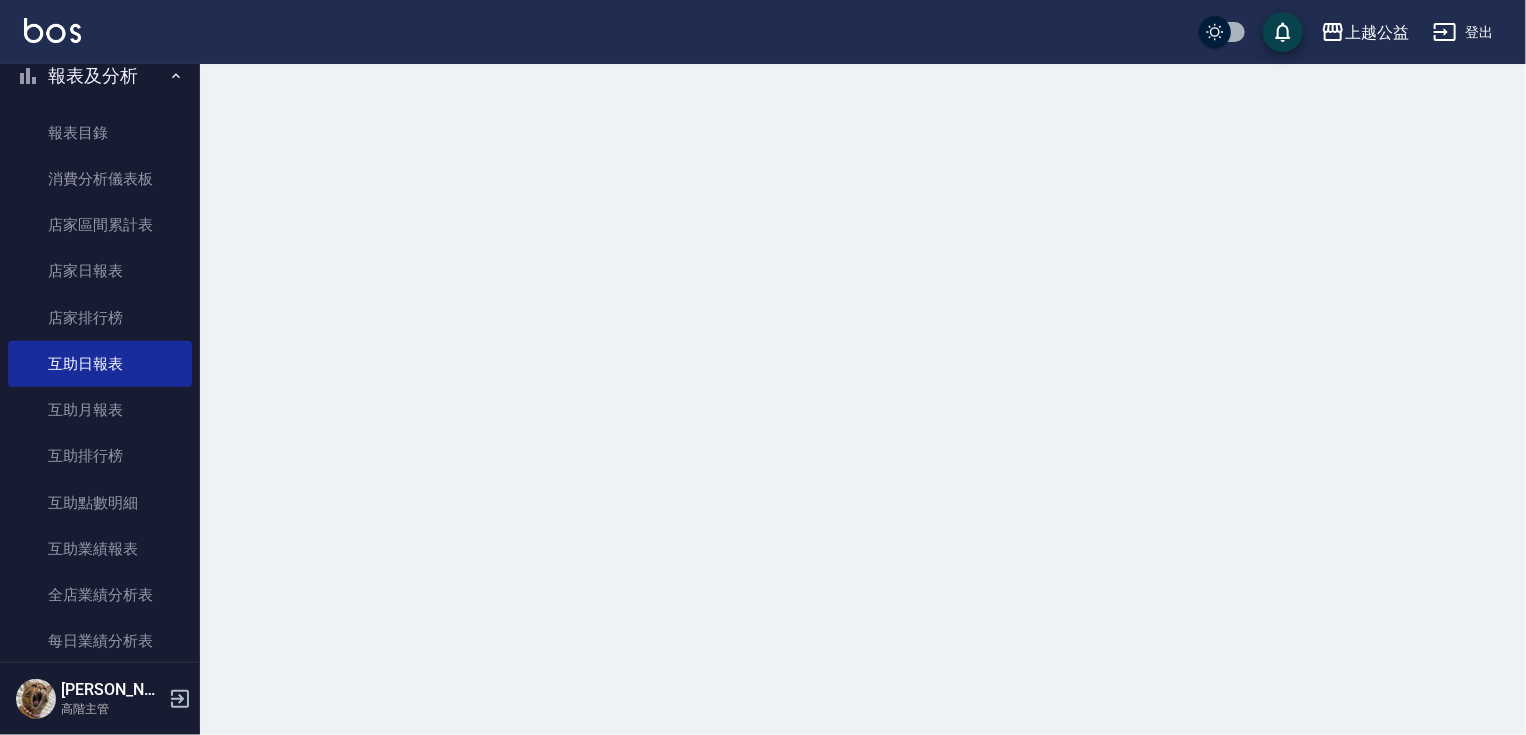 scroll, scrollTop: 0, scrollLeft: 0, axis: both 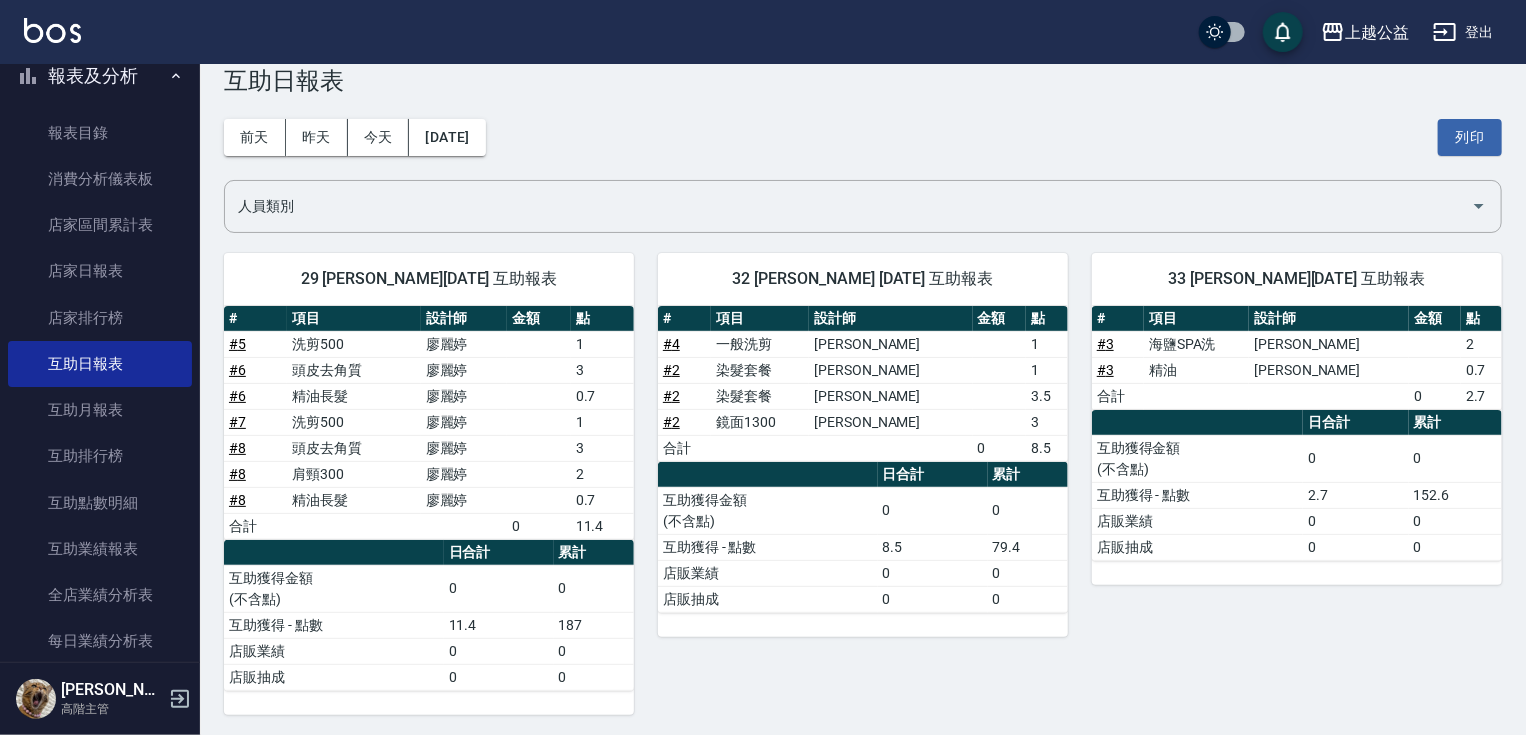 drag, startPoint x: 1016, startPoint y: 260, endPoint x: 1026, endPoint y: 304, distance: 45.122055 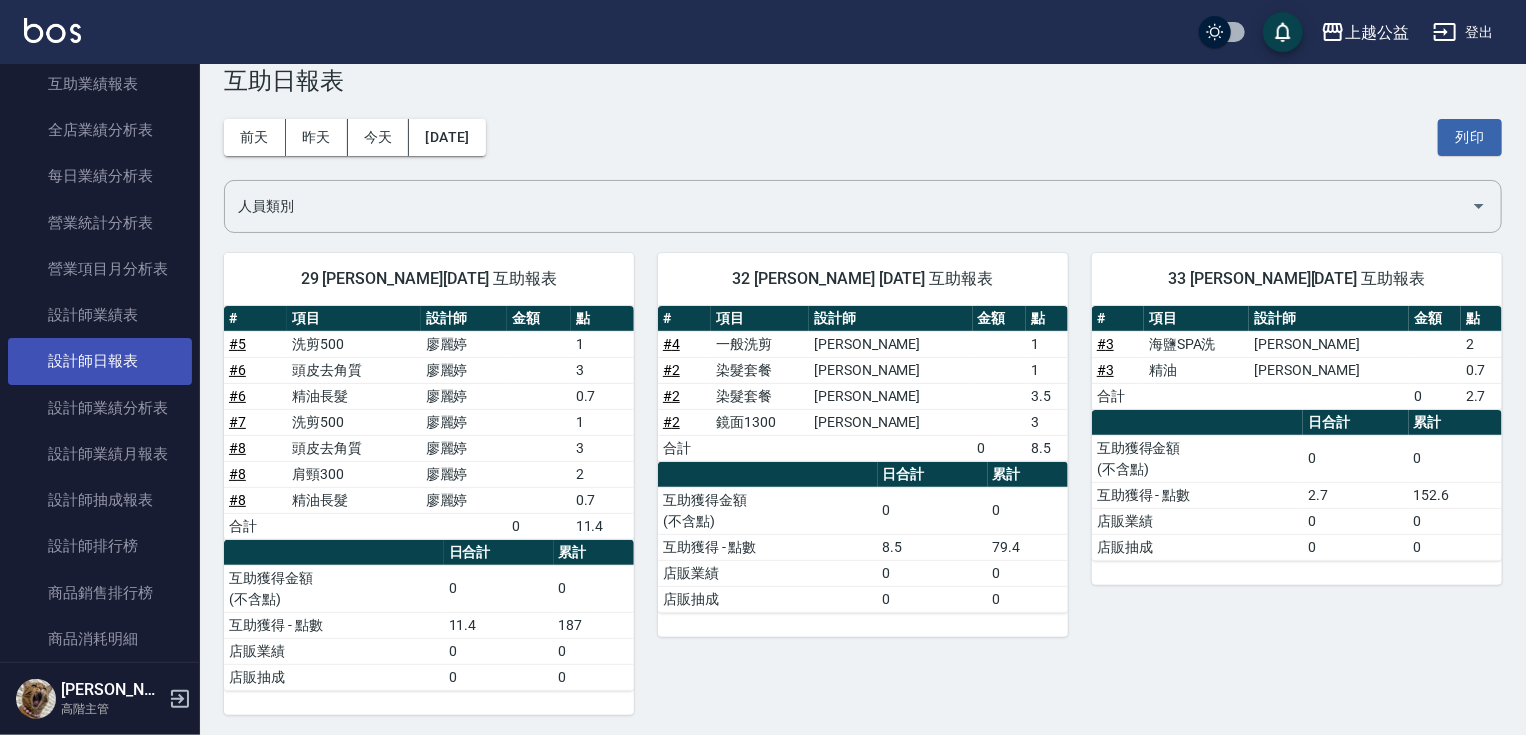 scroll, scrollTop: 1165, scrollLeft: 0, axis: vertical 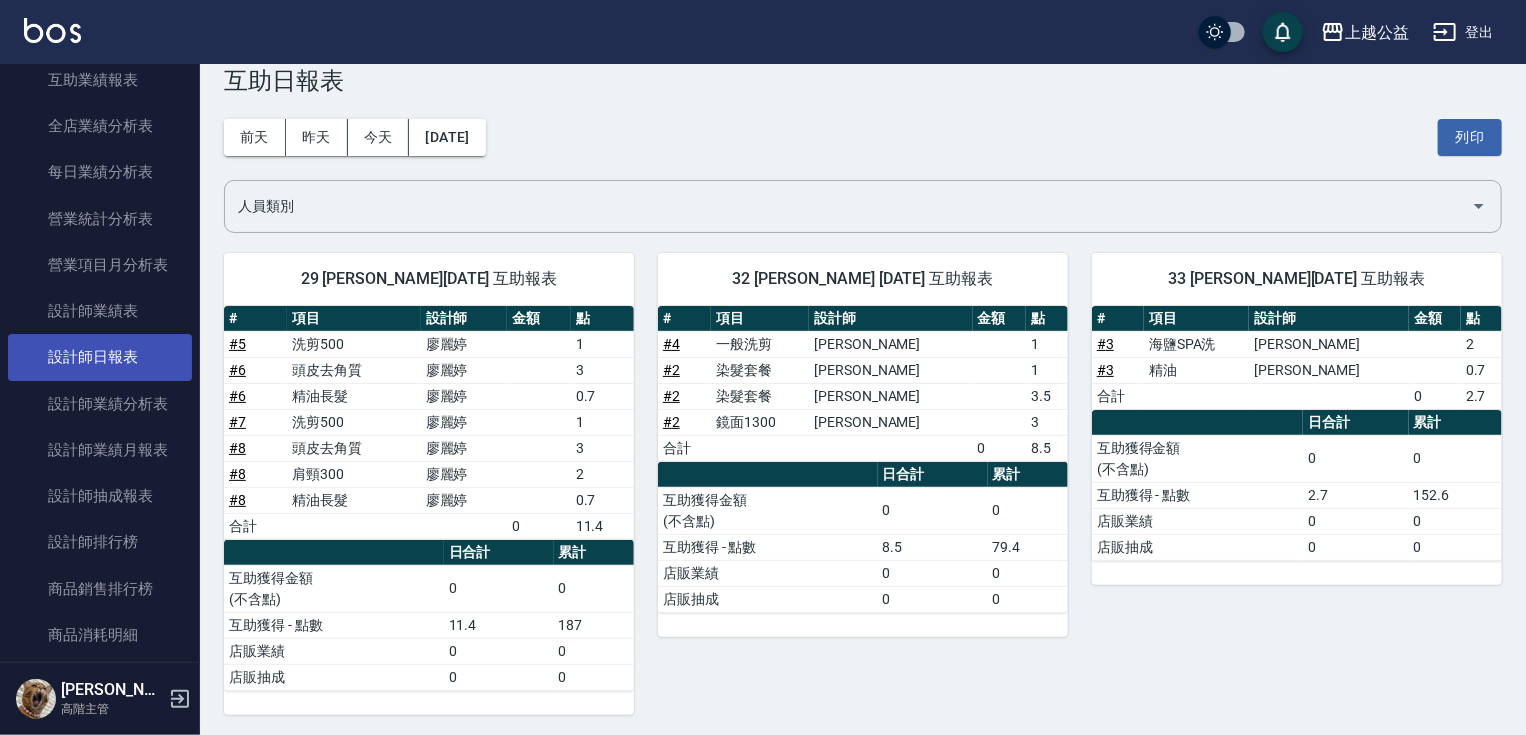 click on "設計師日報表" at bounding box center [100, 357] 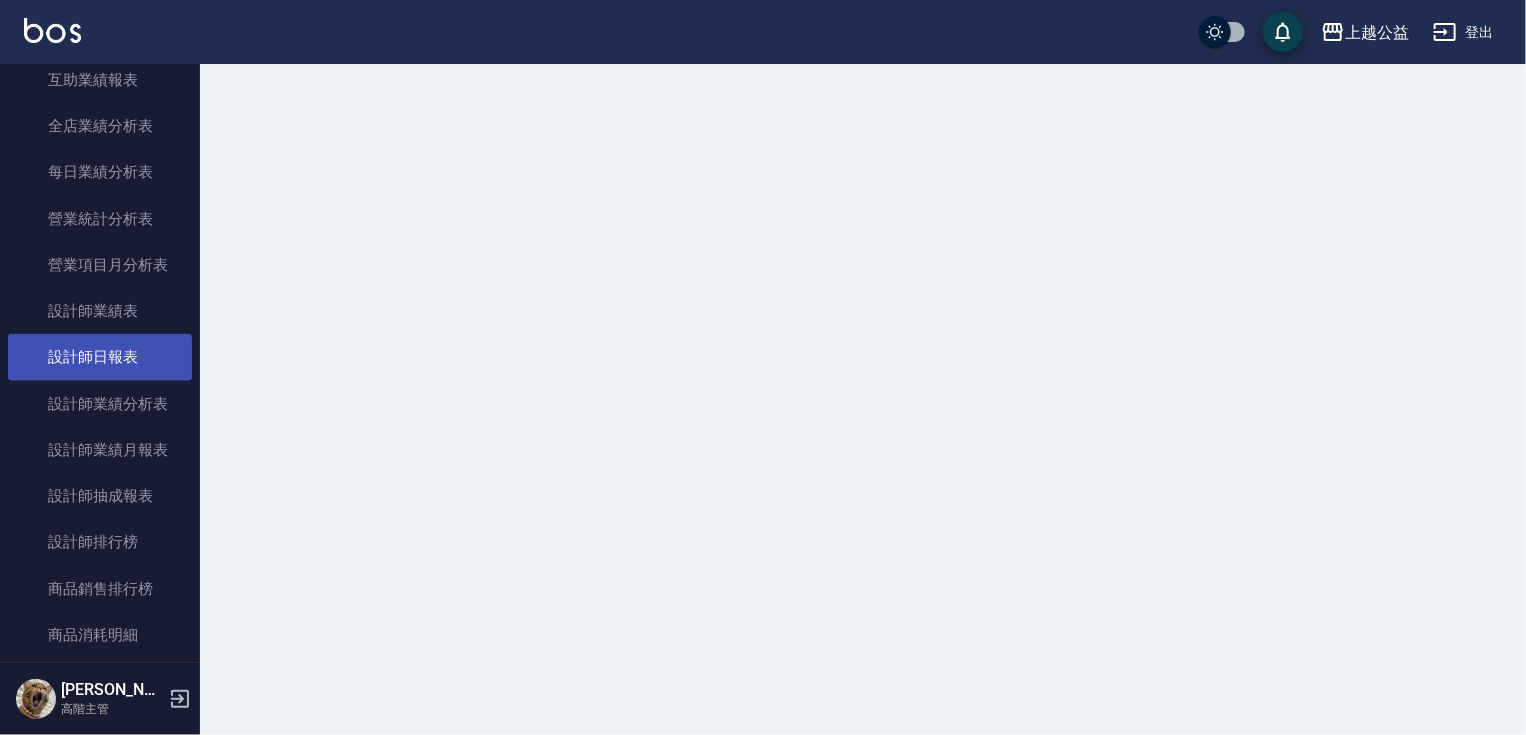 scroll, scrollTop: 0, scrollLeft: 0, axis: both 